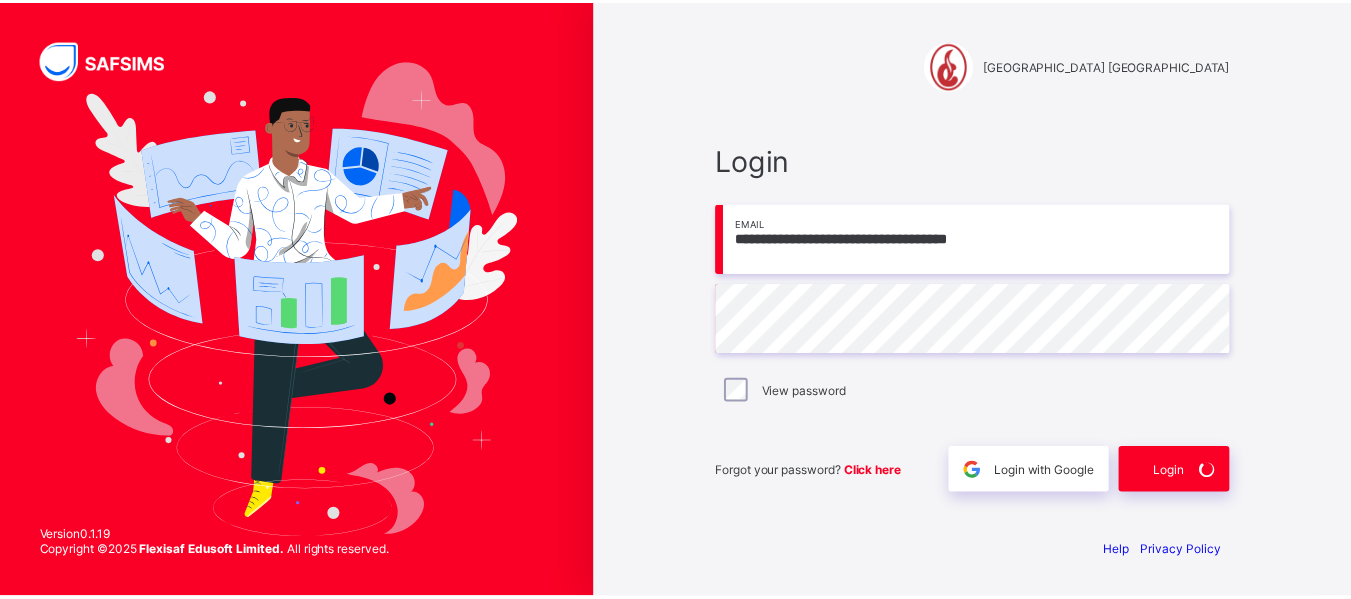 scroll, scrollTop: 0, scrollLeft: 0, axis: both 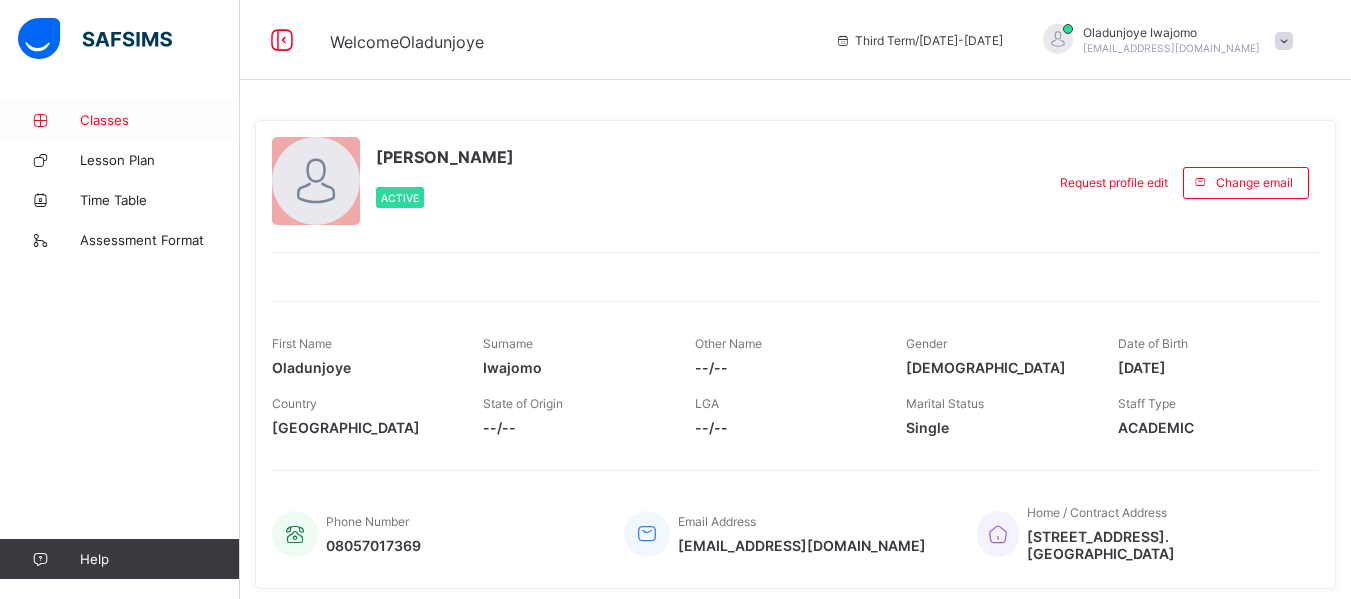 click on "Classes" at bounding box center (120, 120) 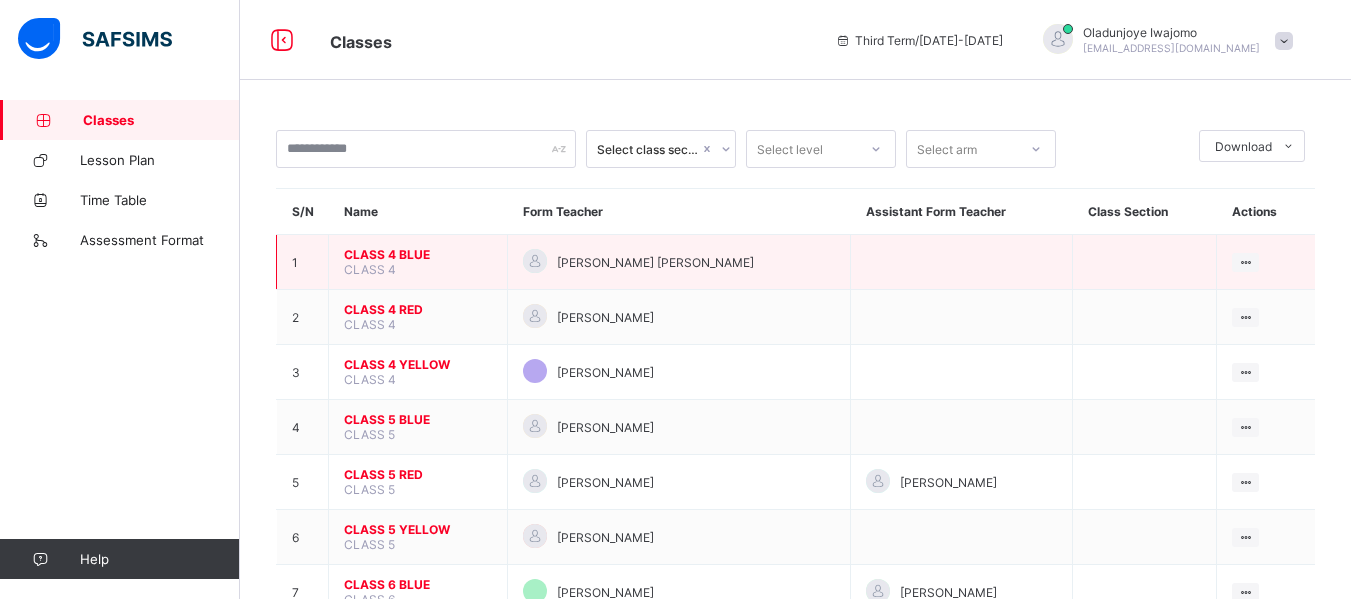click on "CLASS 4   BLUE" at bounding box center [418, 254] 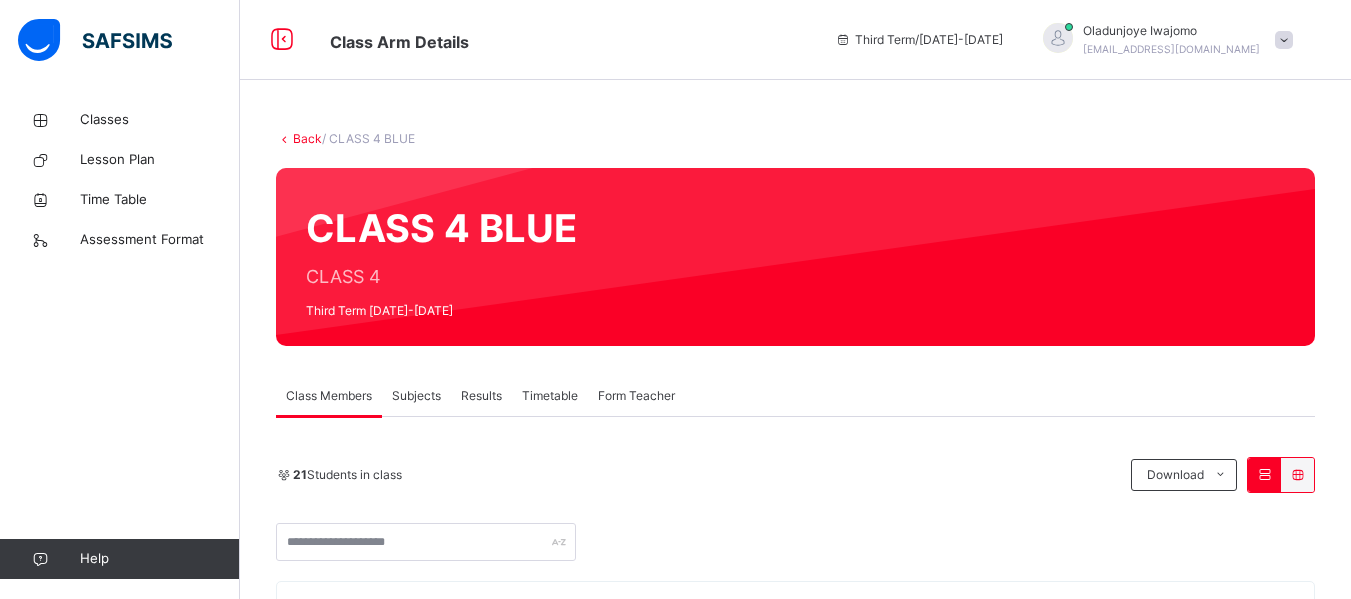 click on "Subjects" at bounding box center (416, 396) 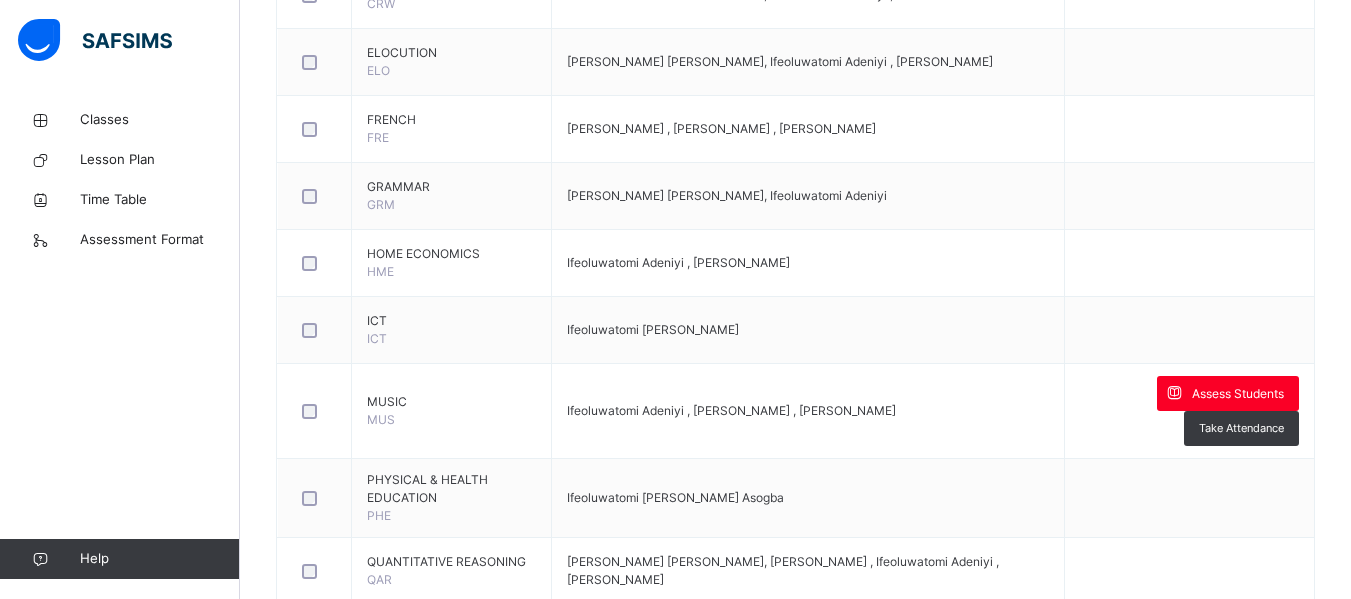 scroll, scrollTop: 1024, scrollLeft: 0, axis: vertical 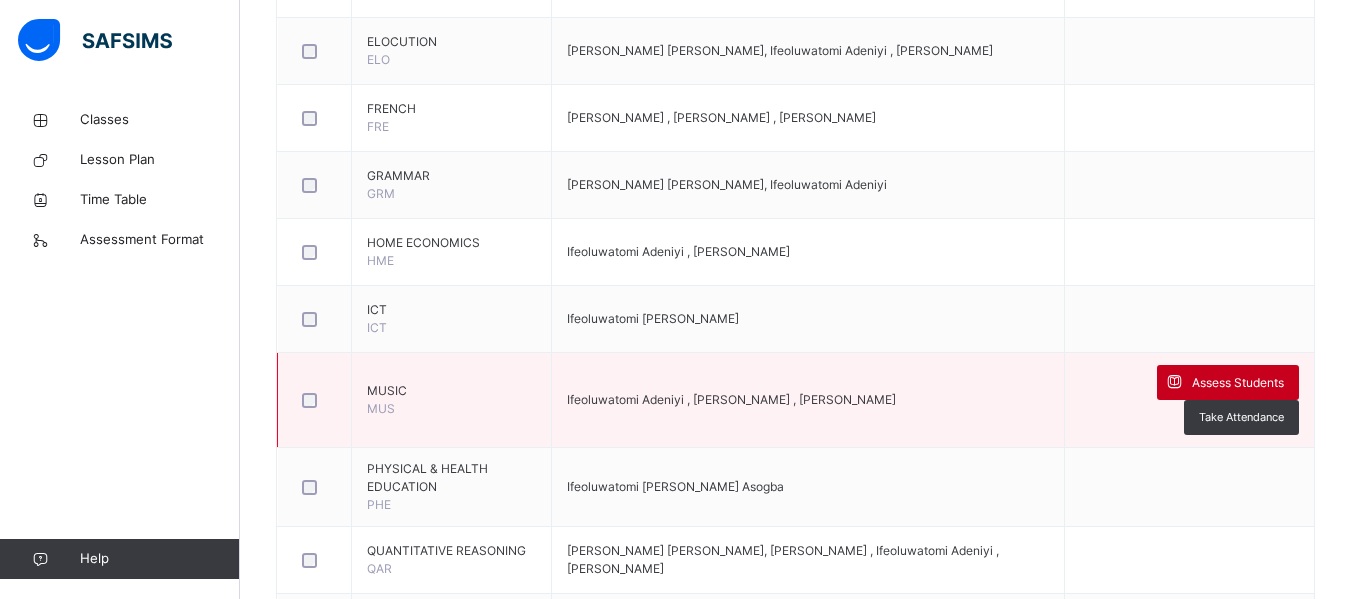 click on "Assess Students" at bounding box center [1228, 382] 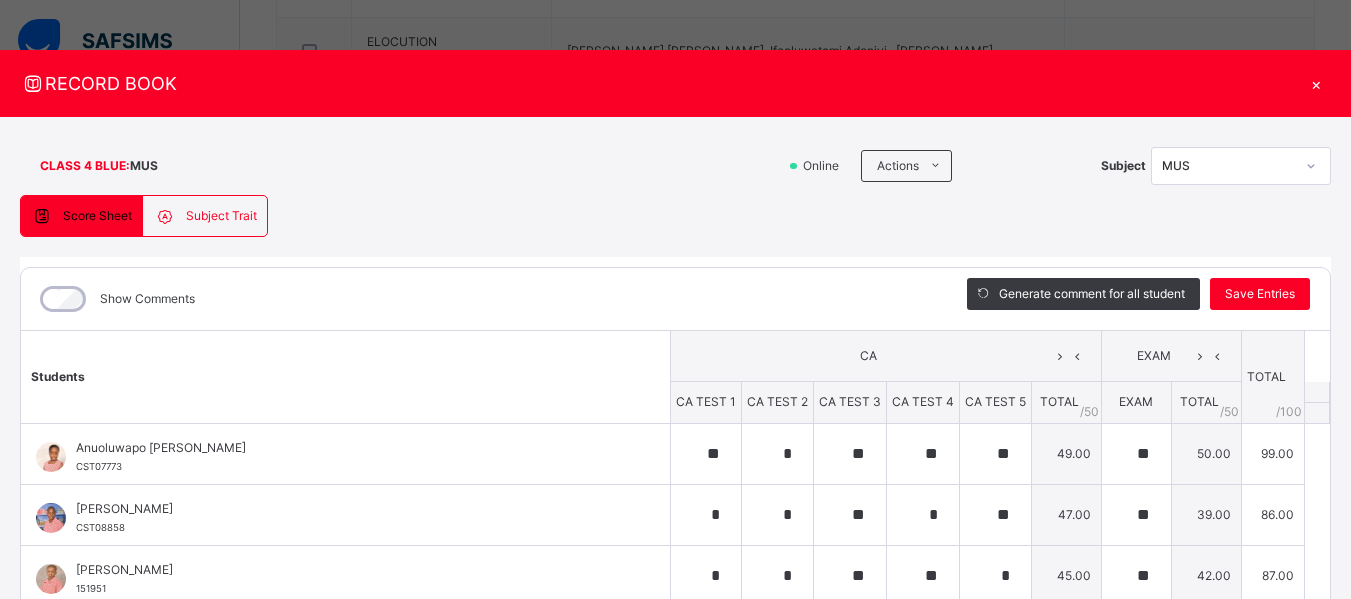 scroll, scrollTop: 246, scrollLeft: 0, axis: vertical 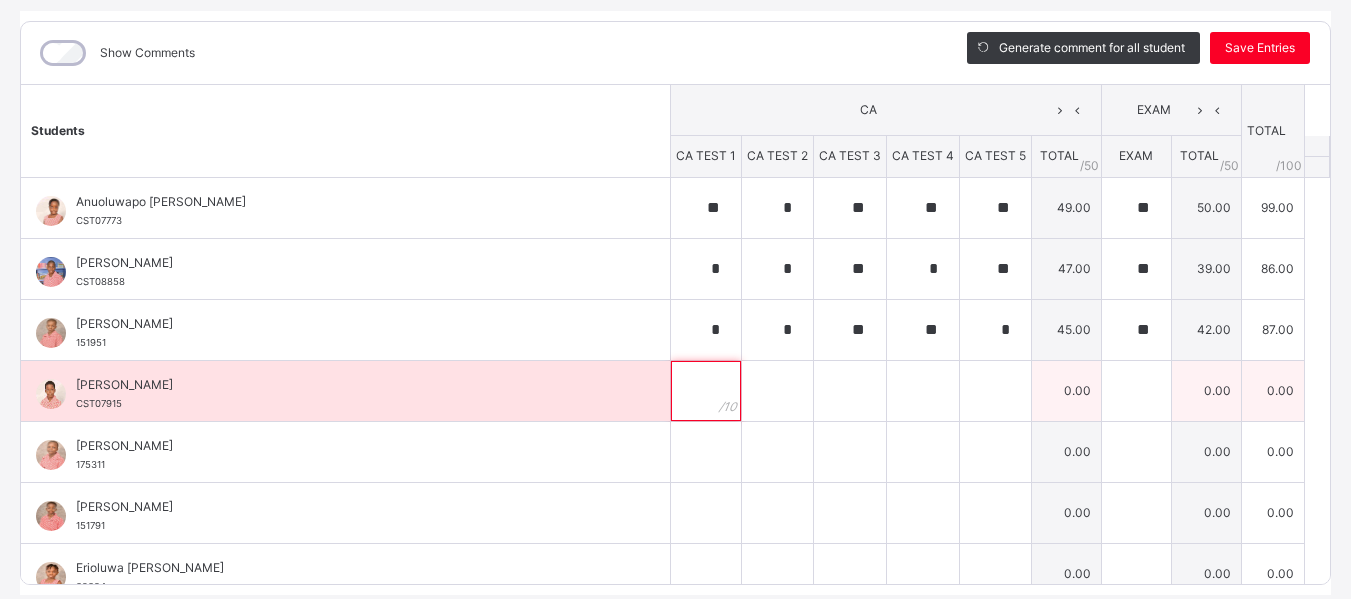 click at bounding box center (706, 391) 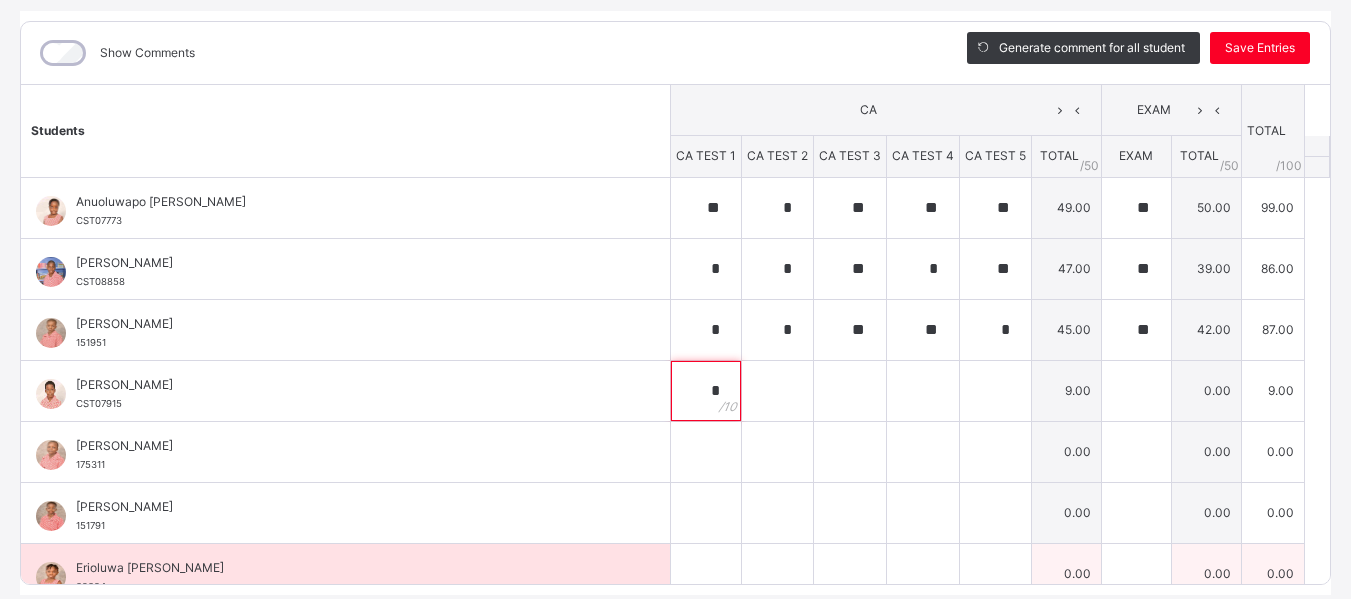type on "*" 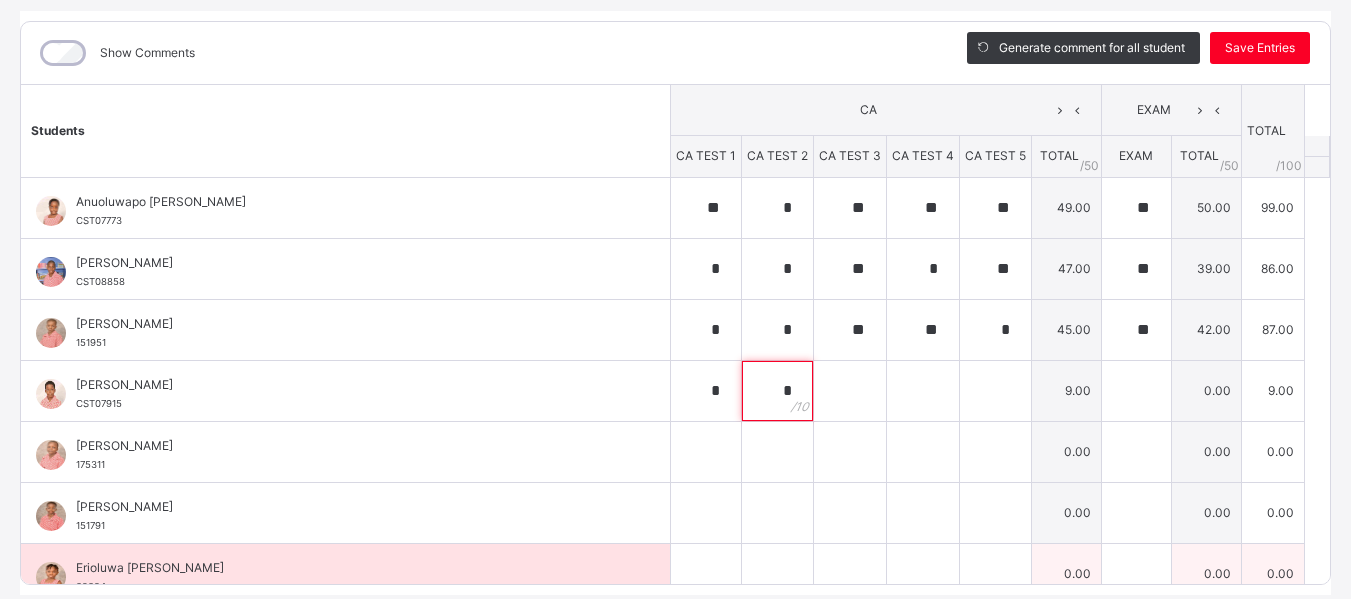 type on "*" 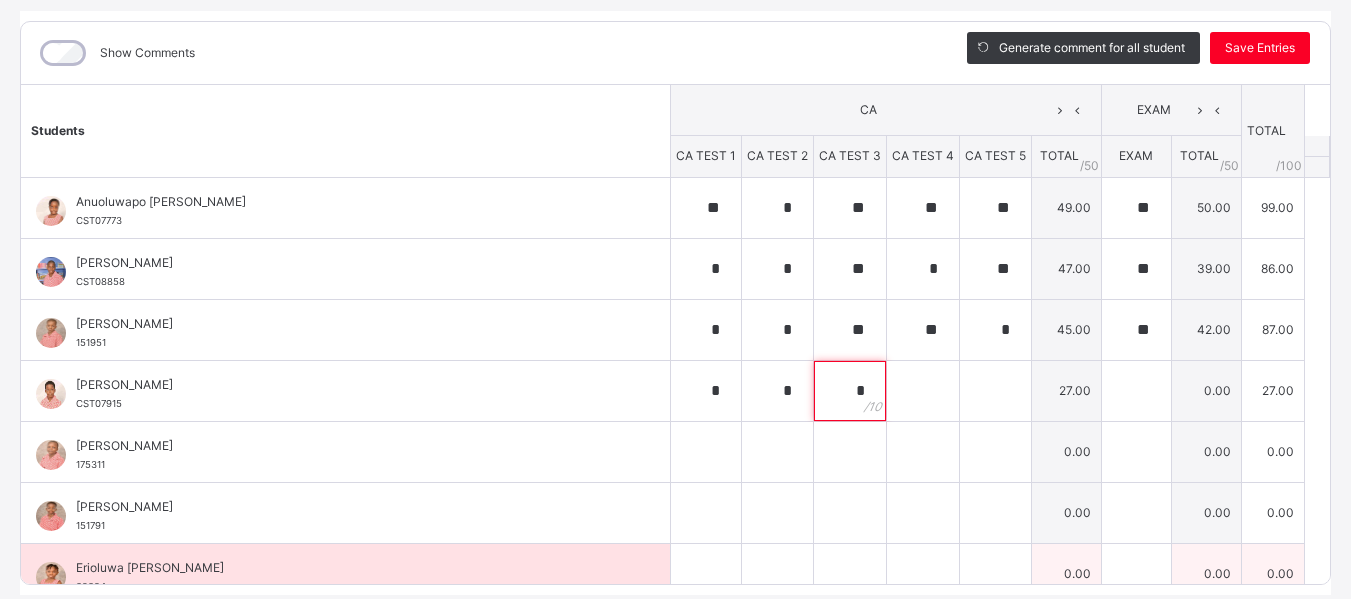 type on "*" 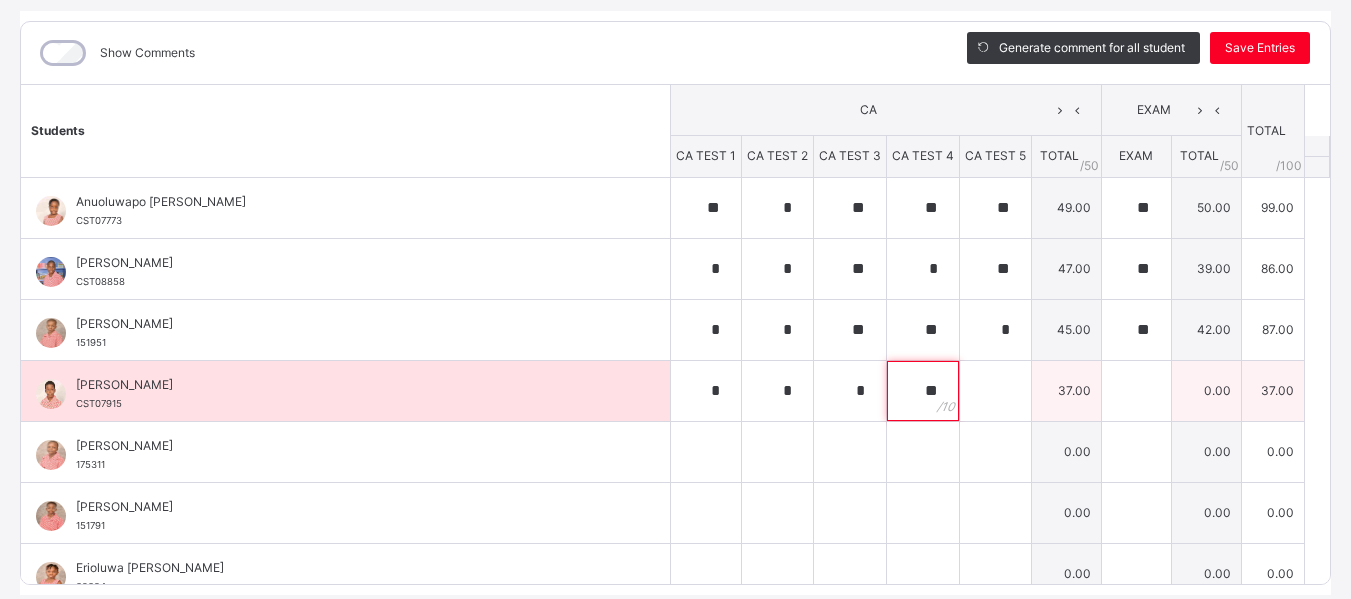 type on "**" 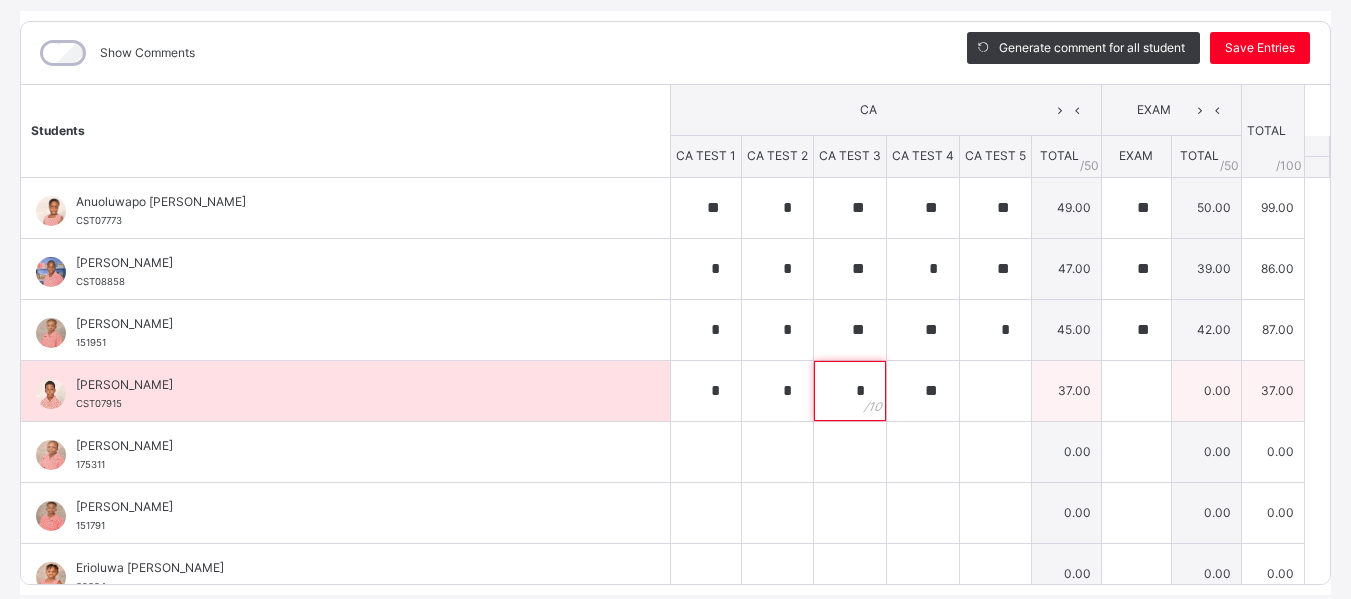 click on "*" at bounding box center [850, 391] 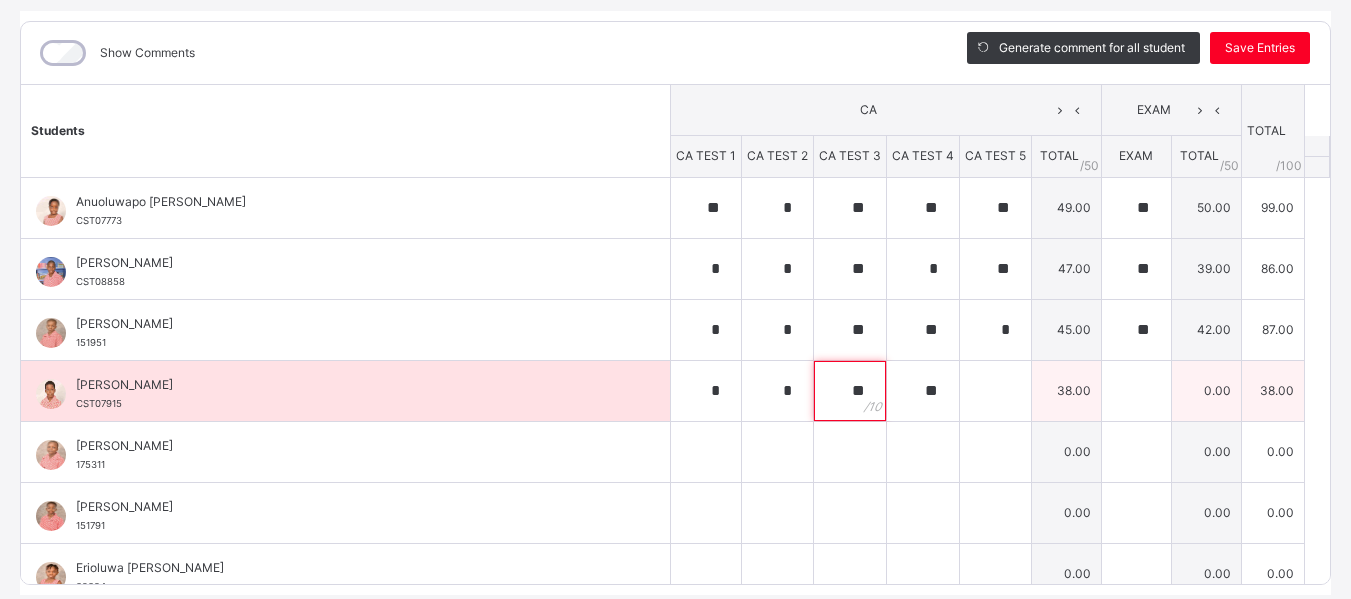 type on "**" 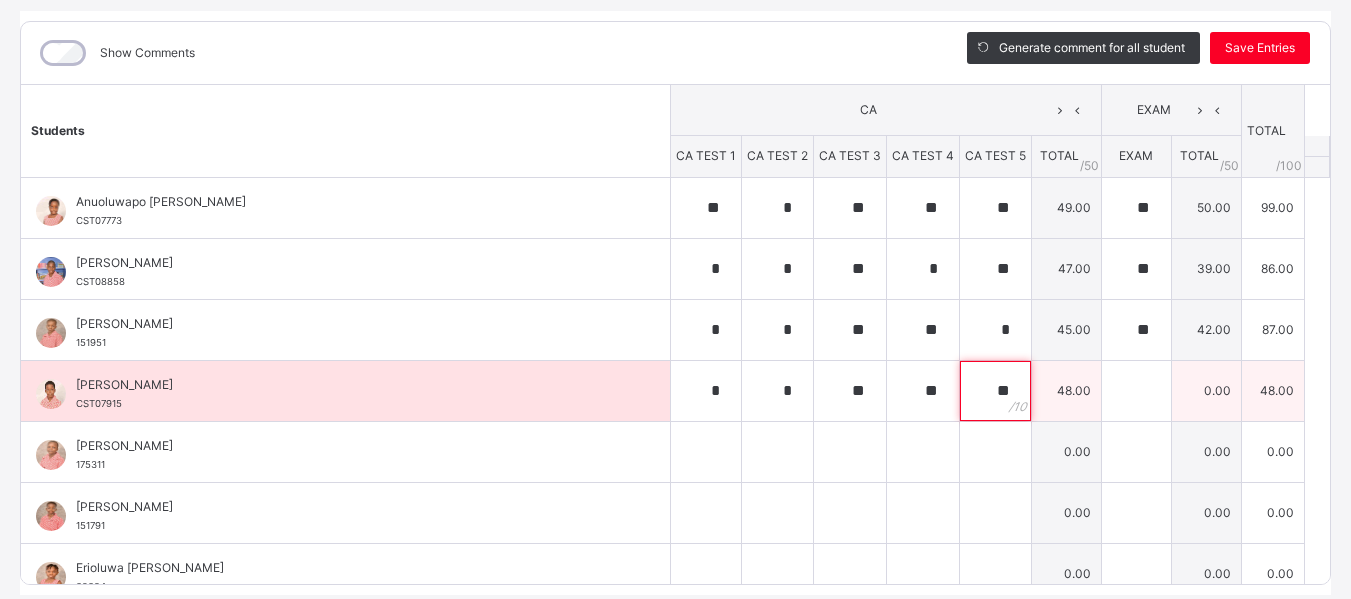 type on "**" 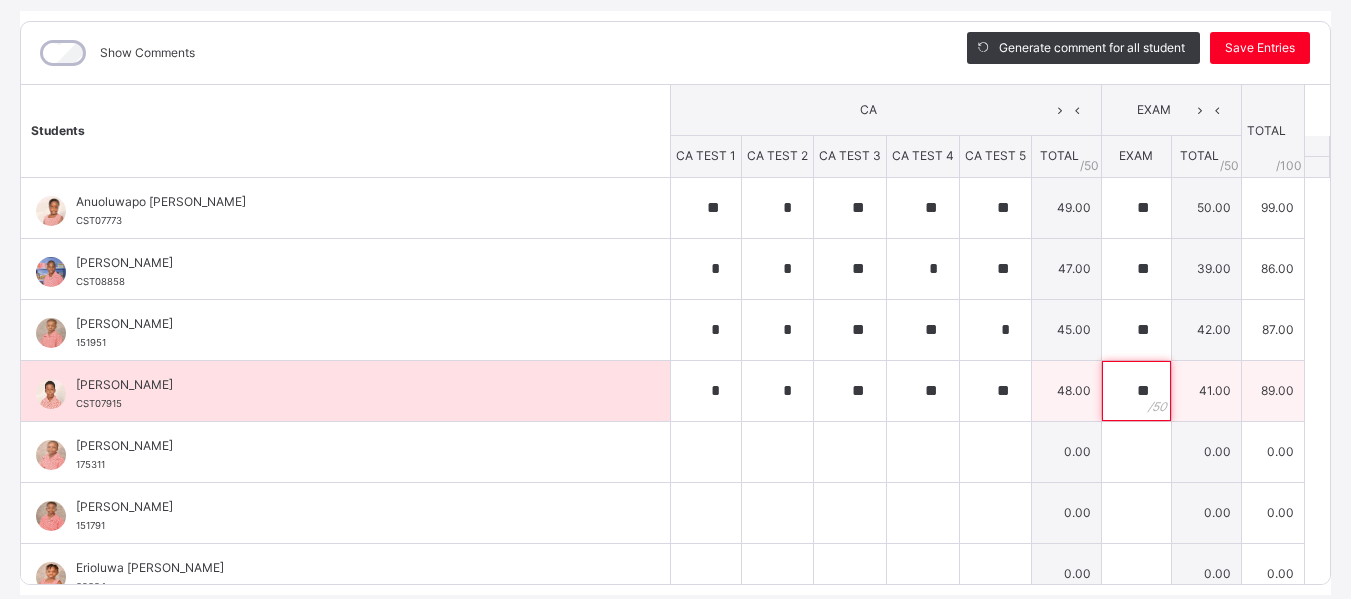 type on "**" 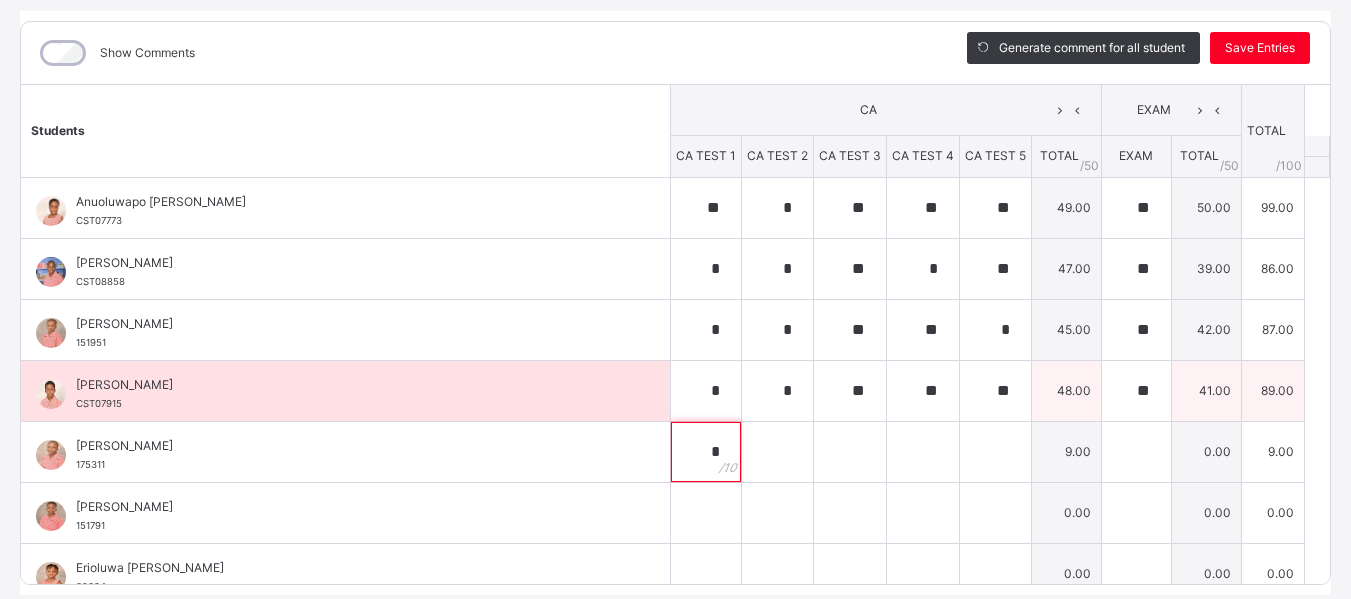 type on "*" 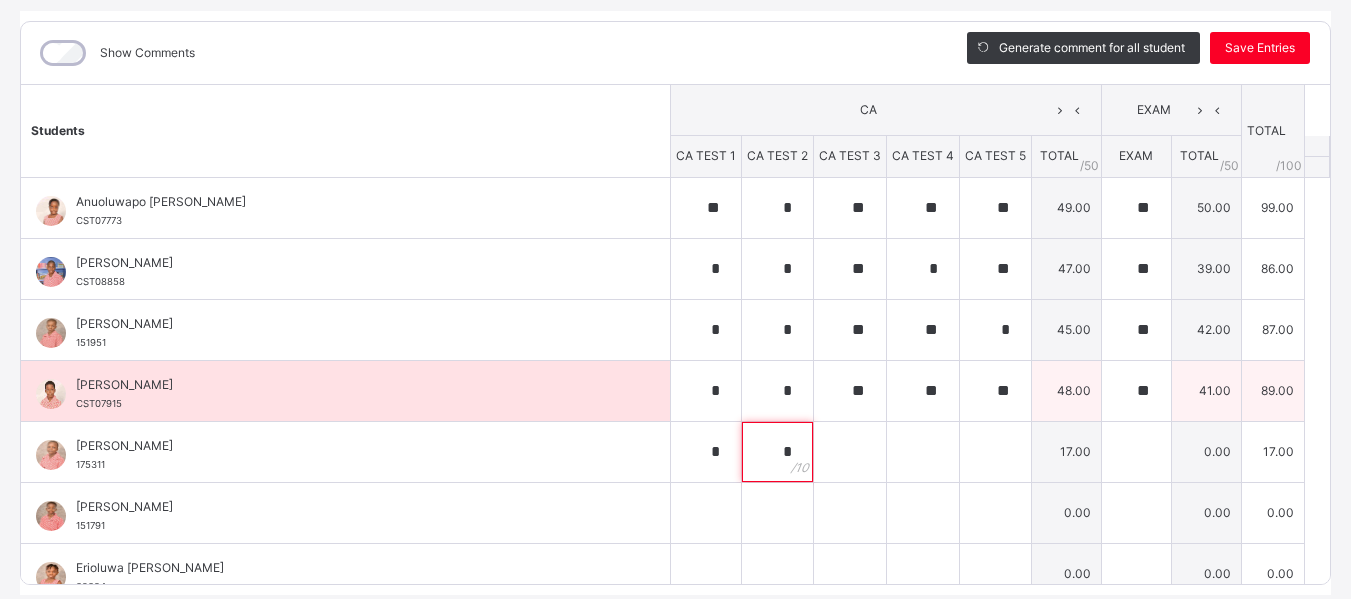 type on "*" 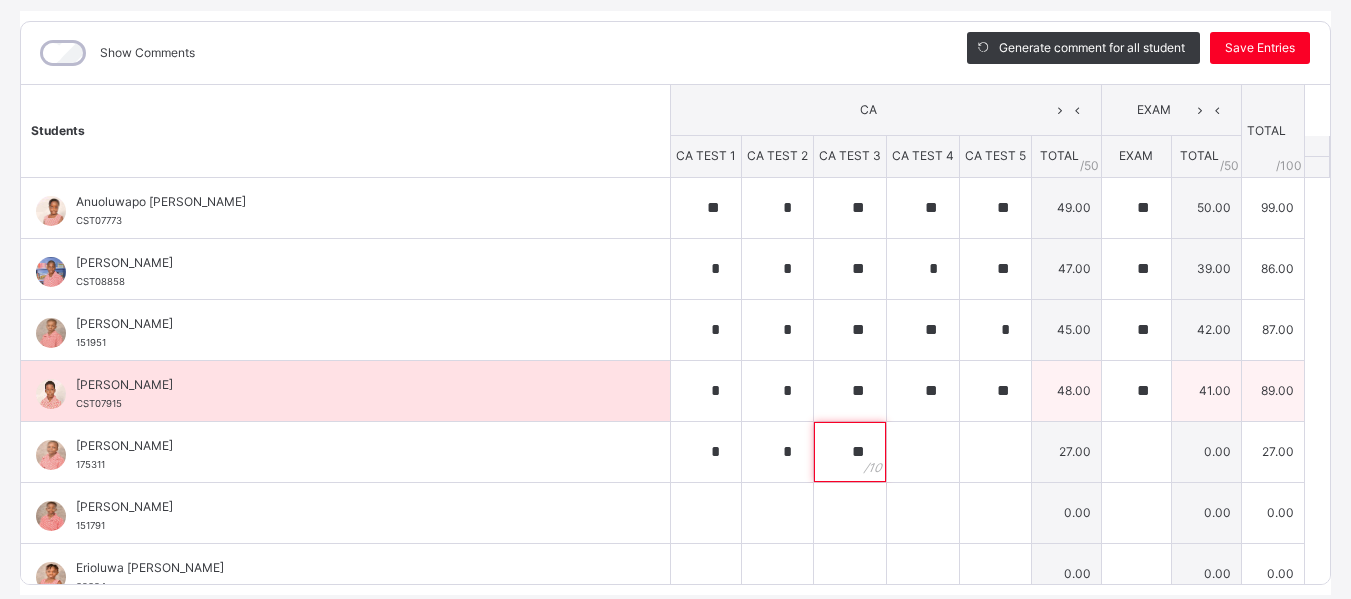 type on "**" 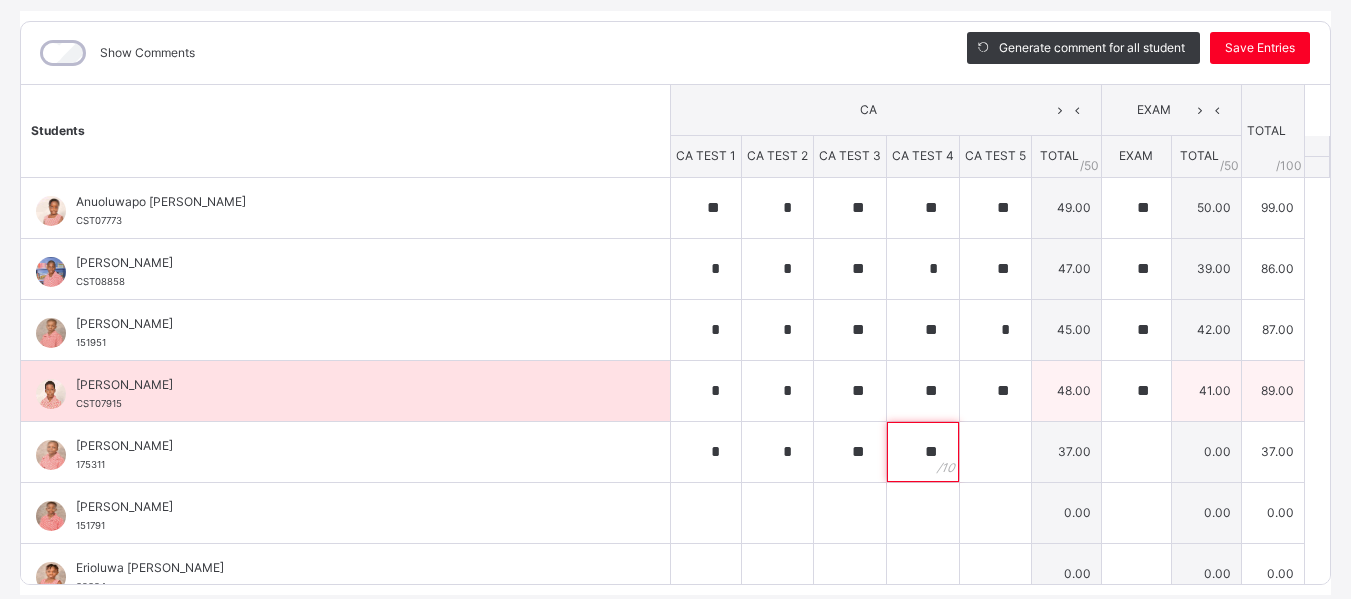 type on "**" 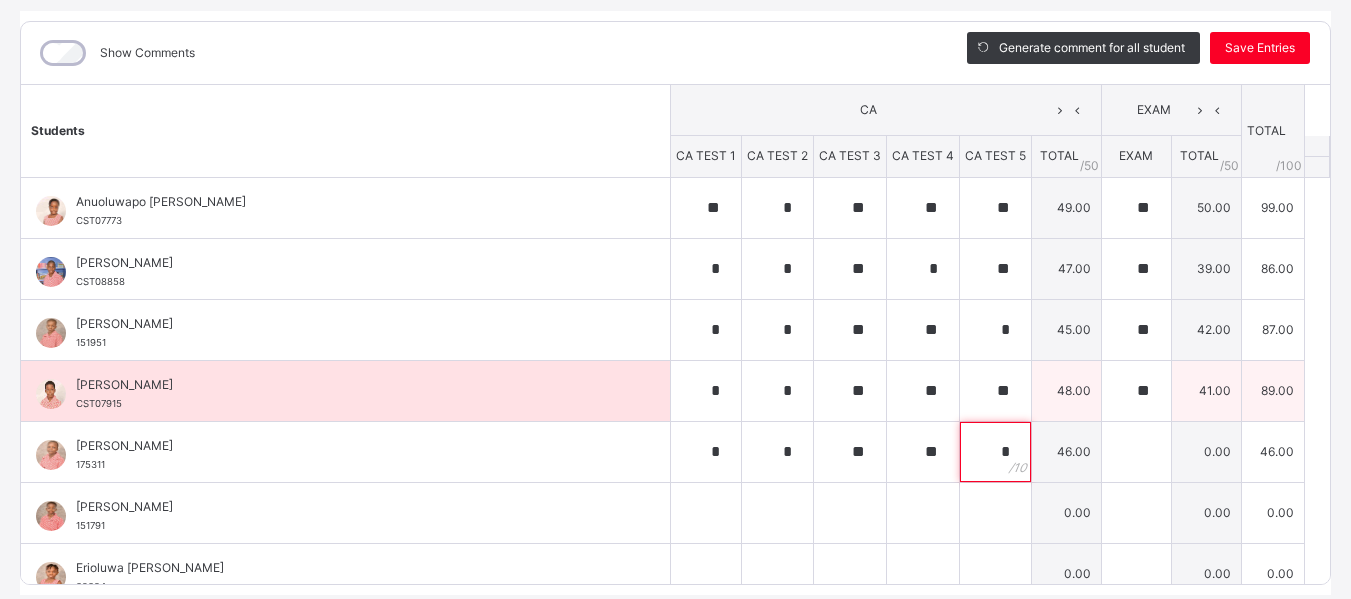 type on "*" 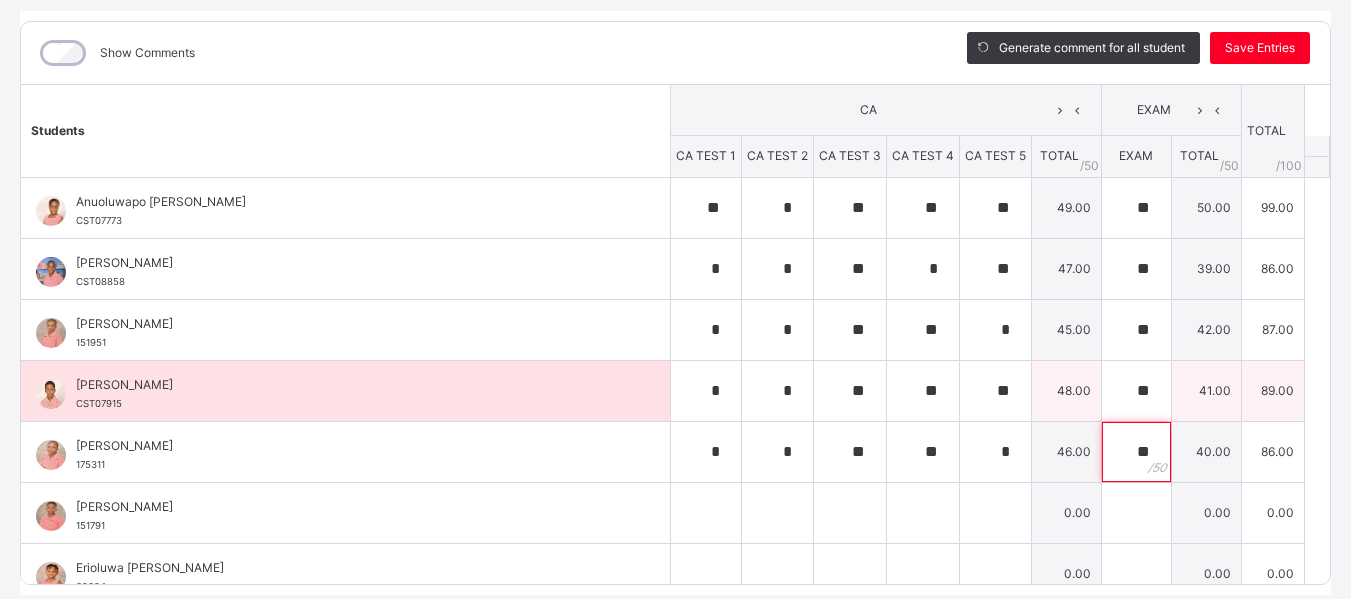 type on "**" 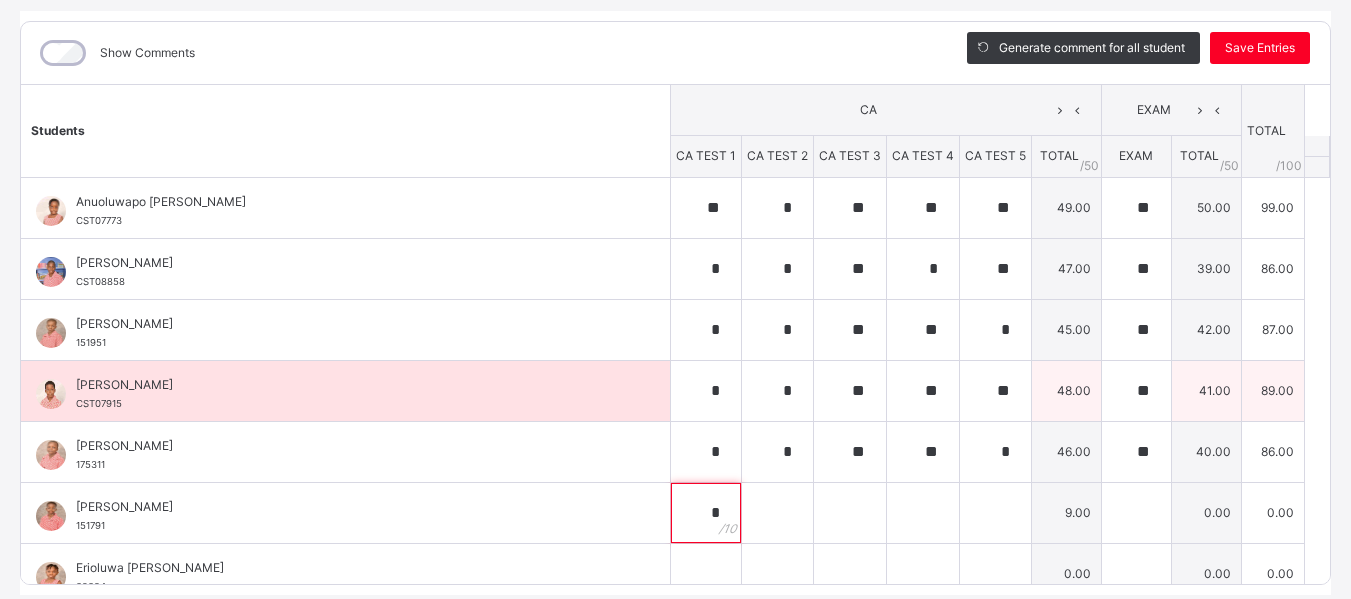 type on "*" 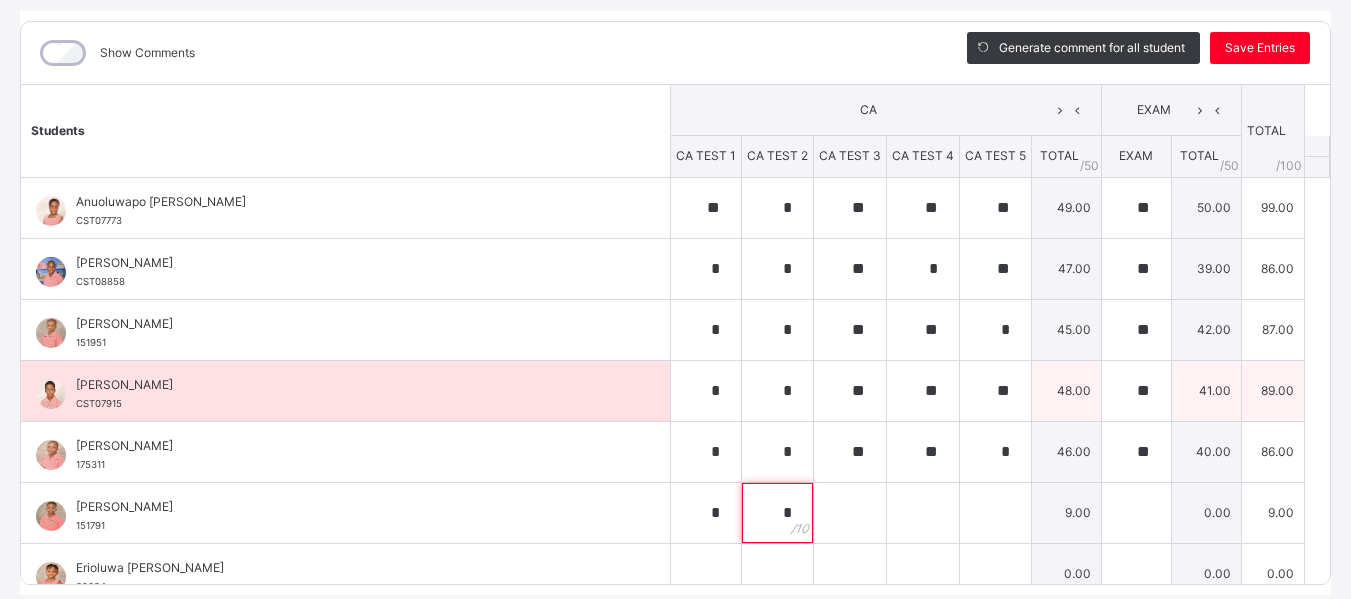 type on "*" 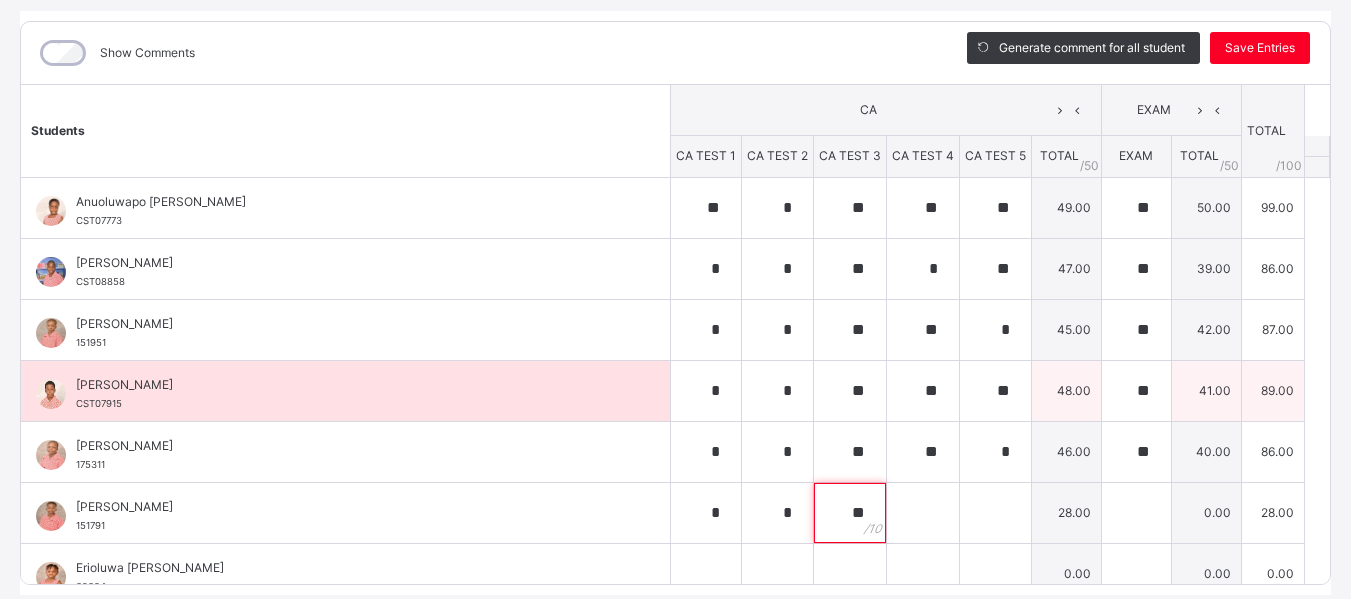 type on "**" 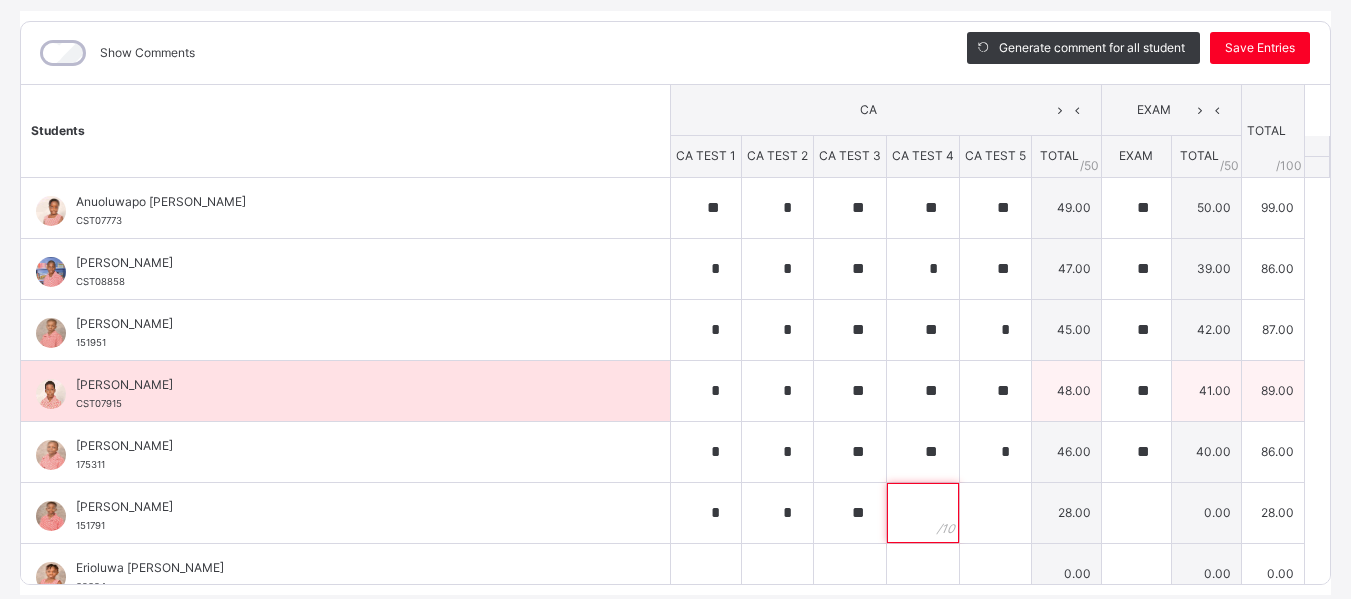 type on "*" 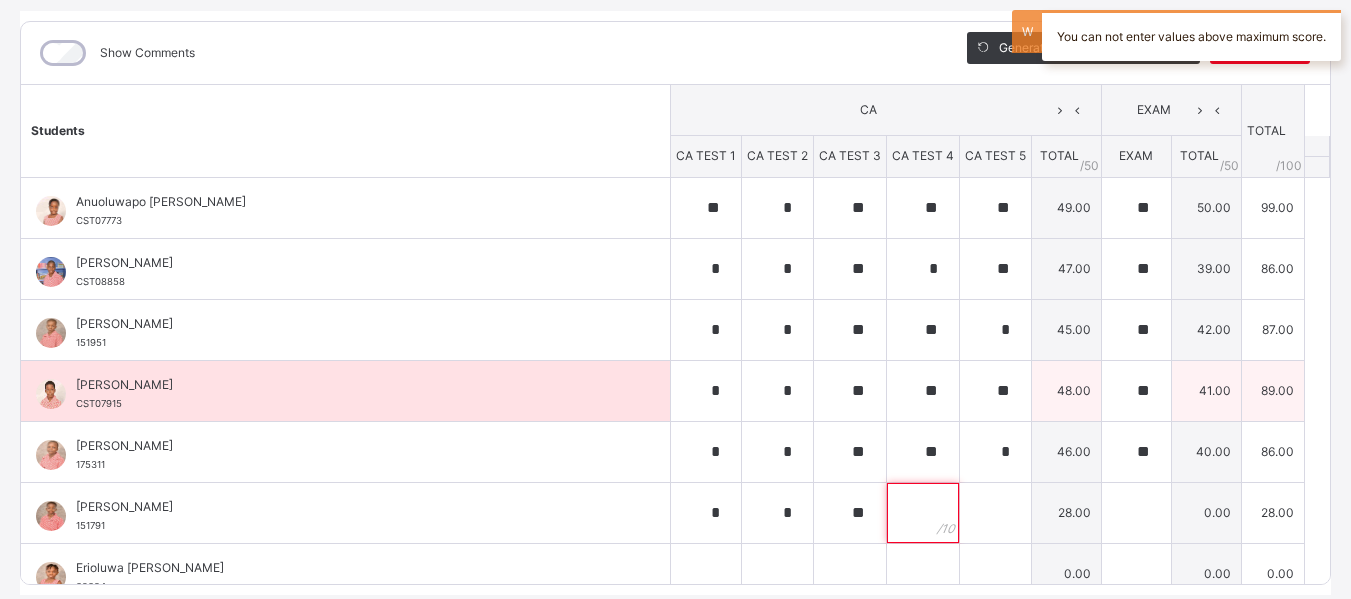 type on "*" 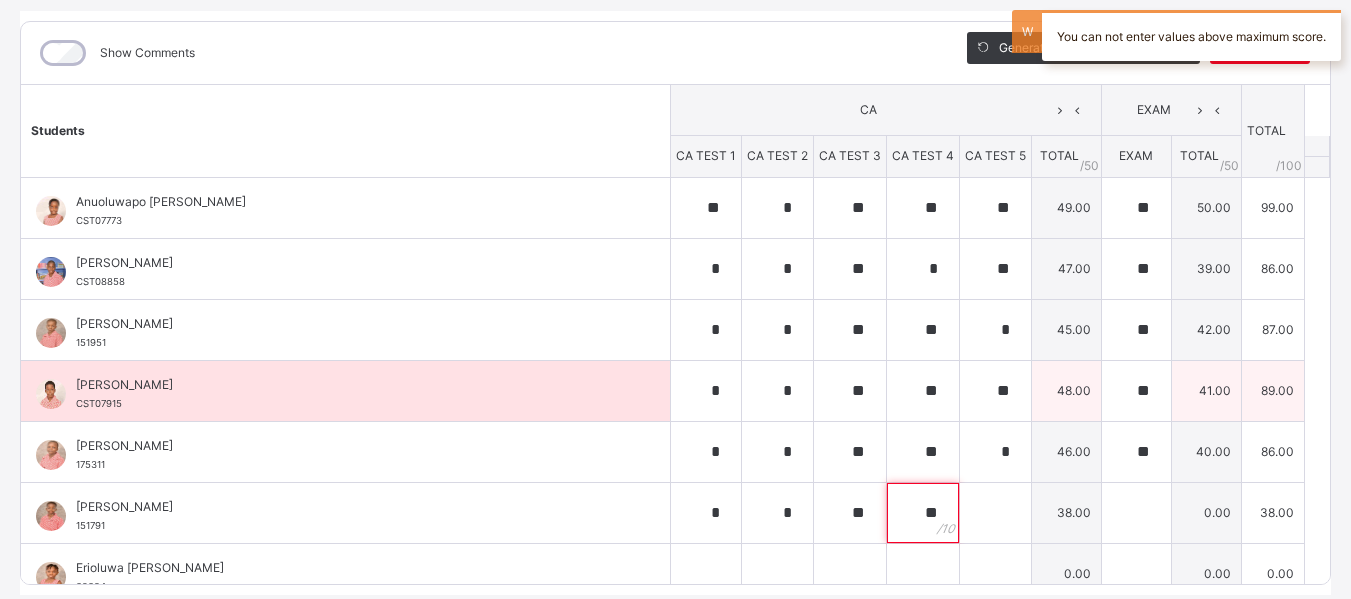 type on "**" 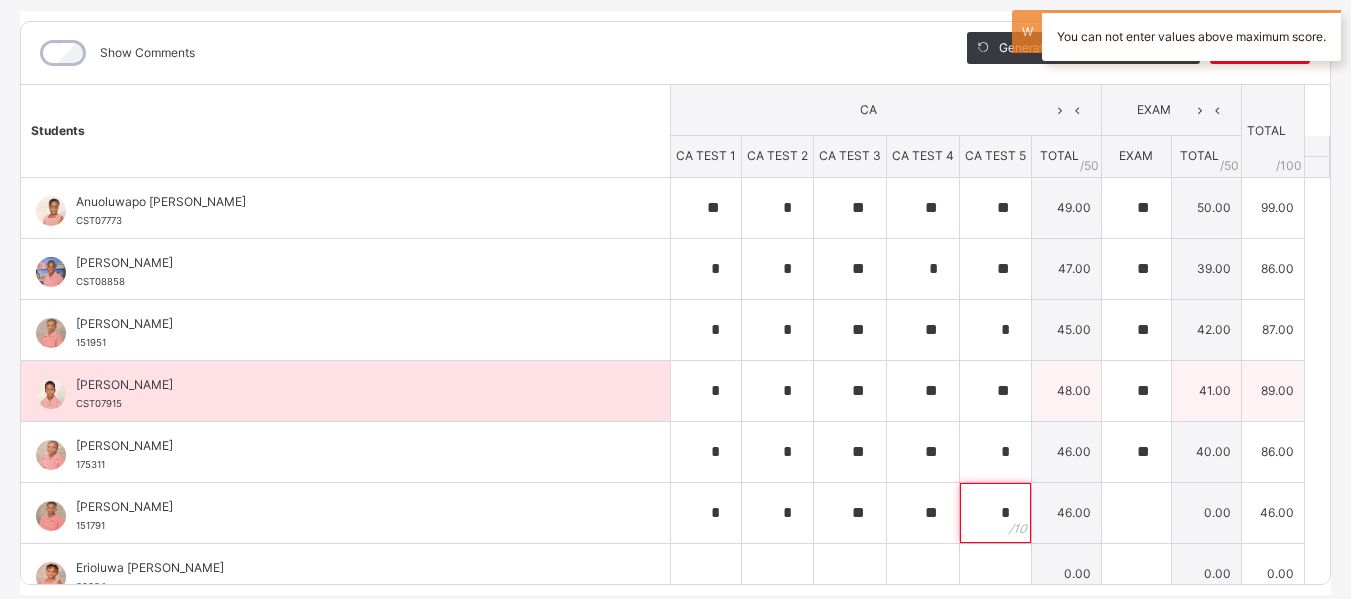 type on "*" 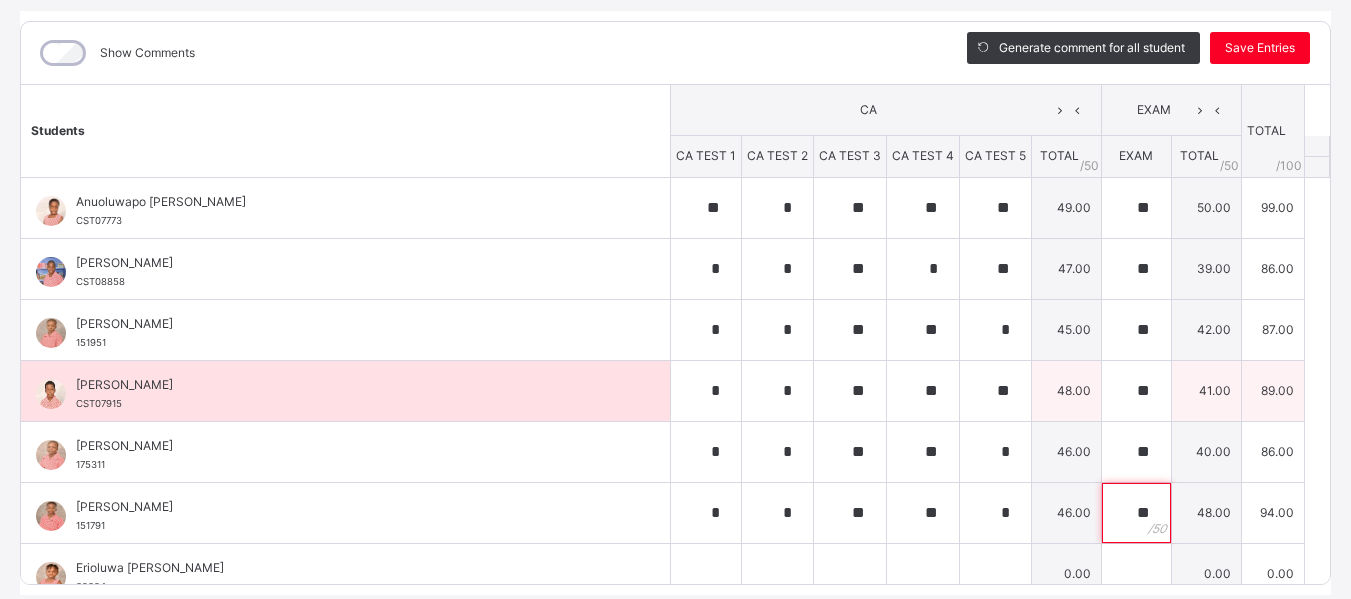 type on "**" 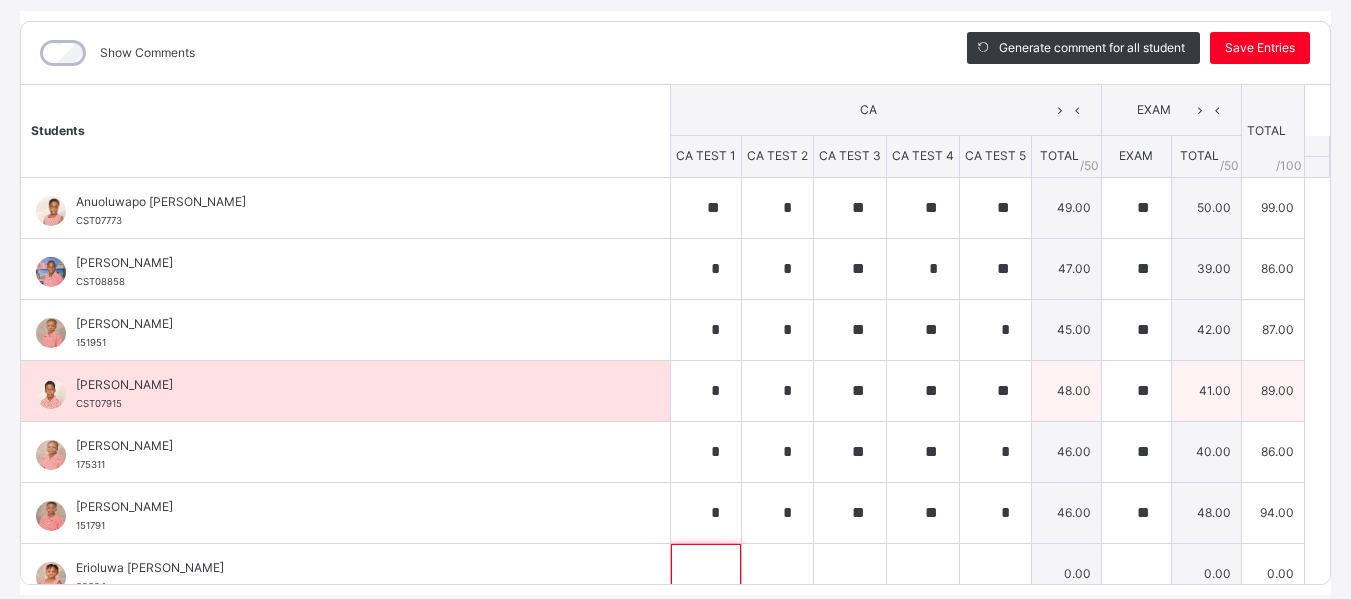 scroll, scrollTop: 20, scrollLeft: 0, axis: vertical 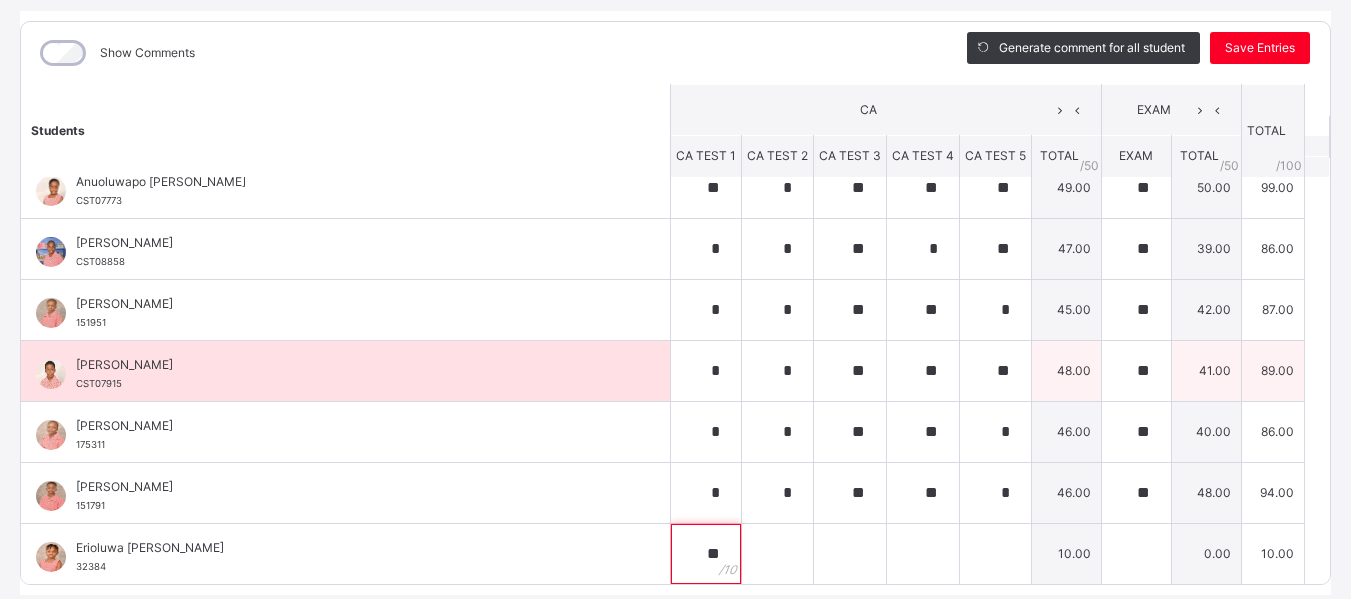 type on "**" 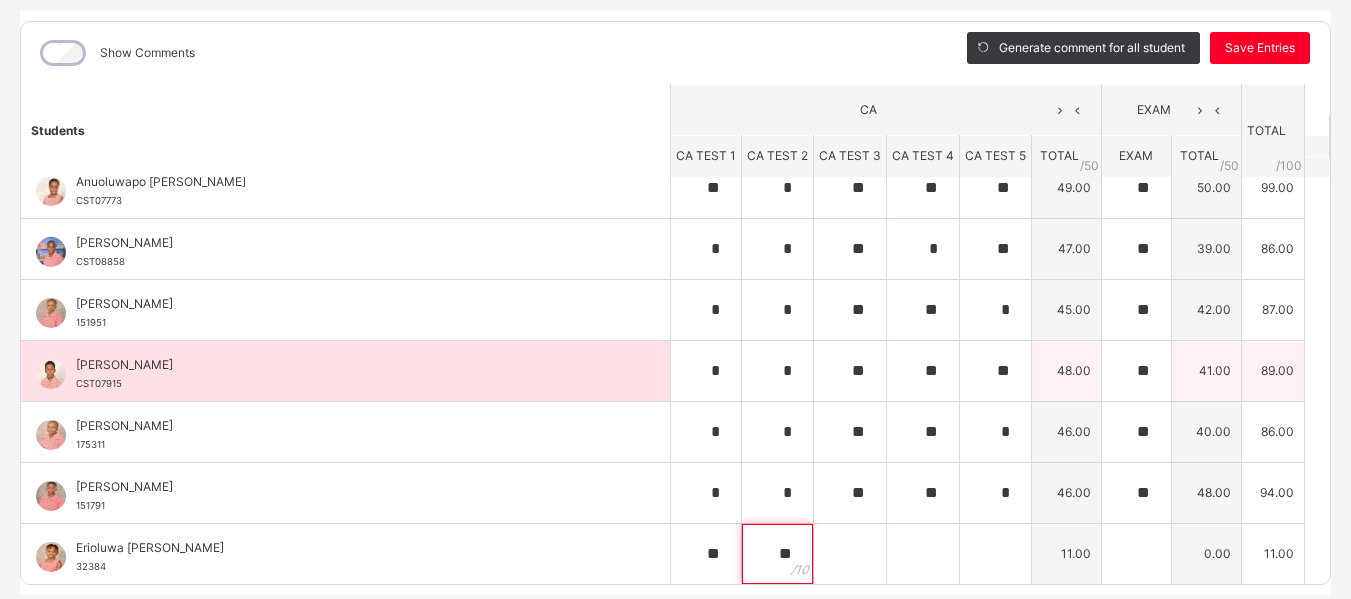 type on "**" 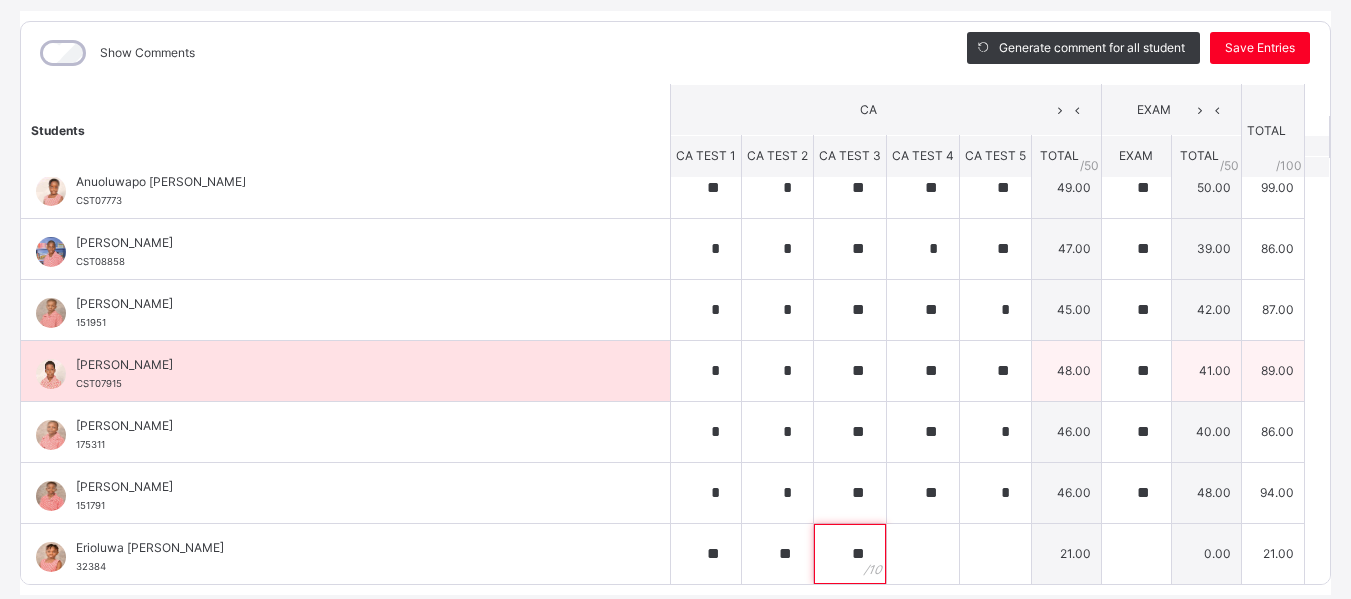 type on "**" 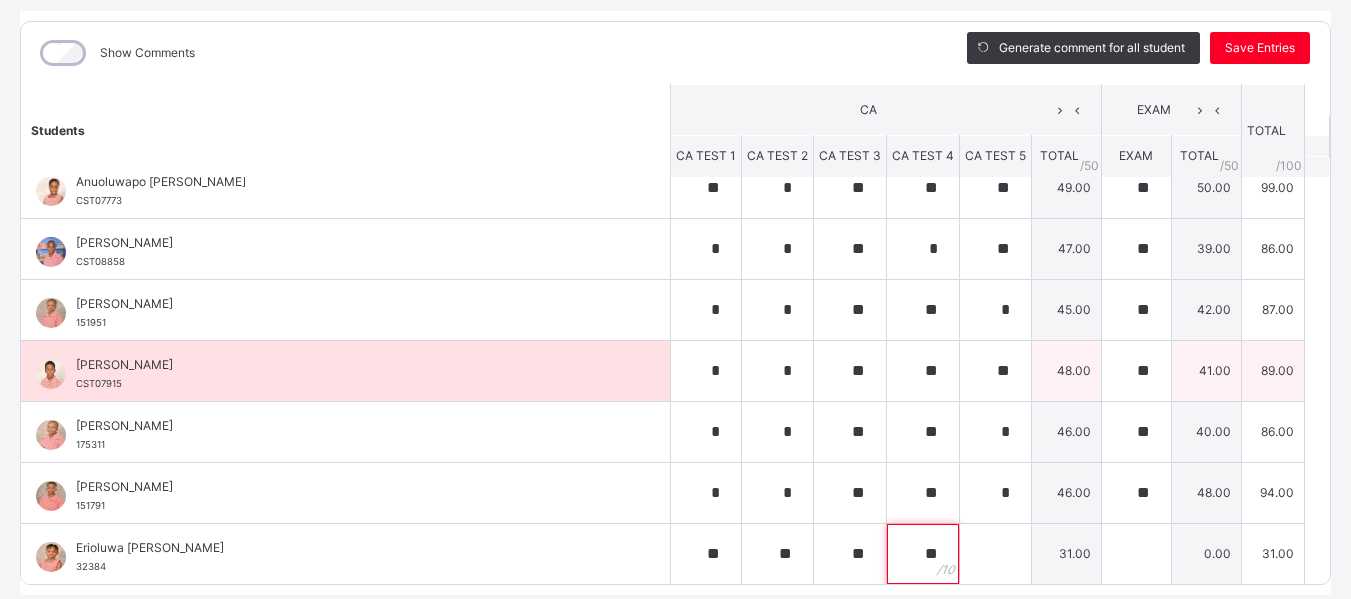 type on "**" 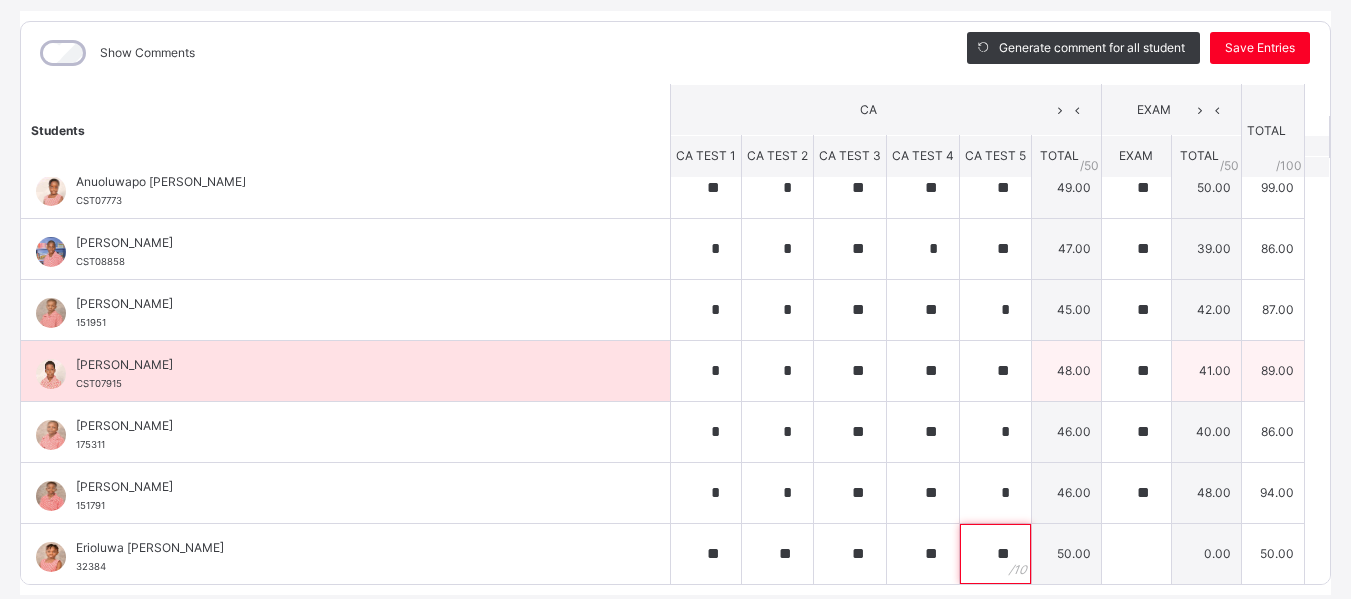 type on "**" 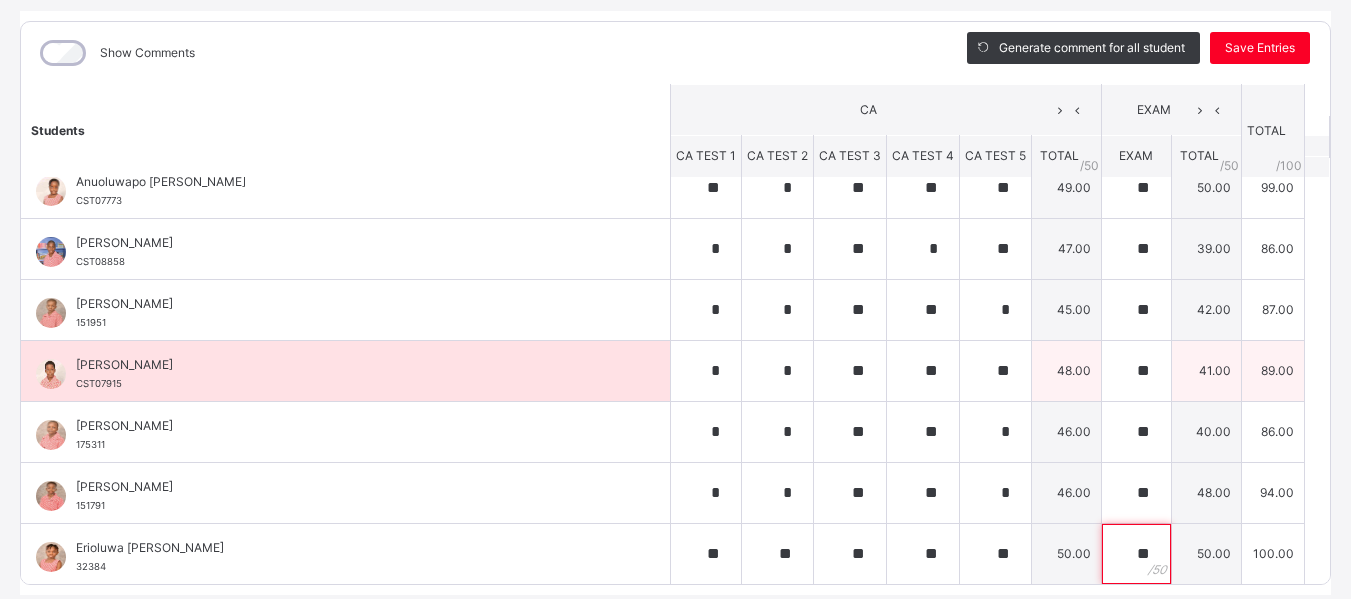 type on "**" 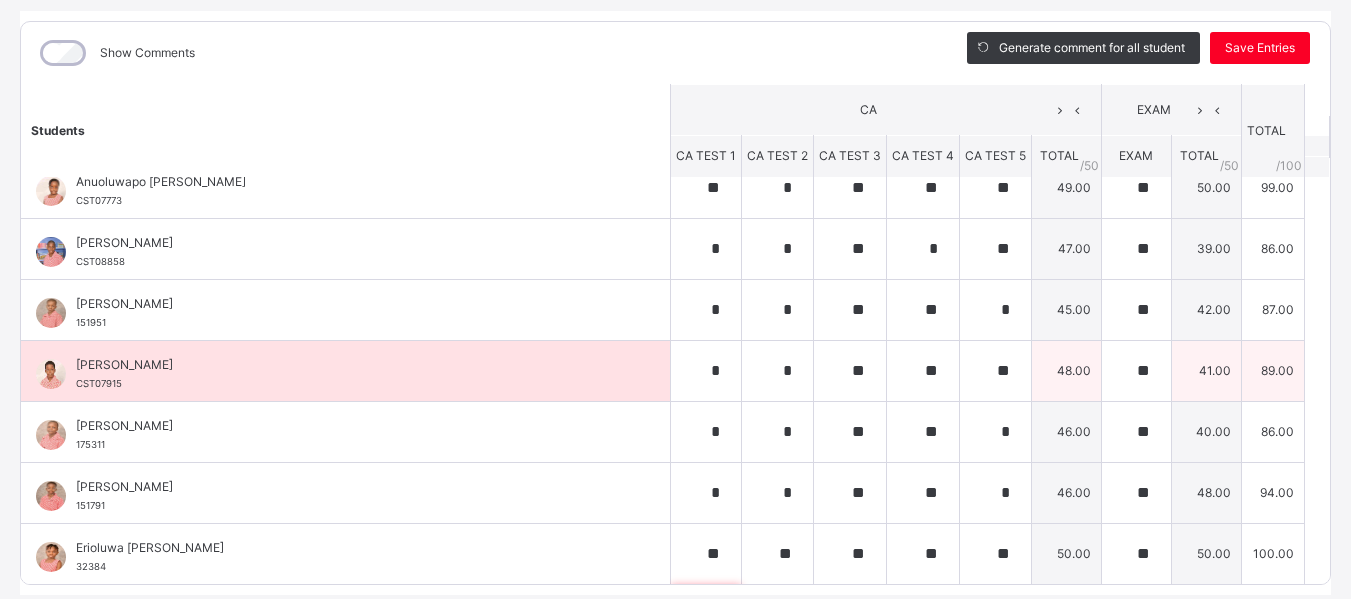 scroll, scrollTop: 301, scrollLeft: 0, axis: vertical 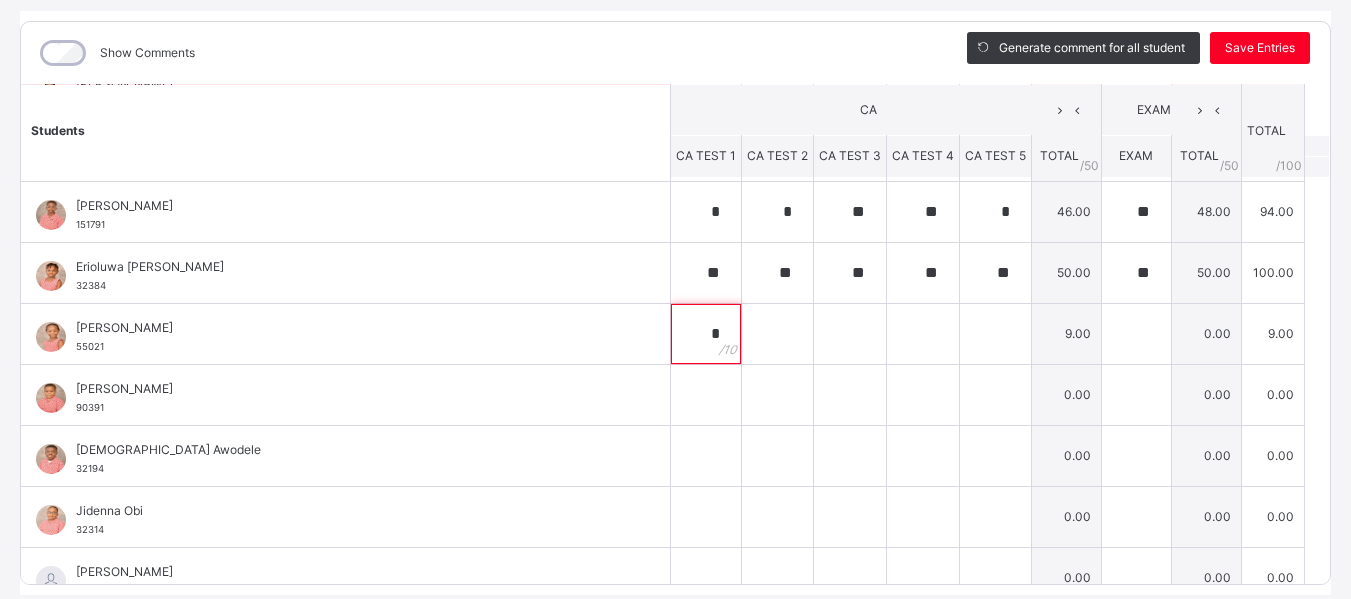 type on "*" 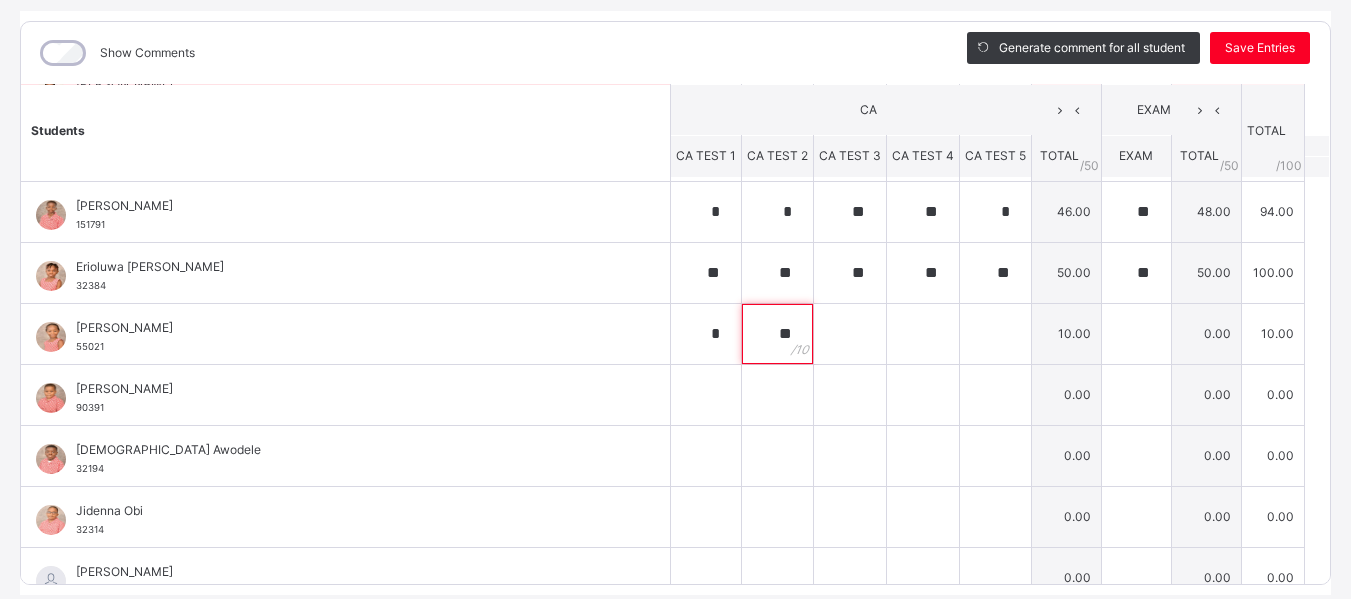 type on "**" 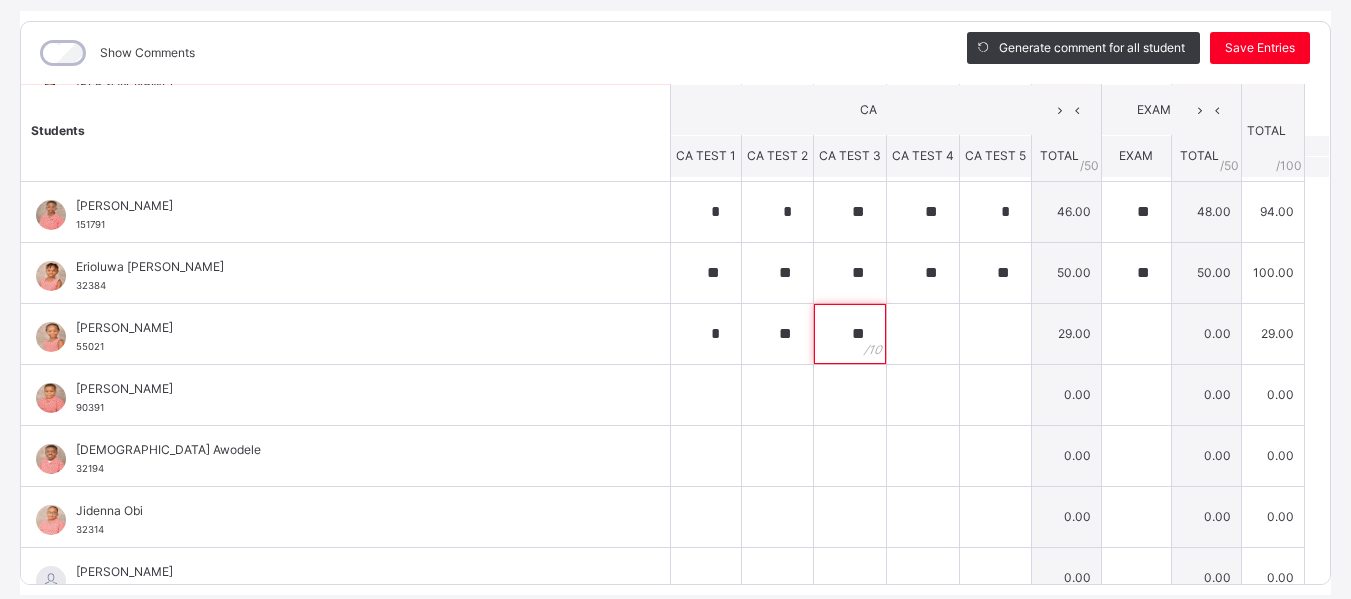 type on "**" 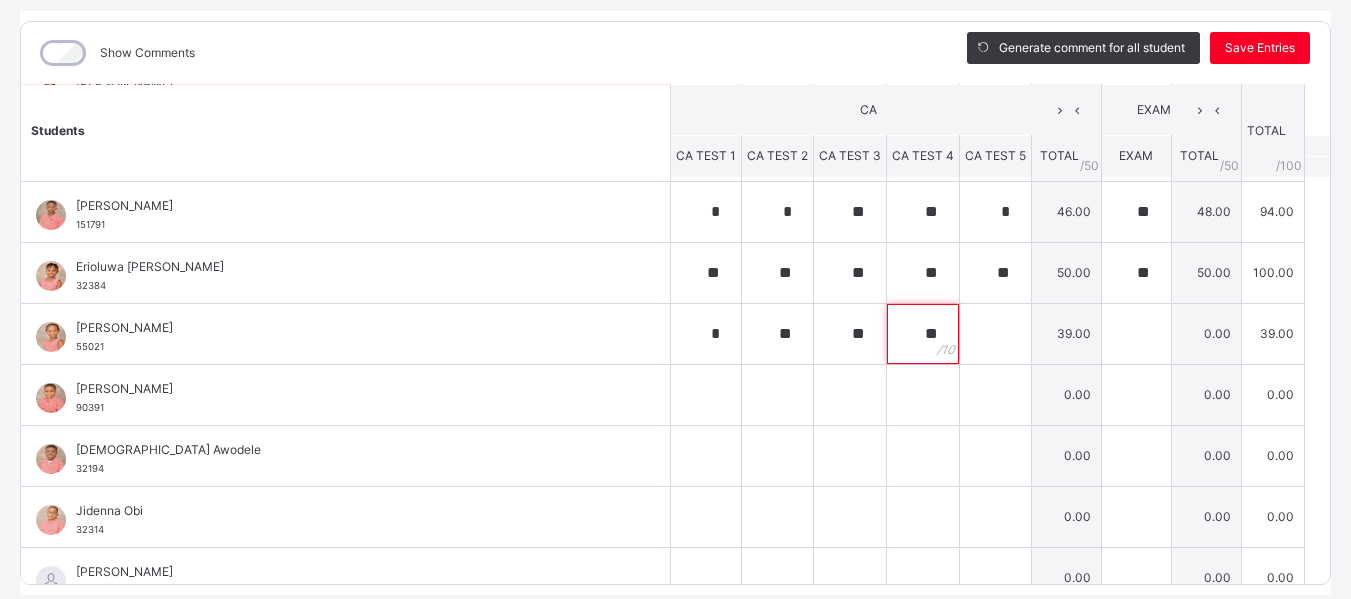 type on "**" 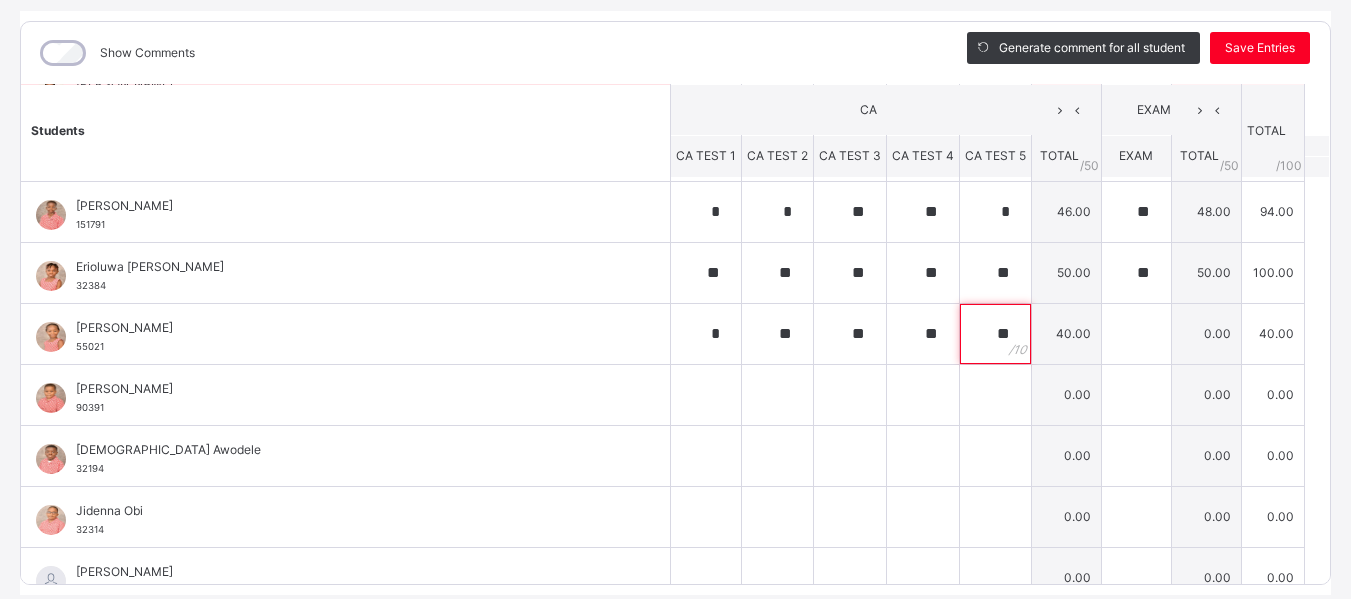 type on "**" 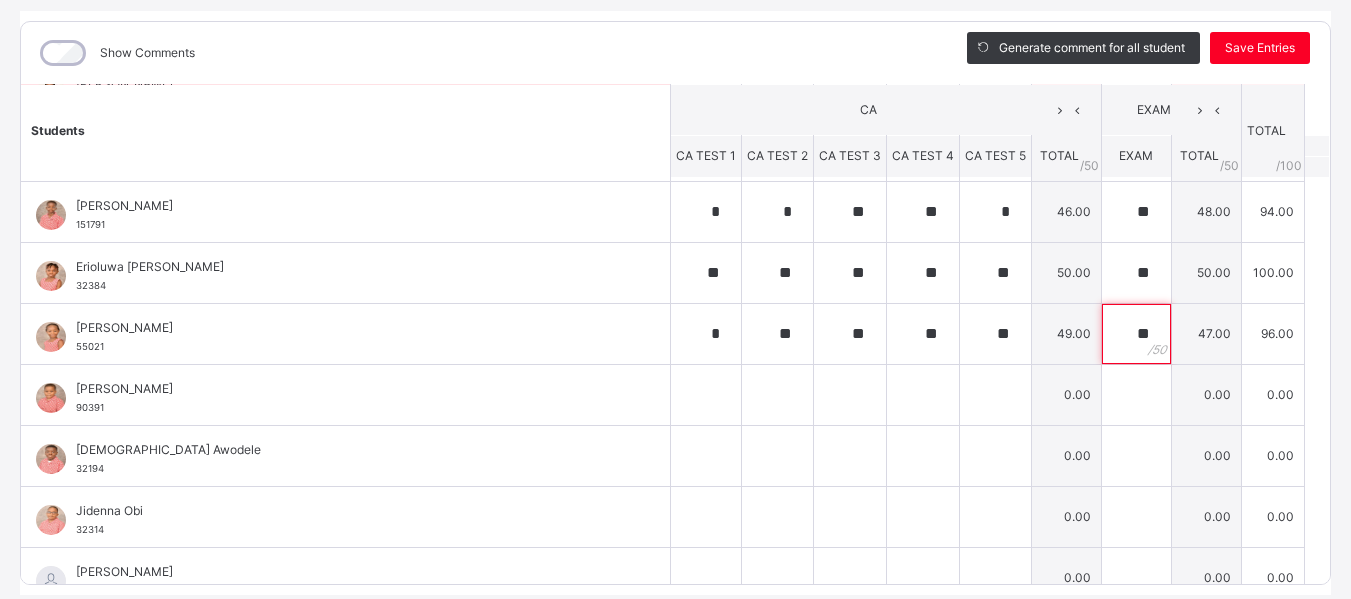 type on "**" 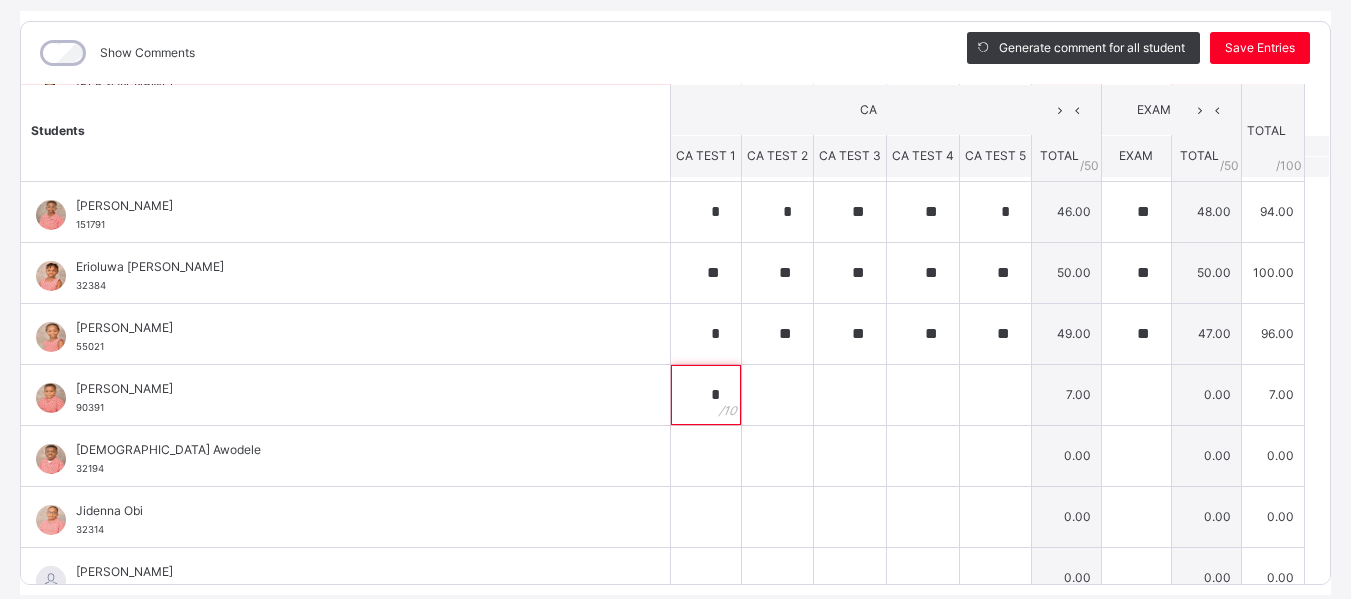 type on "*" 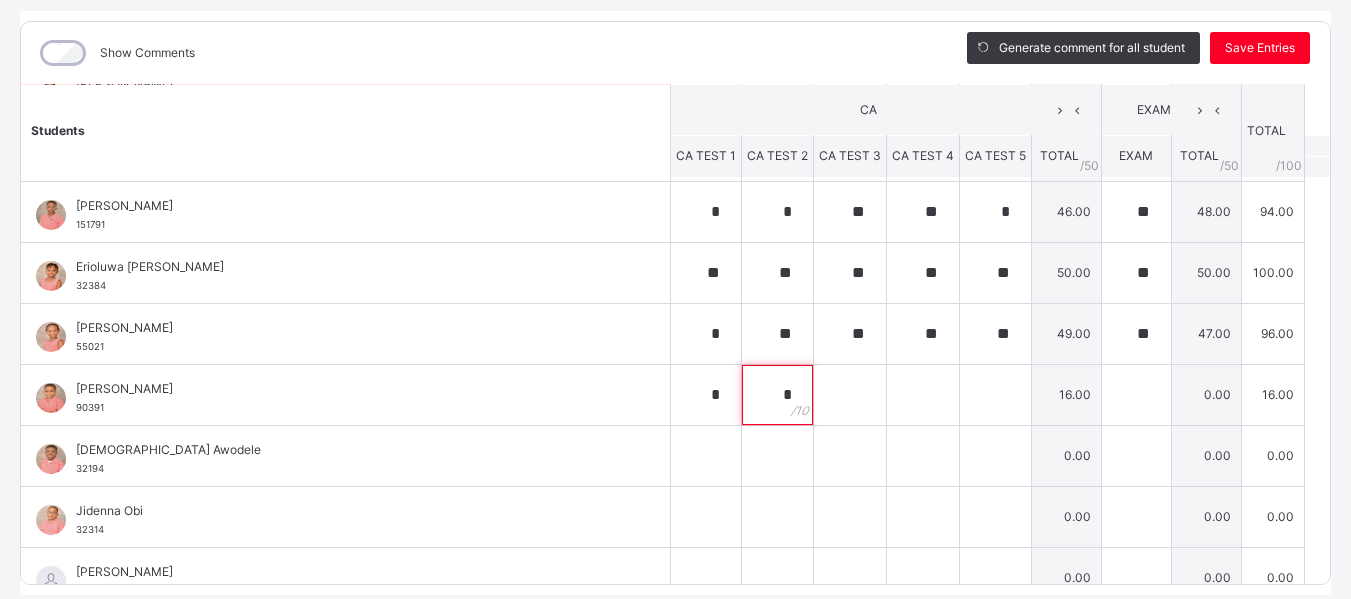 type on "*" 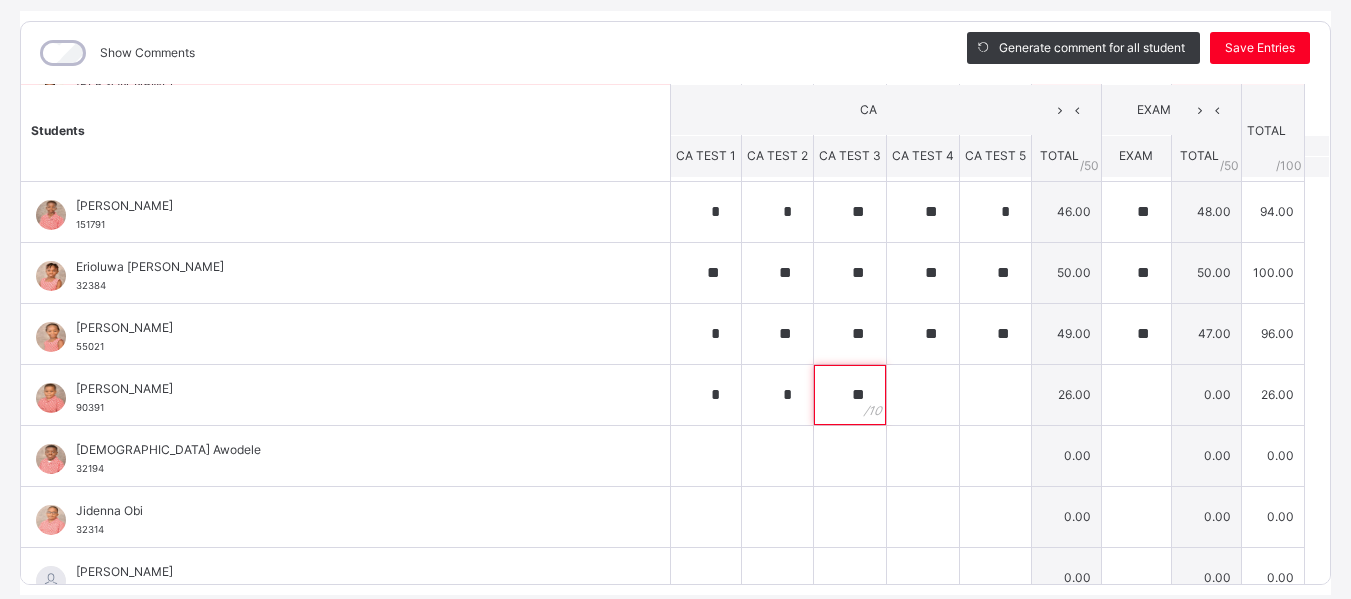 type on "**" 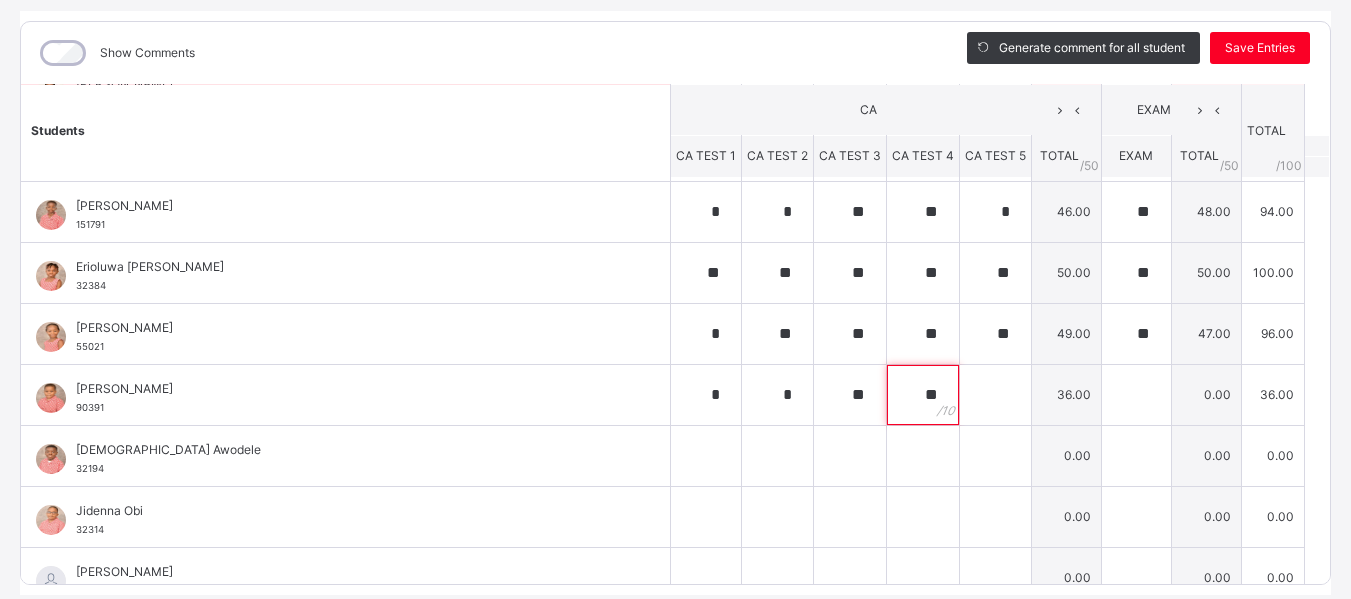 type on "**" 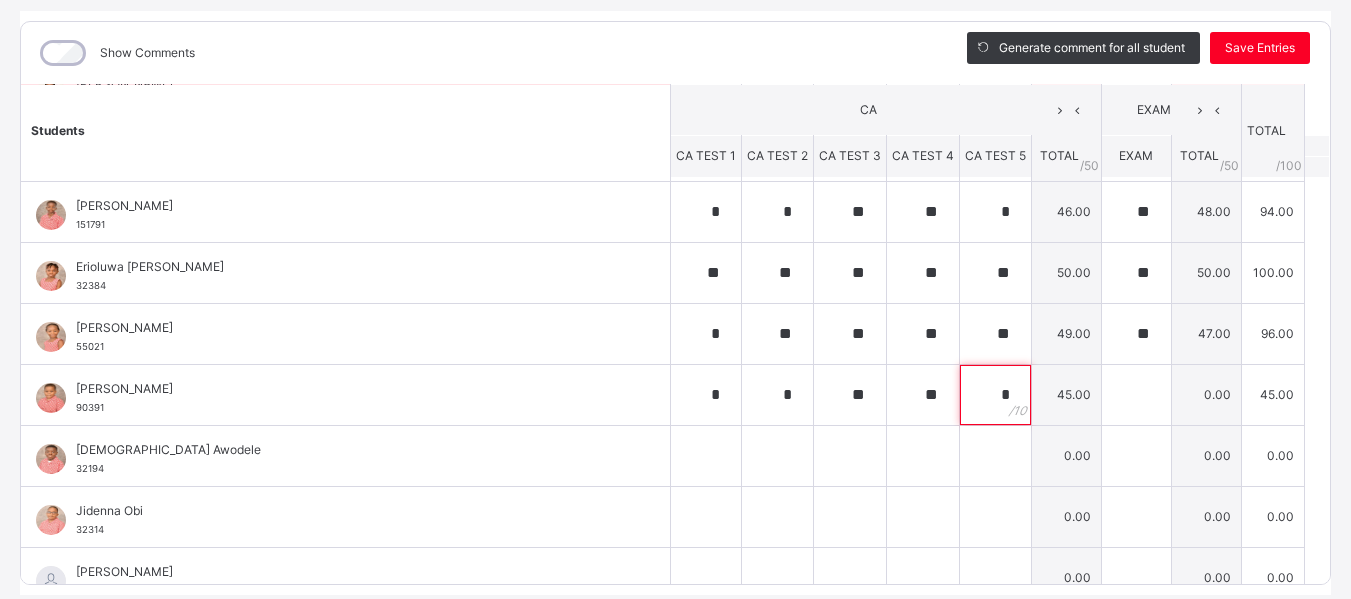 type on "*" 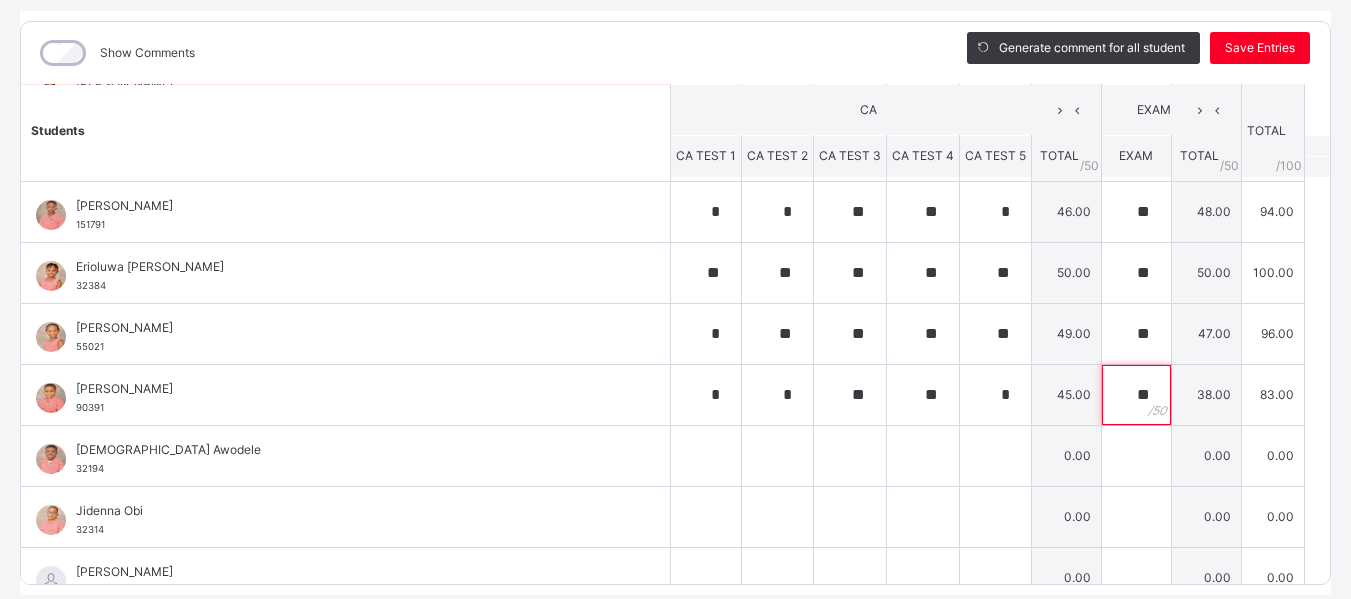 type on "**" 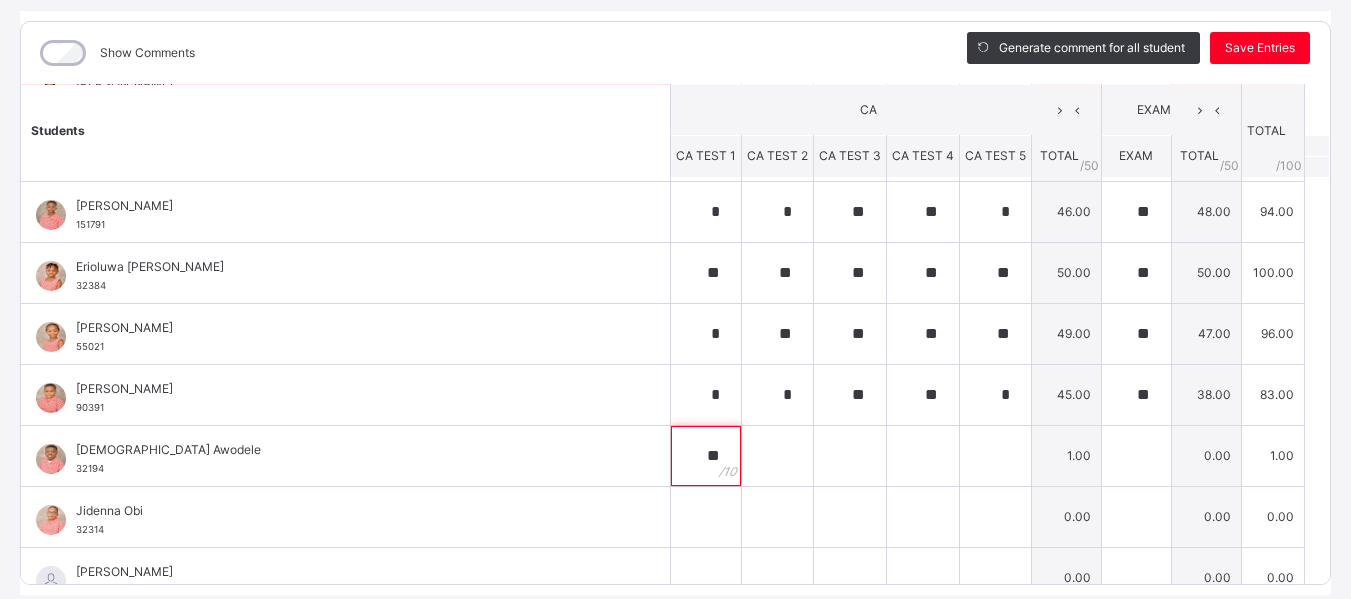 type on "**" 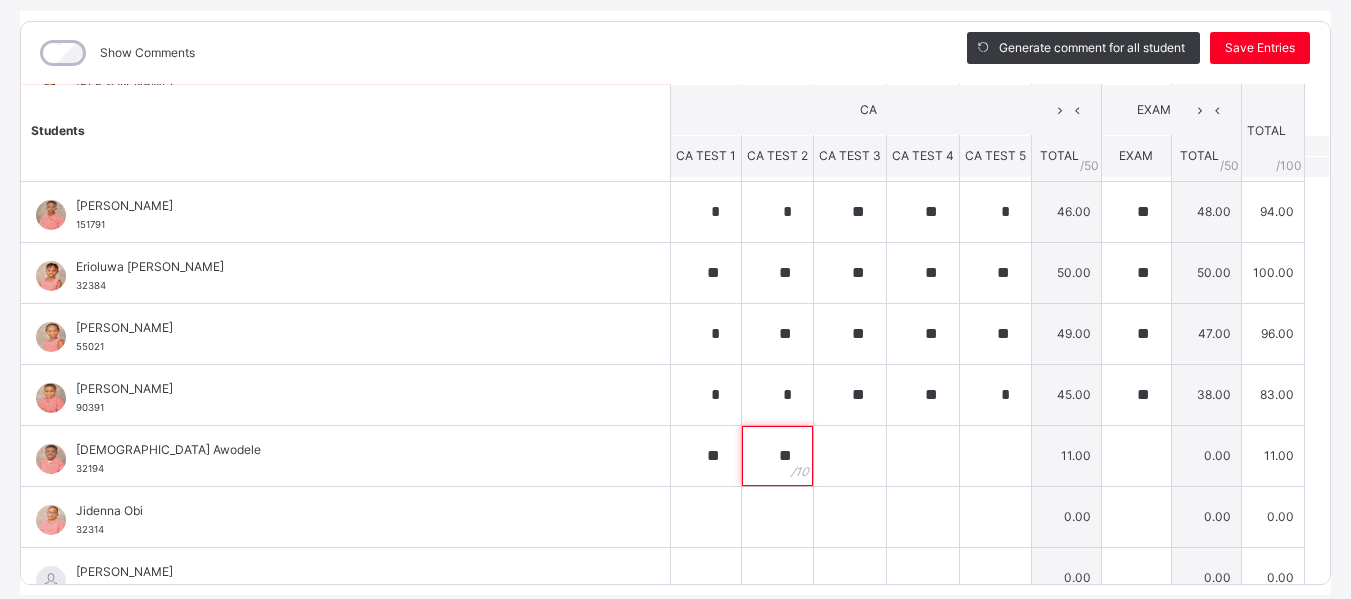 type on "**" 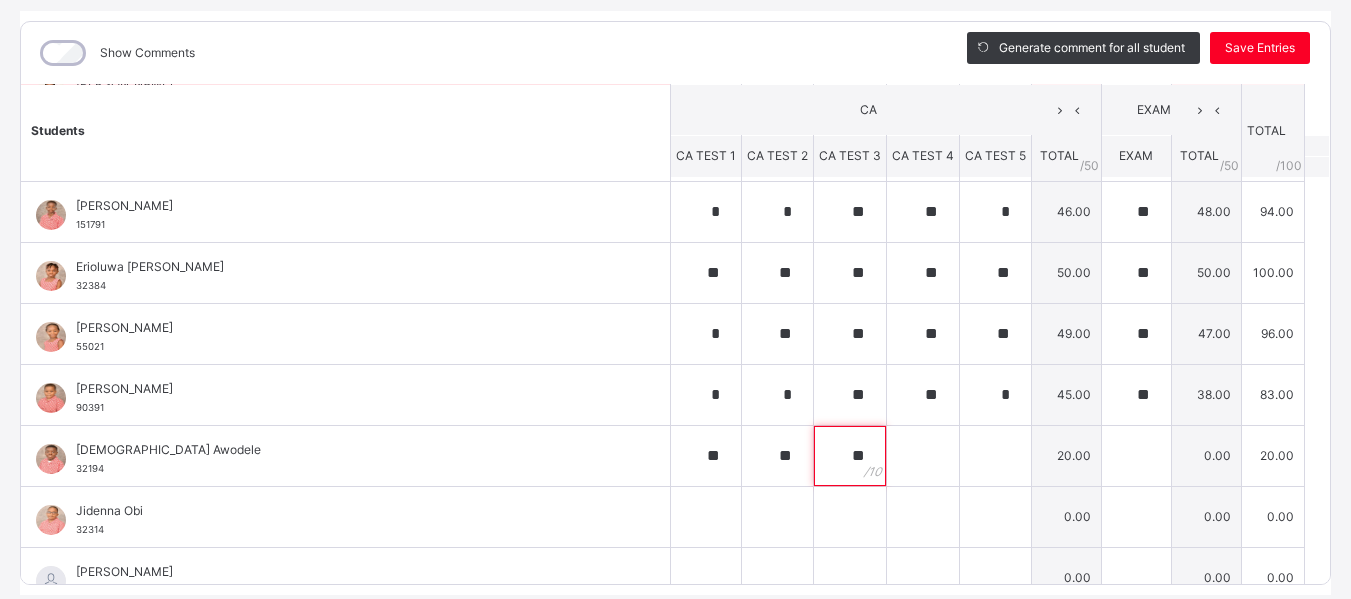 type on "**" 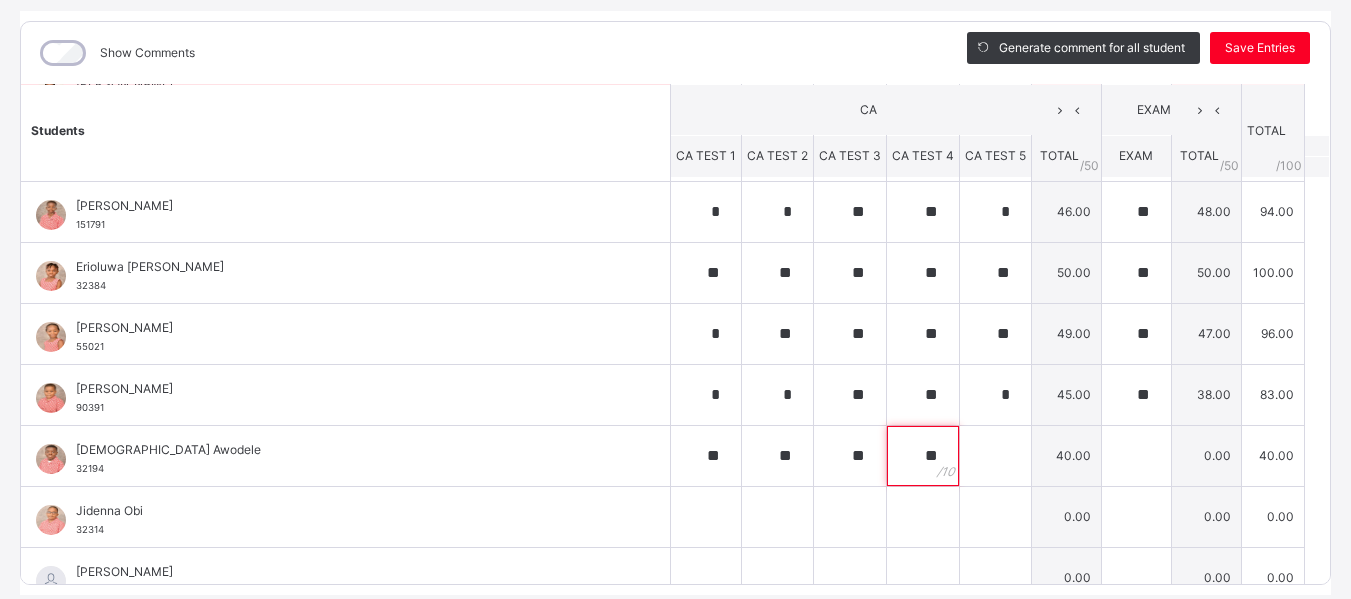 type on "**" 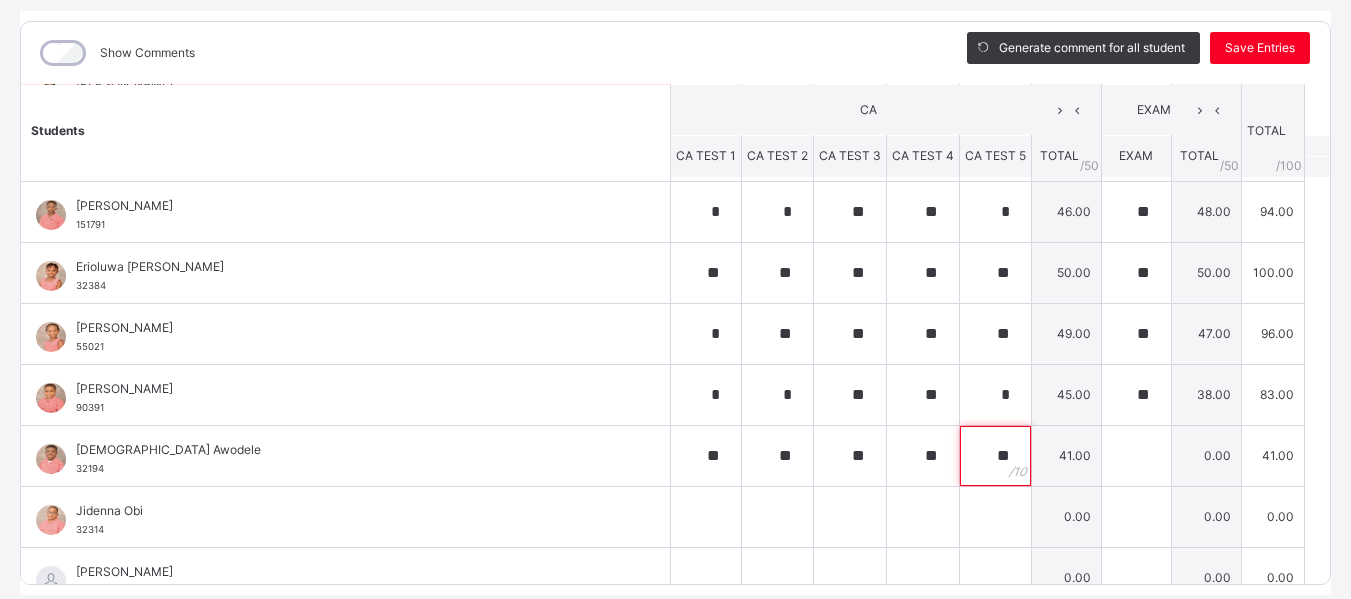 type on "**" 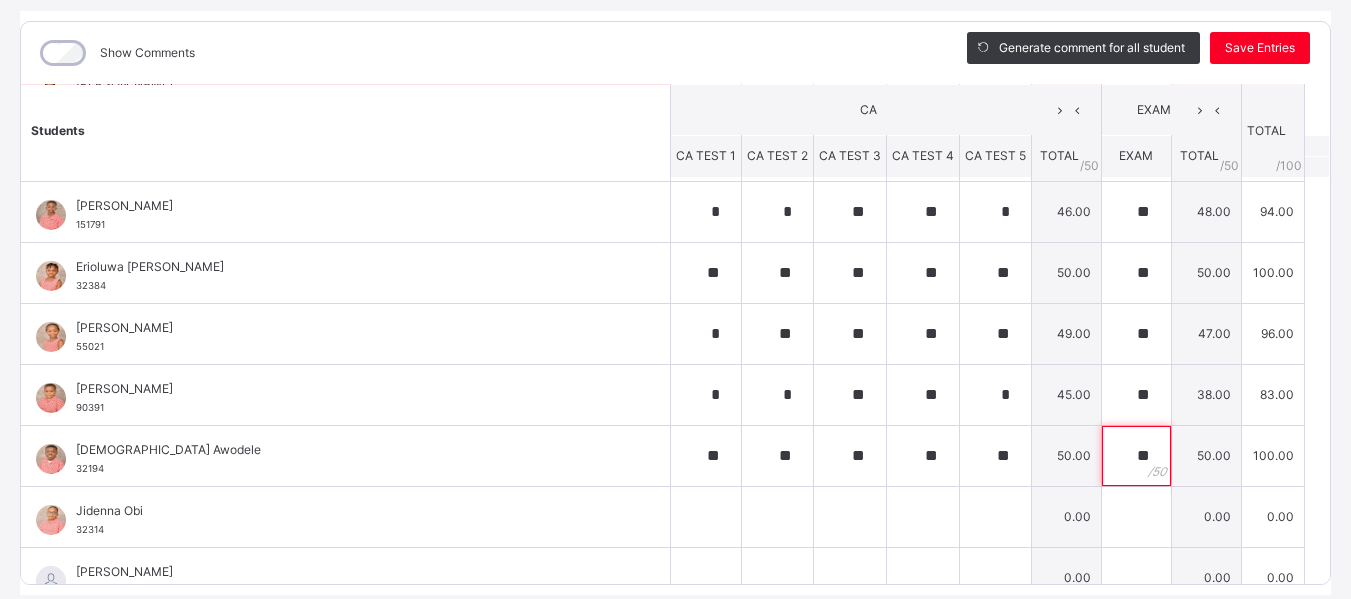 type on "**" 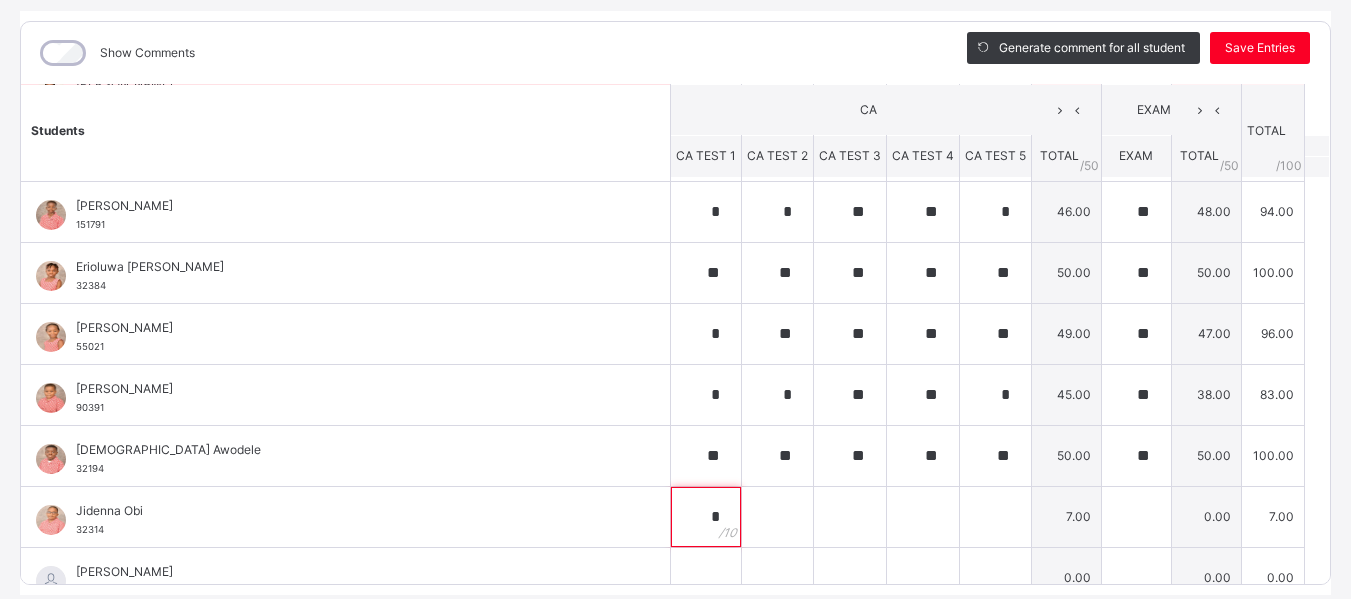 type on "*" 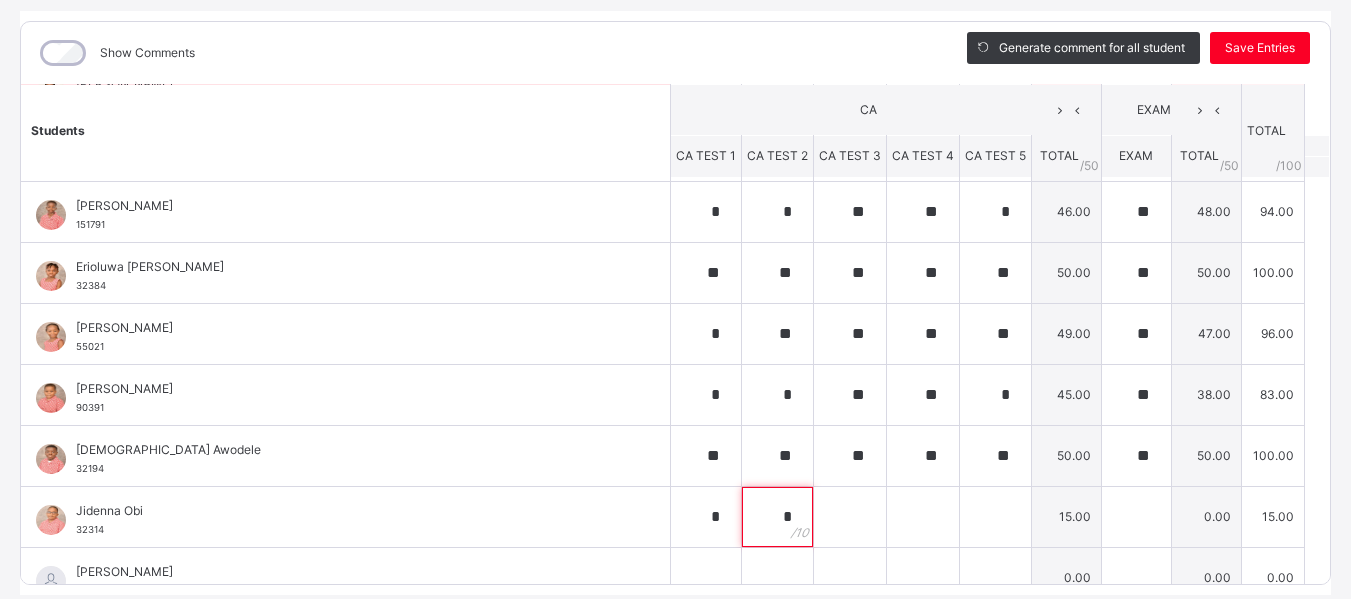 type on "*" 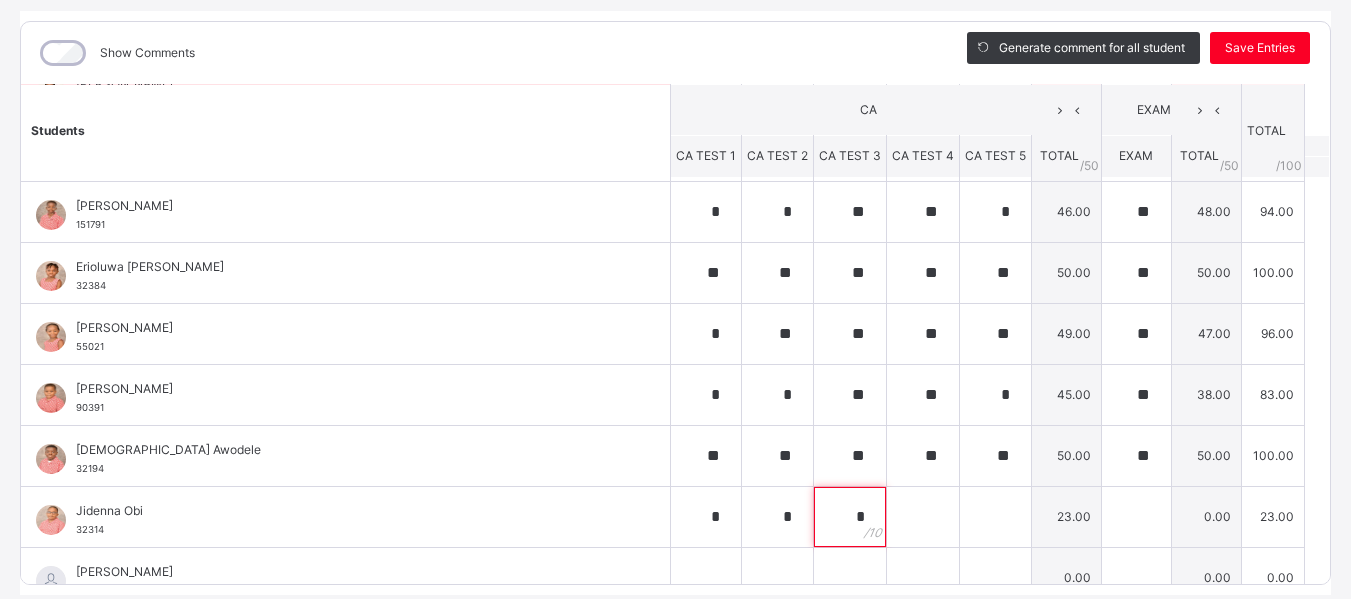 type on "*" 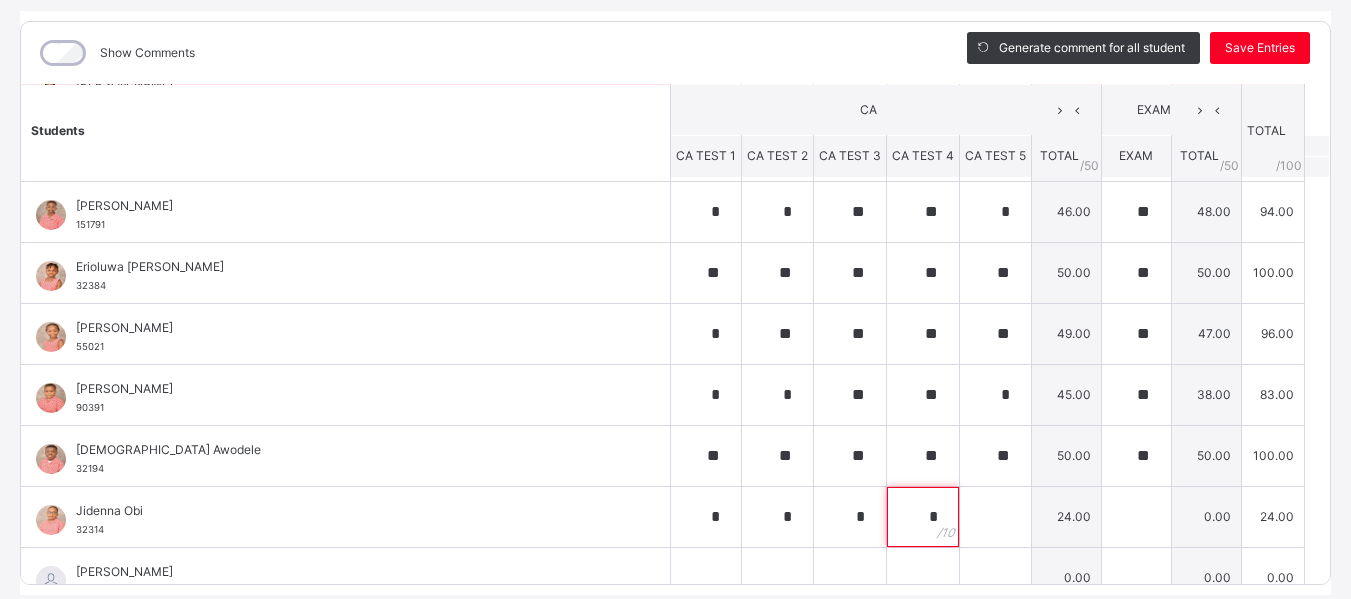 type on "*" 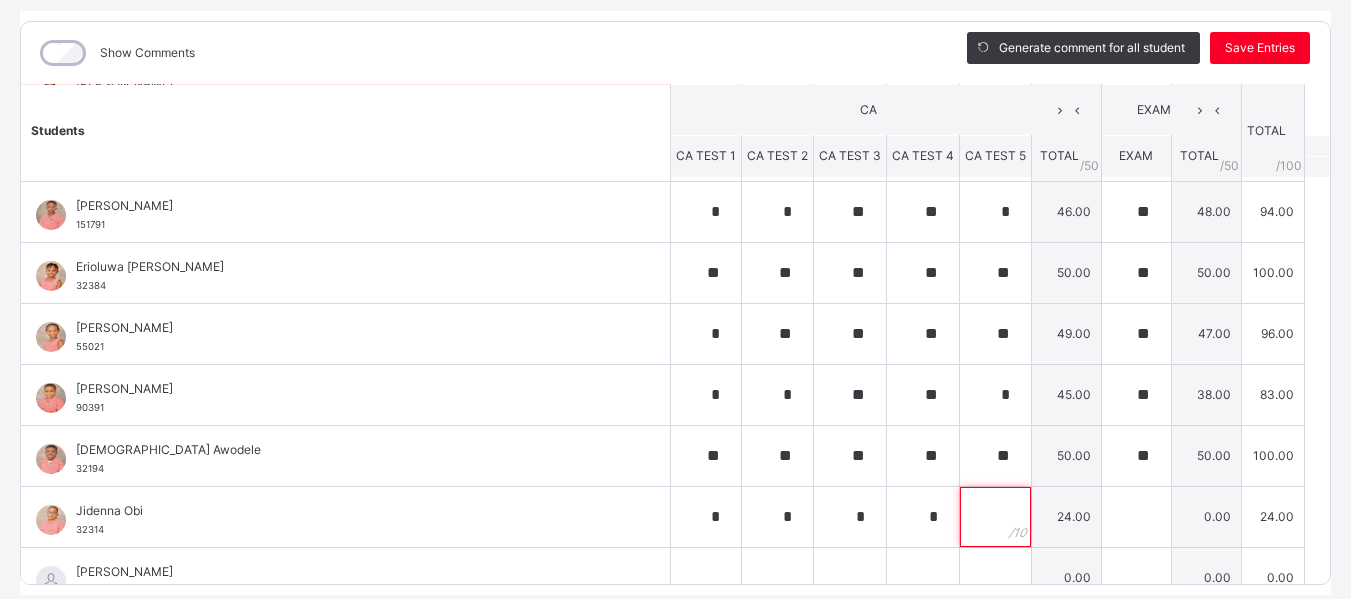 type on "*" 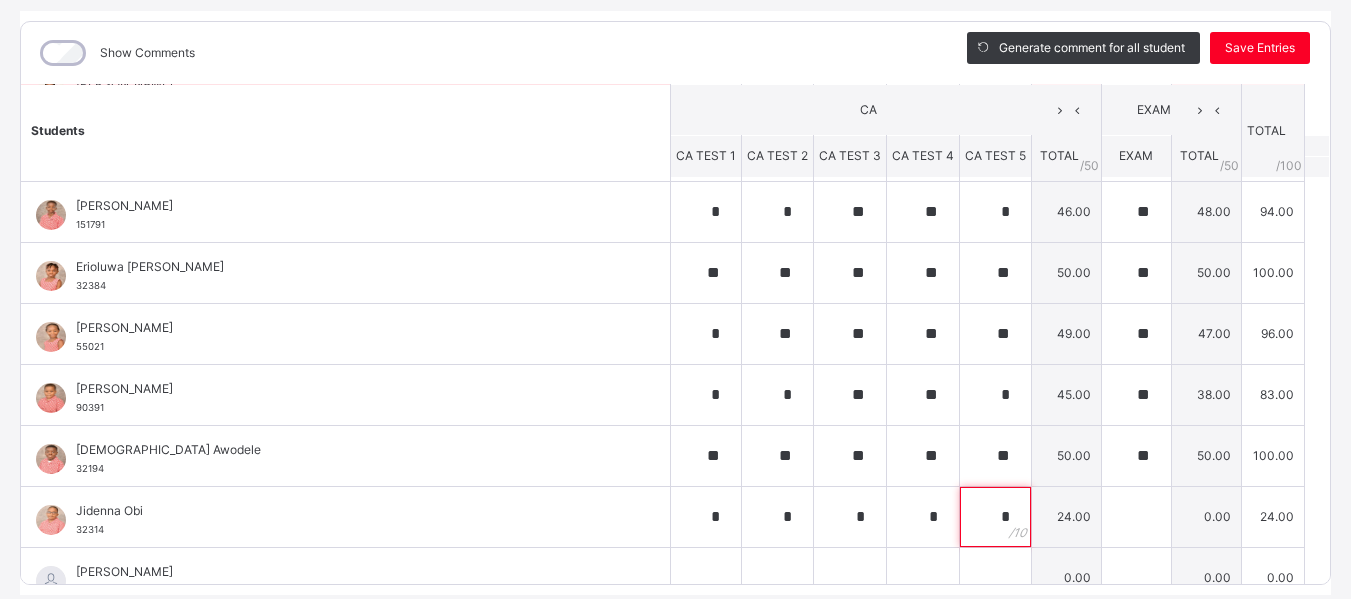 type 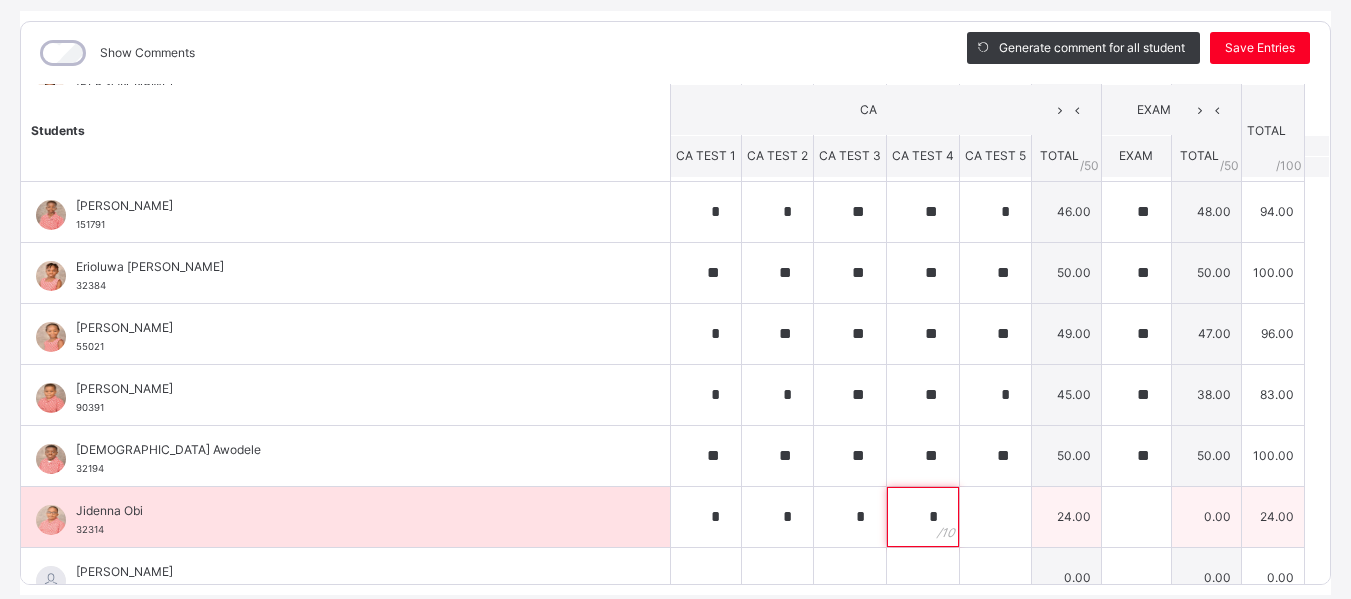 click on "*" at bounding box center (923, 517) 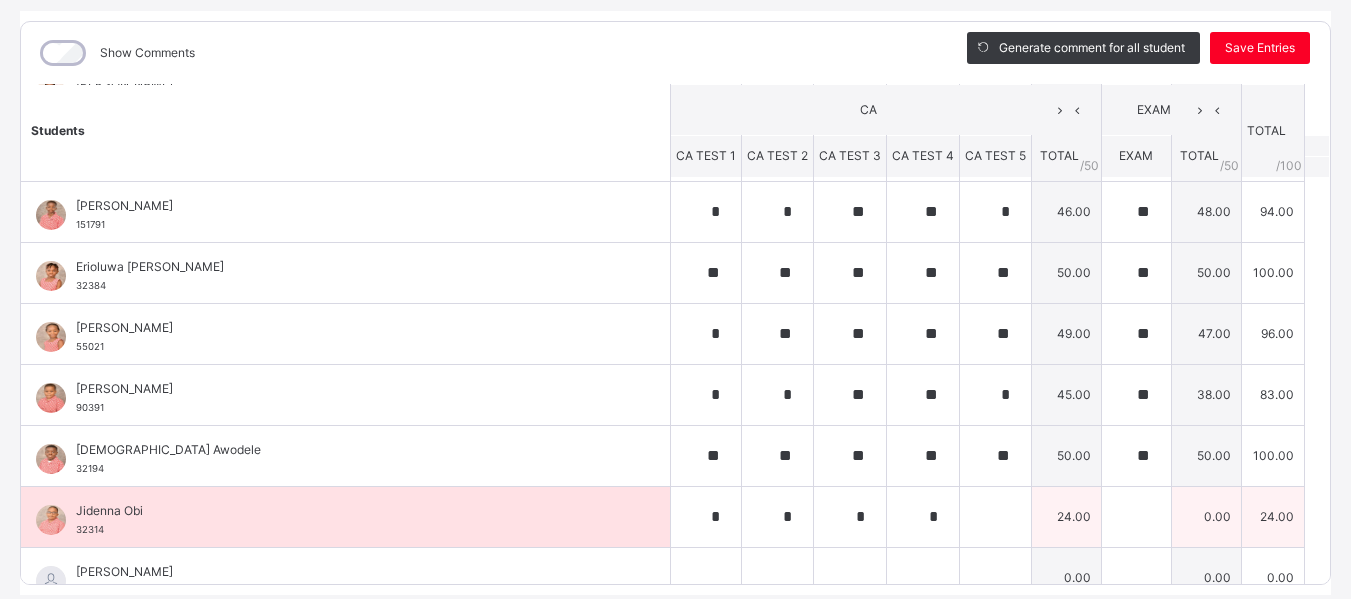 click on "*" at bounding box center [923, 517] 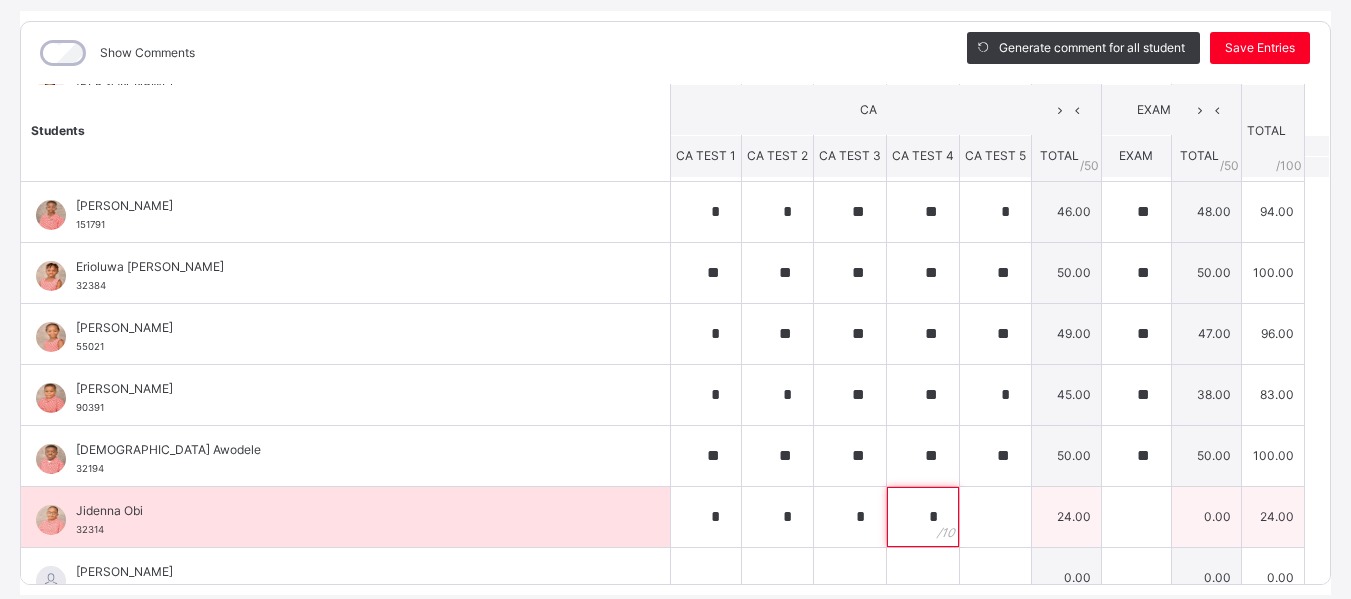 click on "*" at bounding box center [923, 517] 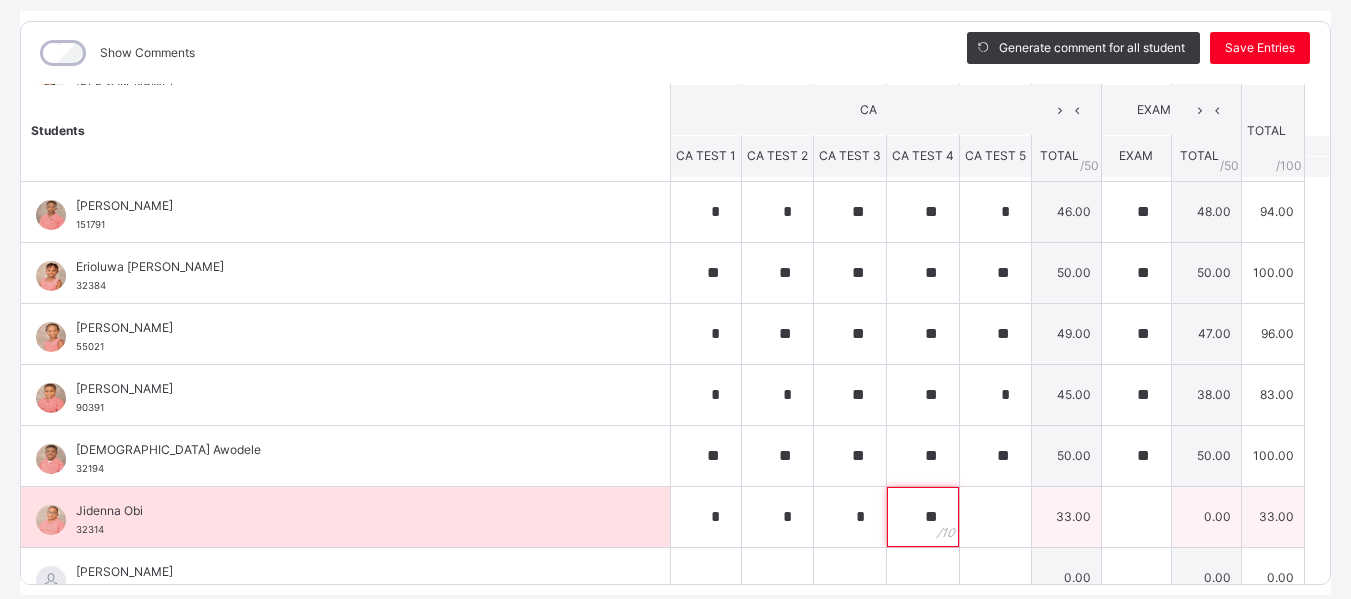 type on "**" 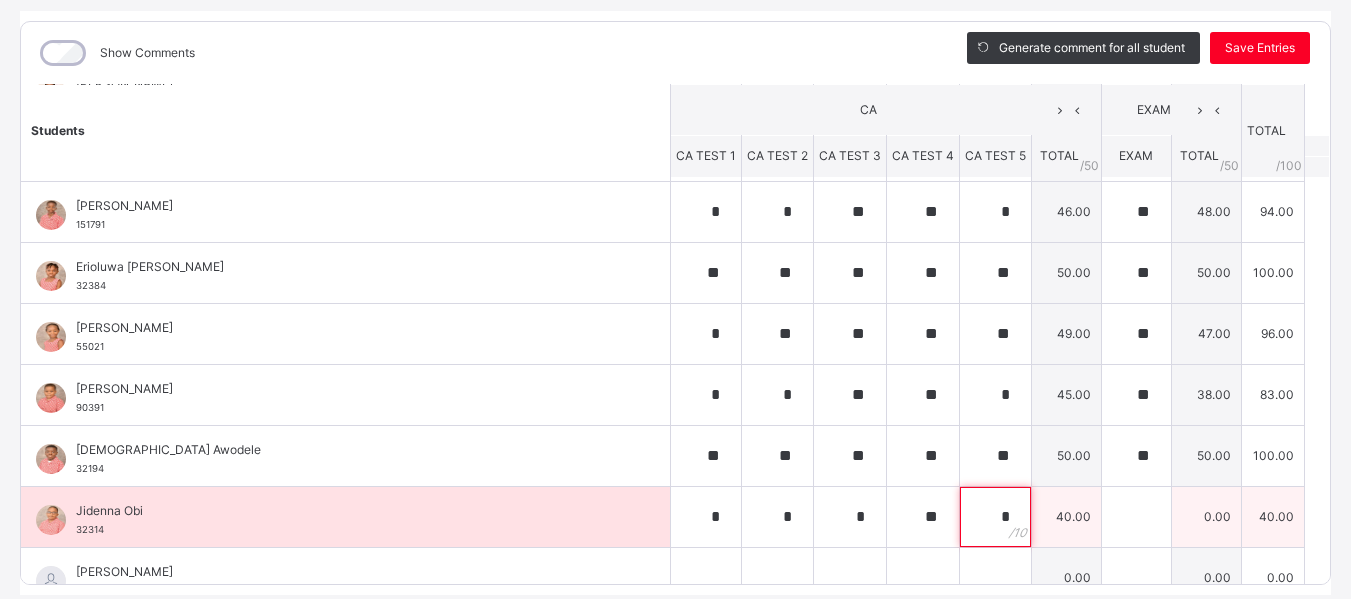 type on "*" 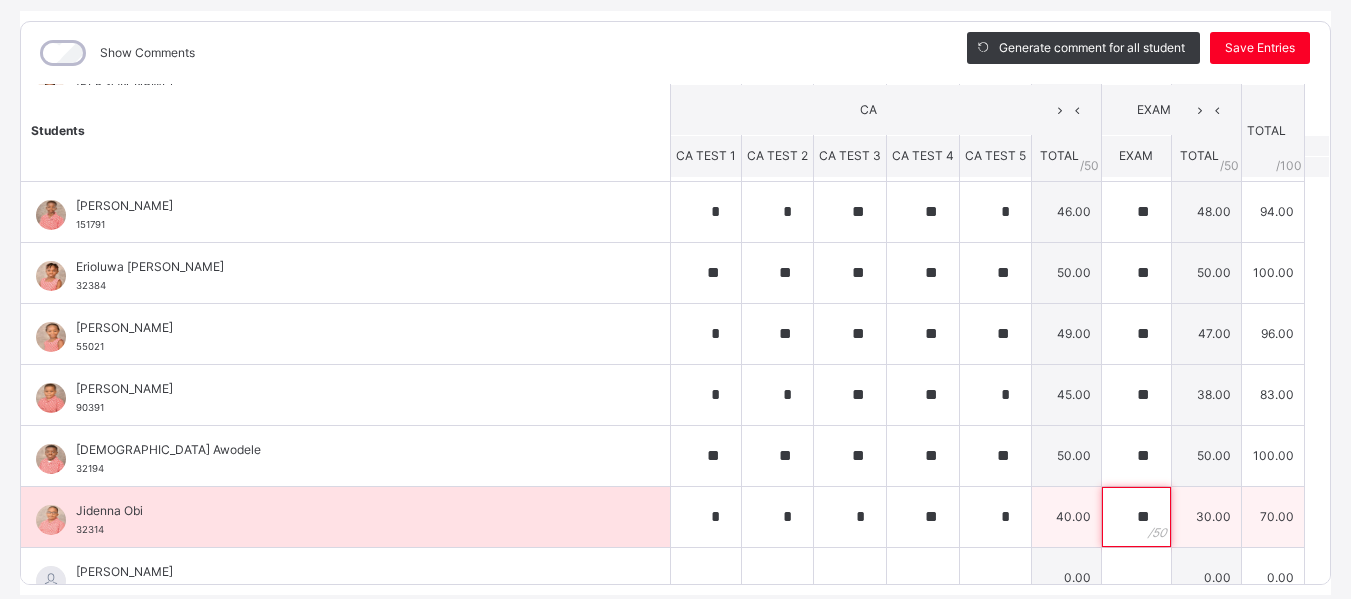 type on "**" 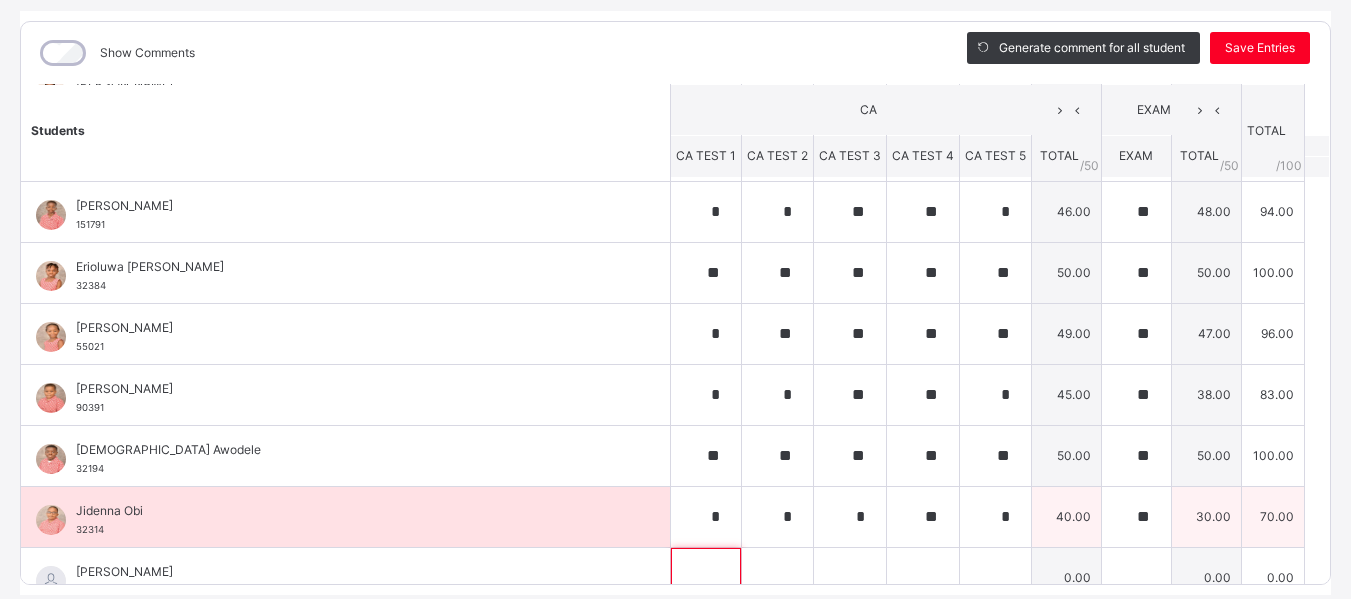 scroll, scrollTop: 325, scrollLeft: 0, axis: vertical 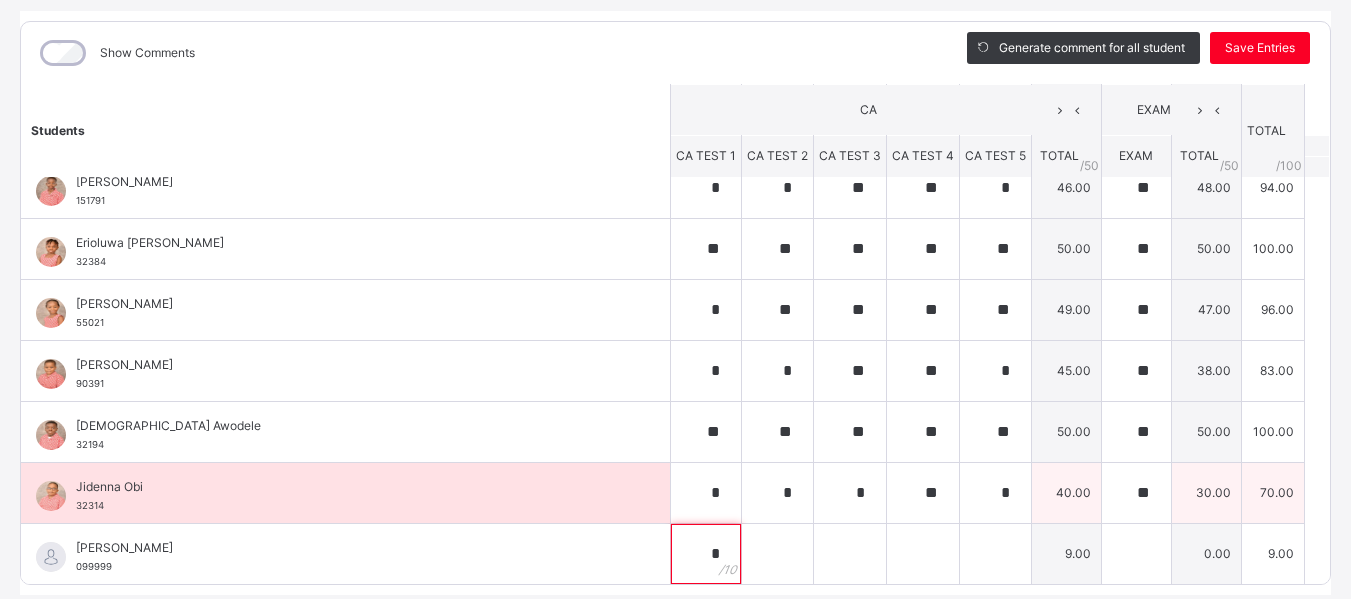 type on "*" 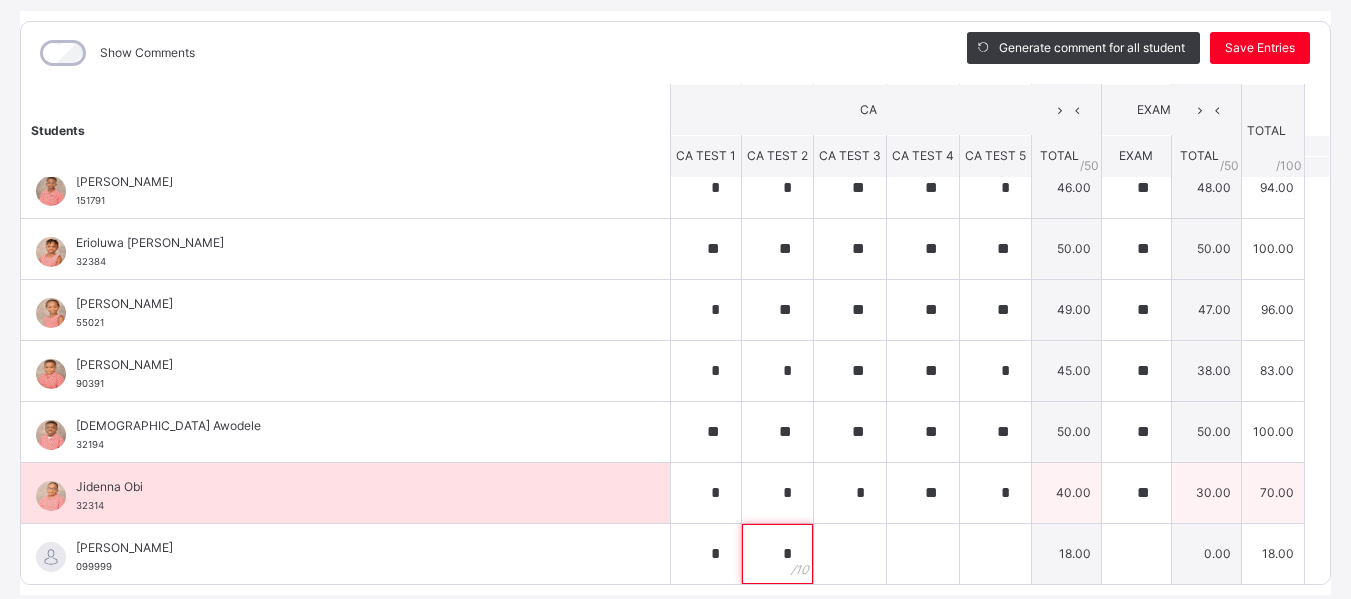 type on "*" 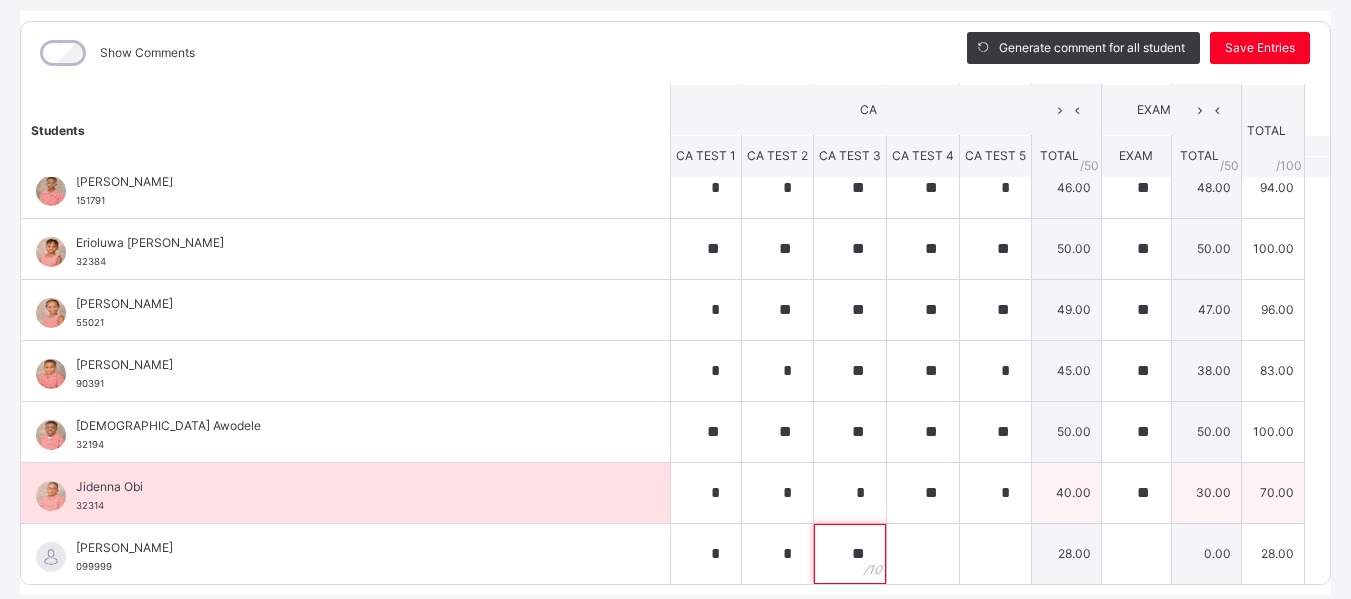 type on "**" 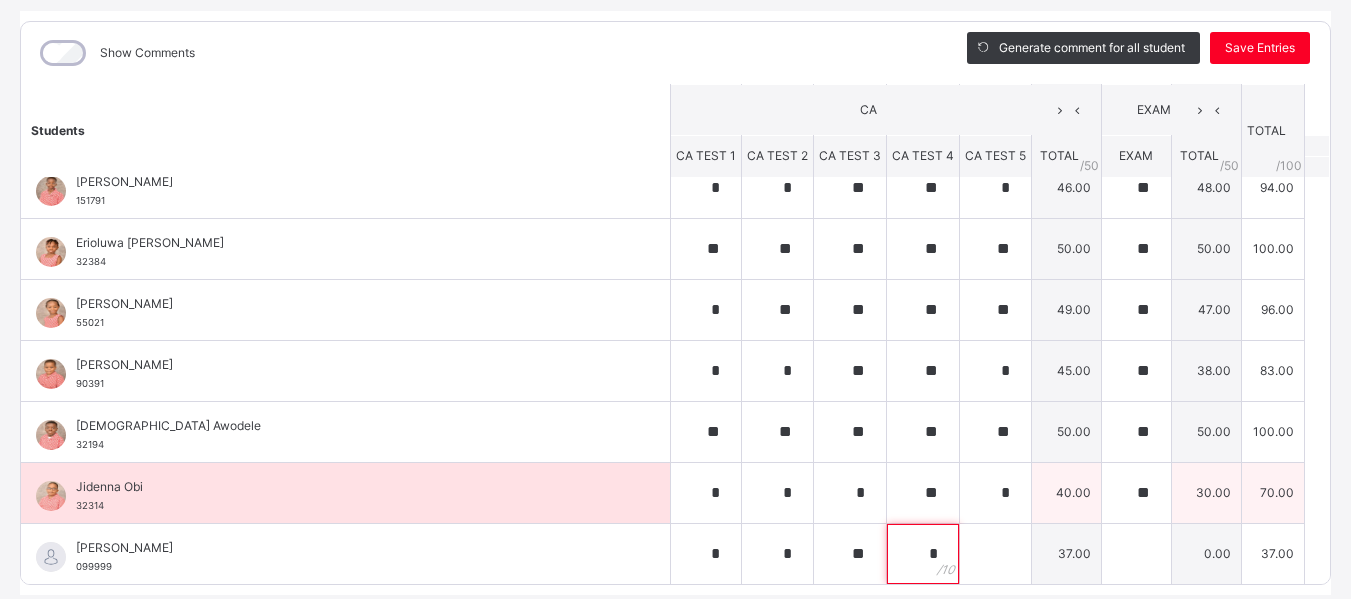type on "*" 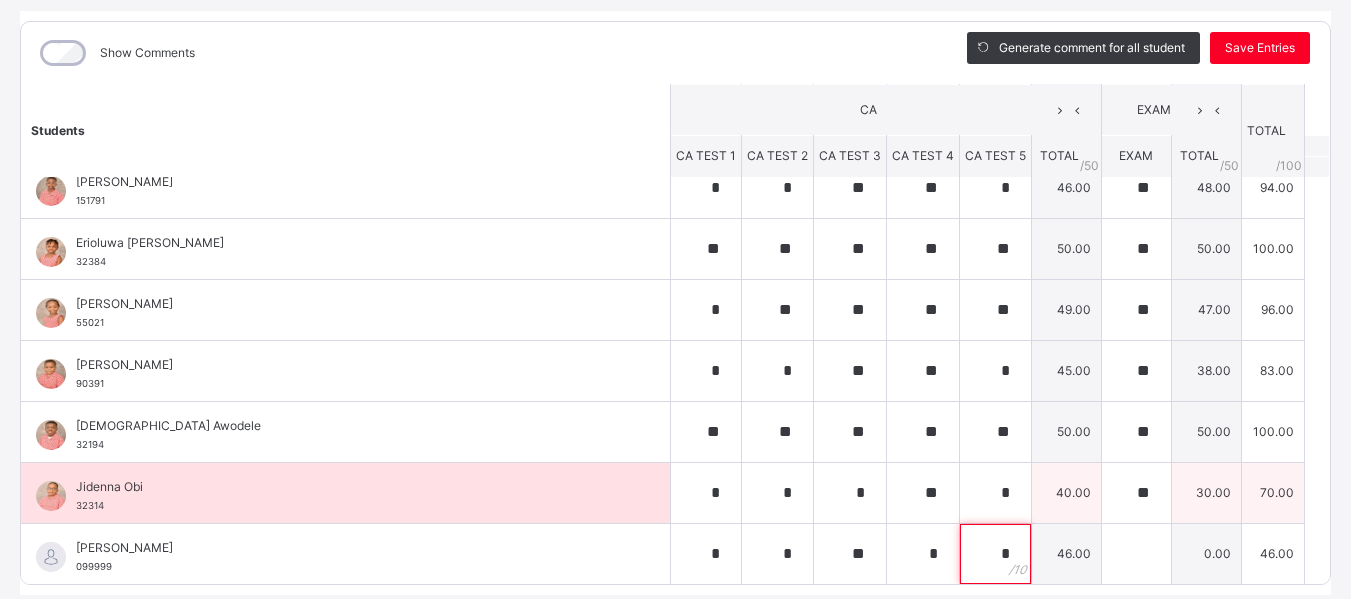 type on "*" 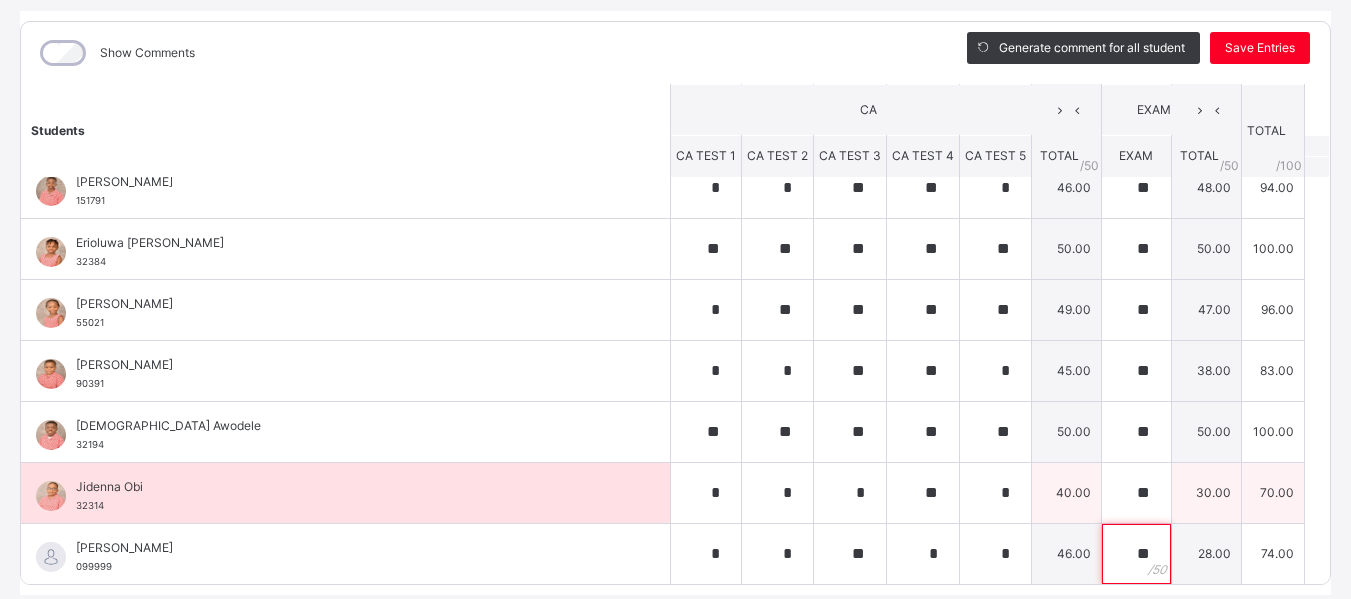 type on "*" 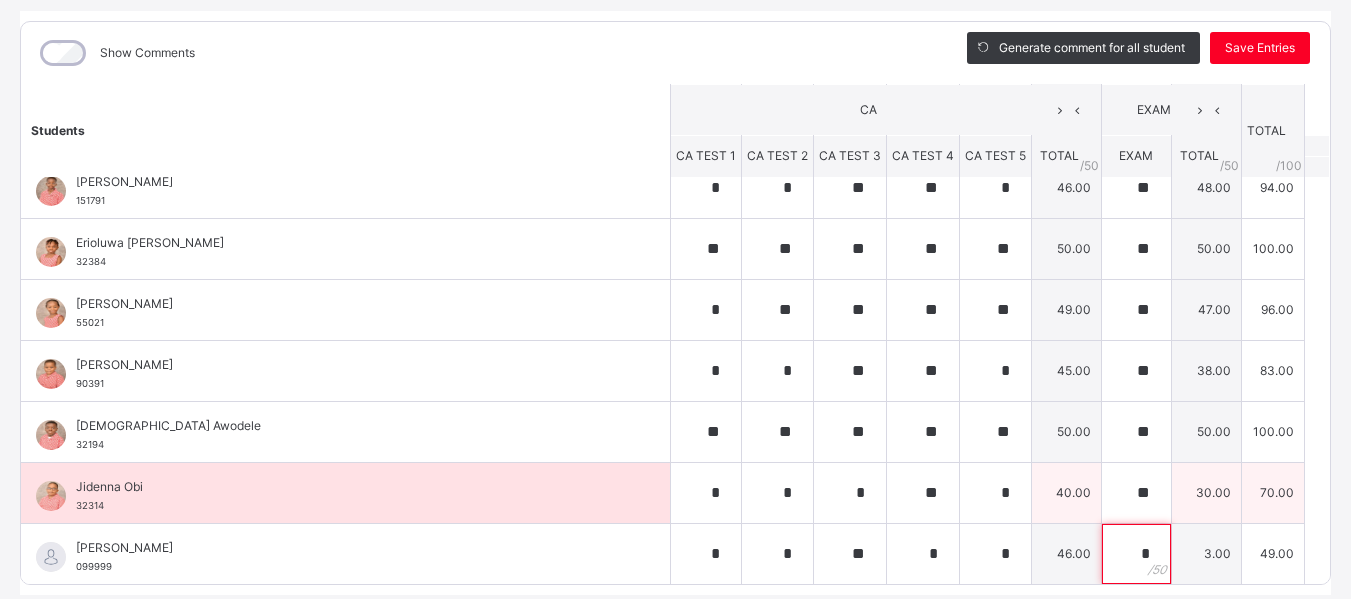 type on "**" 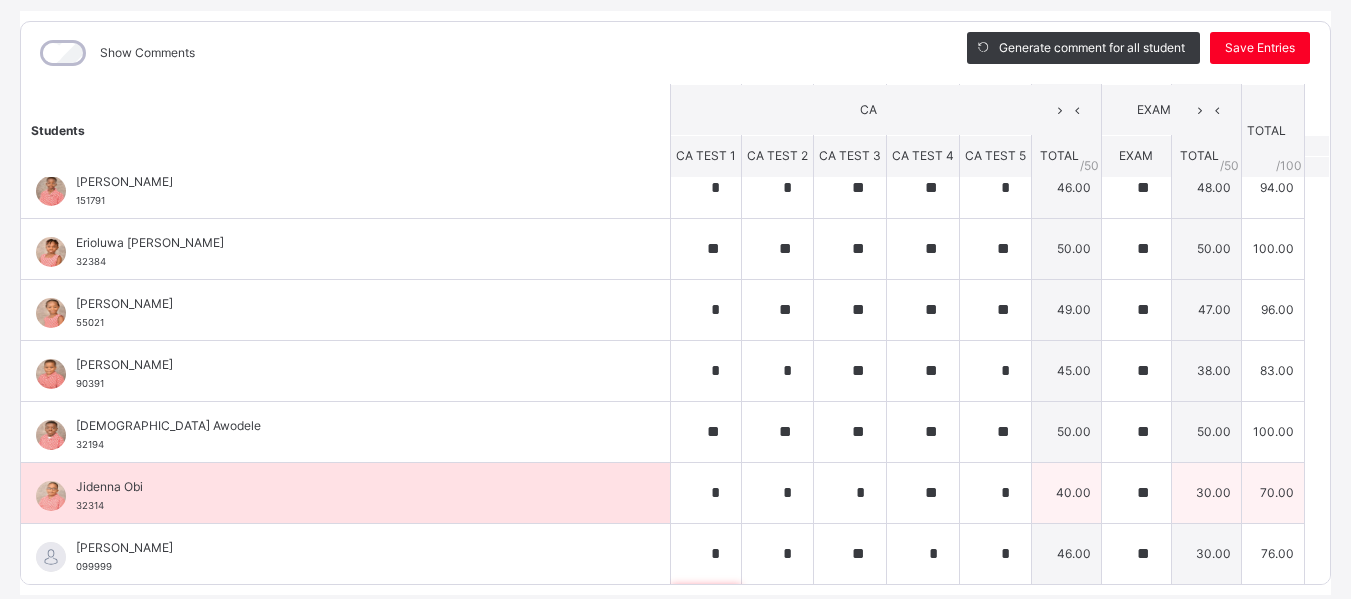scroll, scrollTop: 606, scrollLeft: 0, axis: vertical 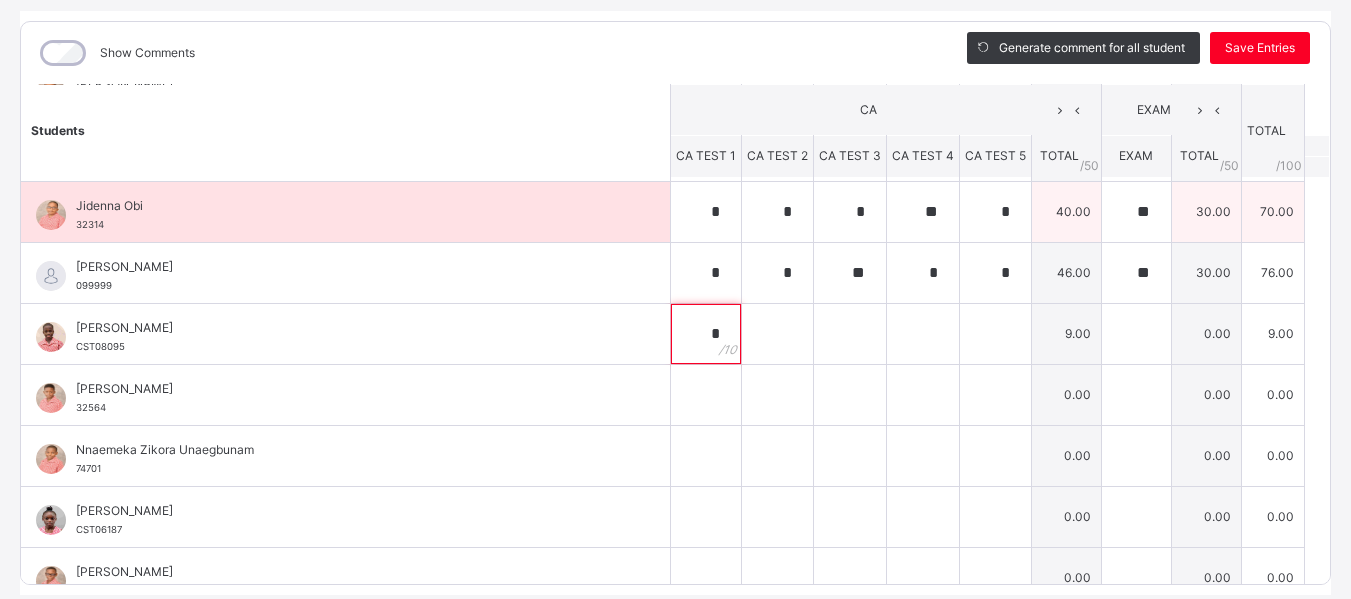 type on "*" 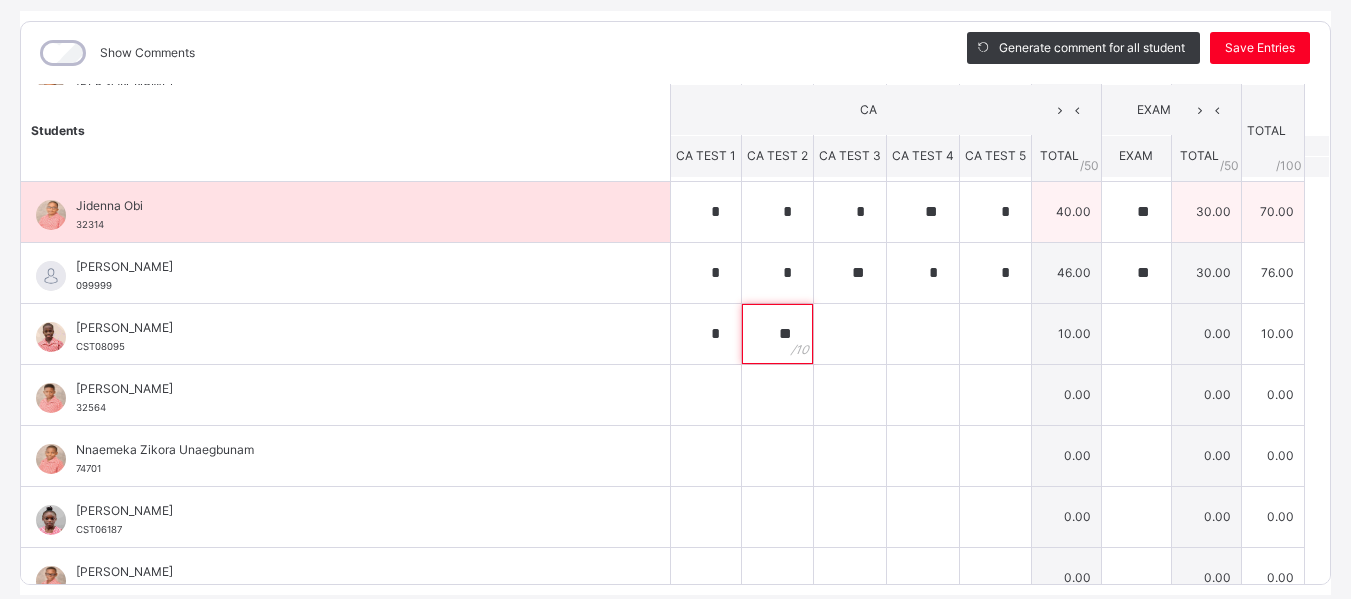 type on "**" 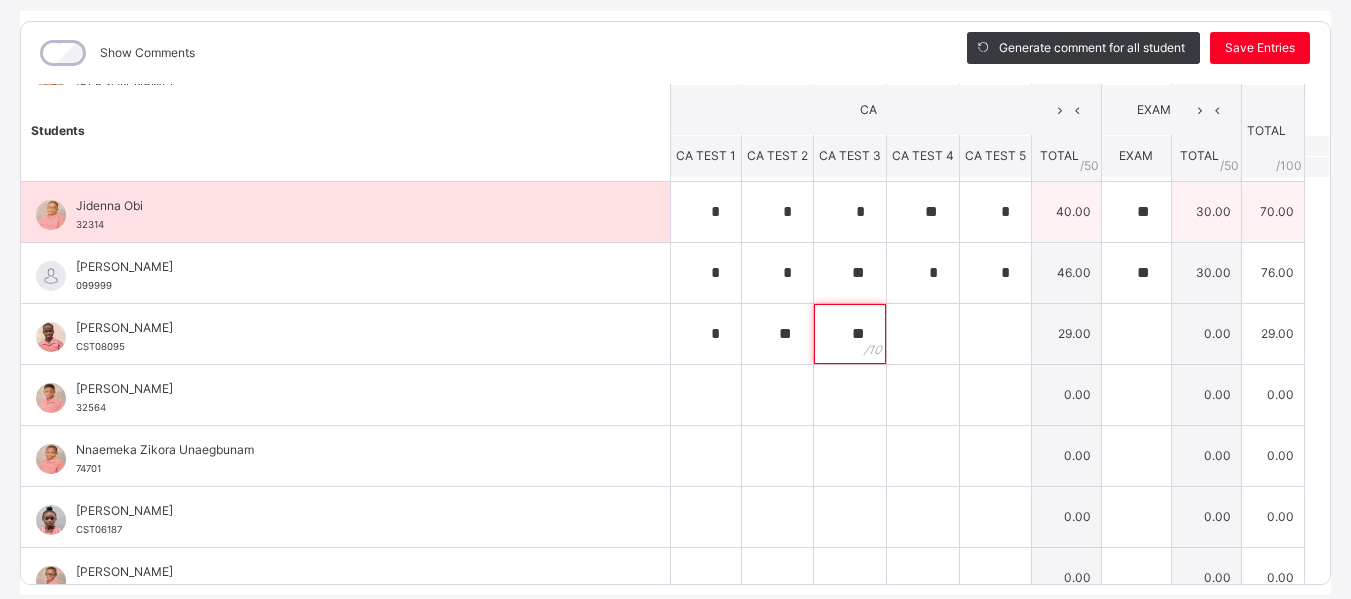 type on "**" 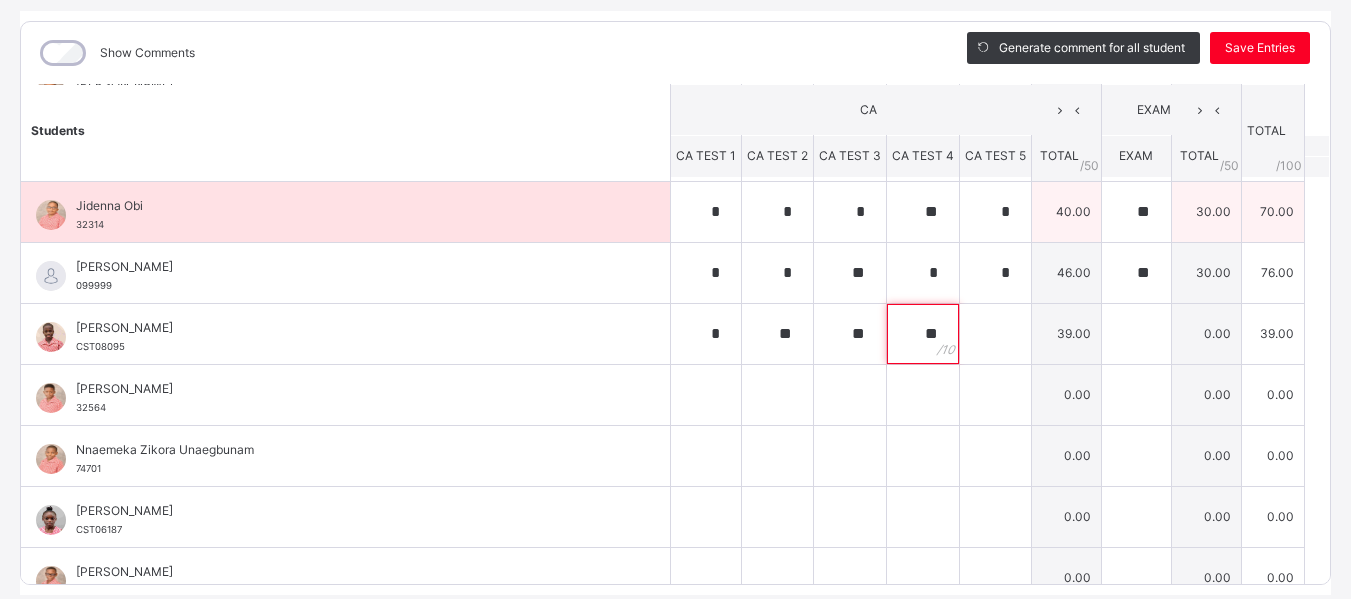 type on "**" 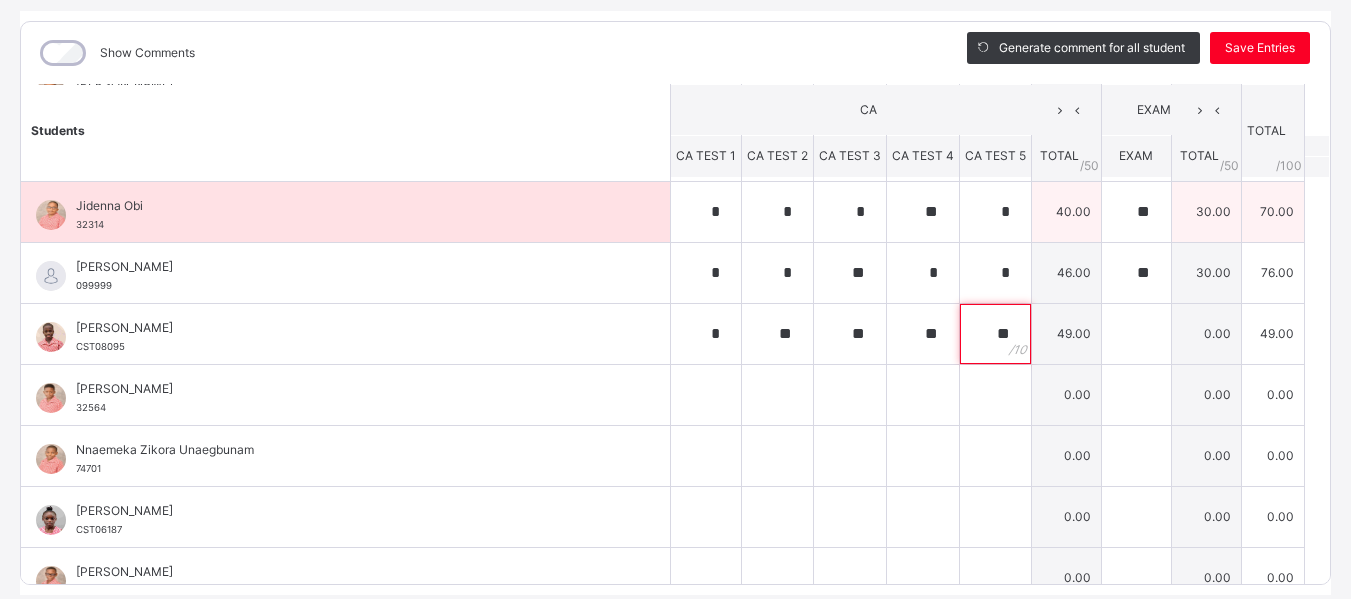 type on "**" 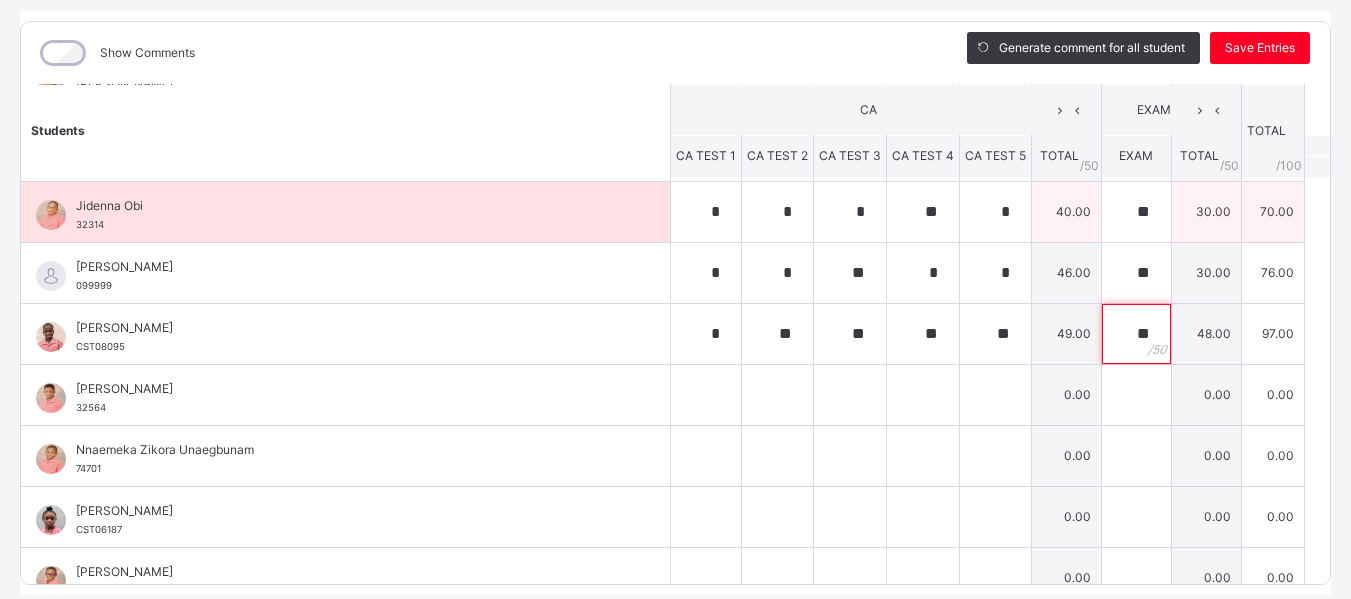 type on "**" 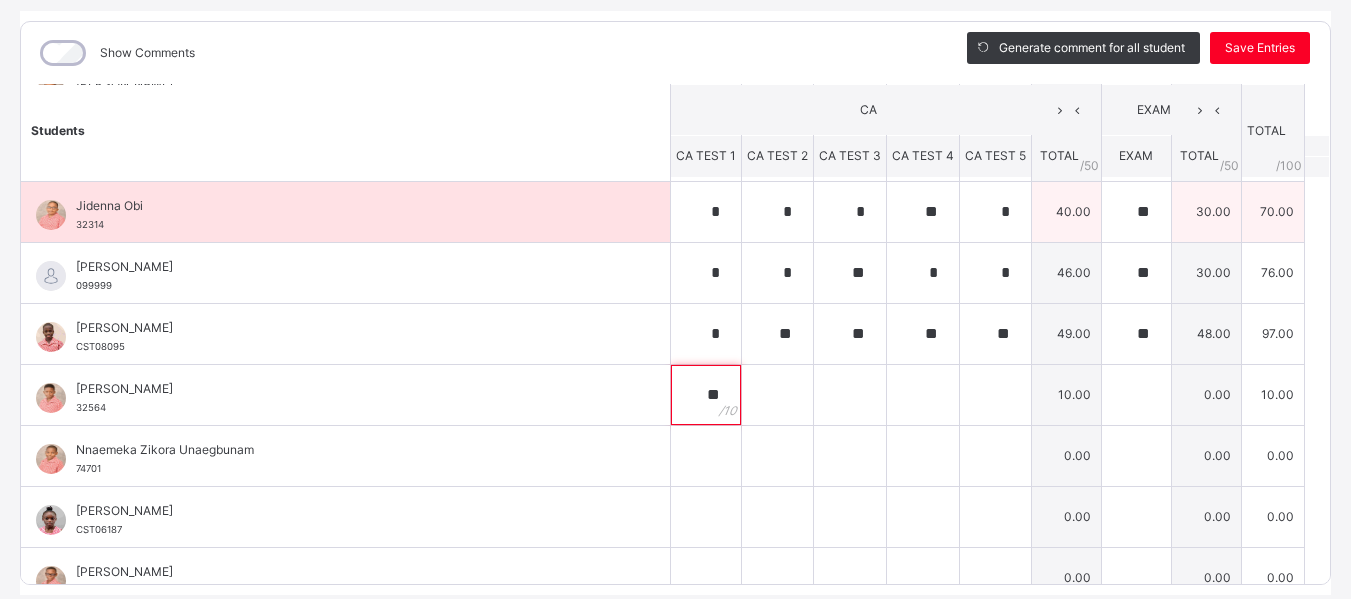 type on "**" 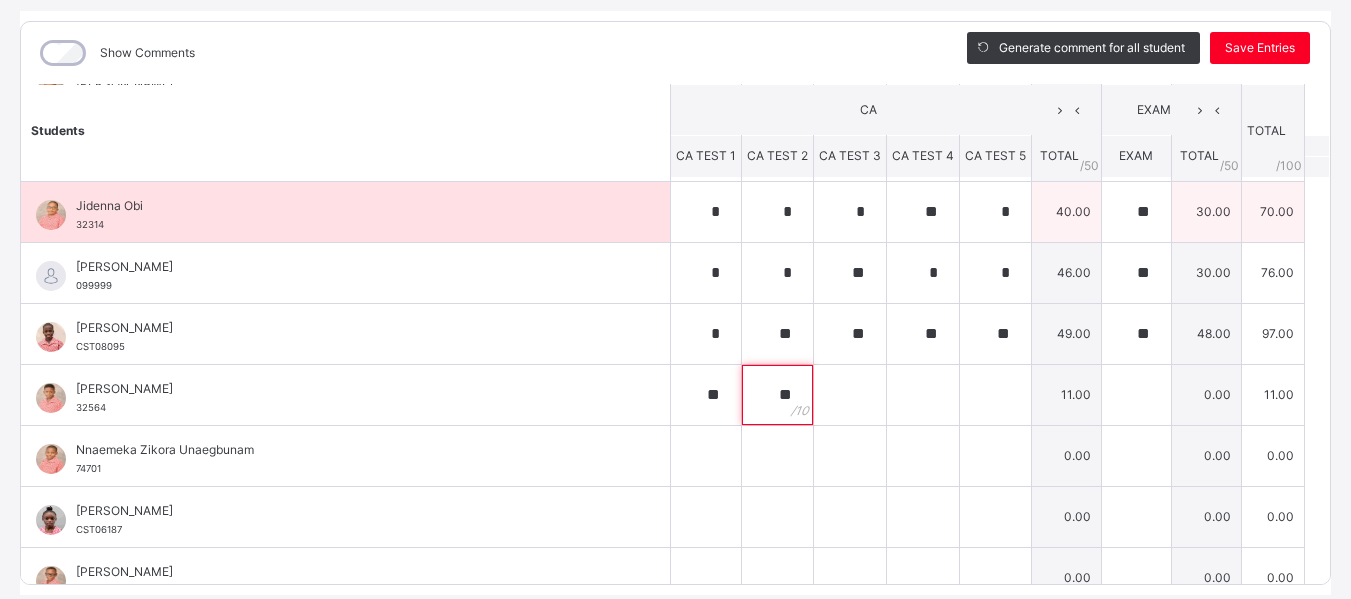 type on "**" 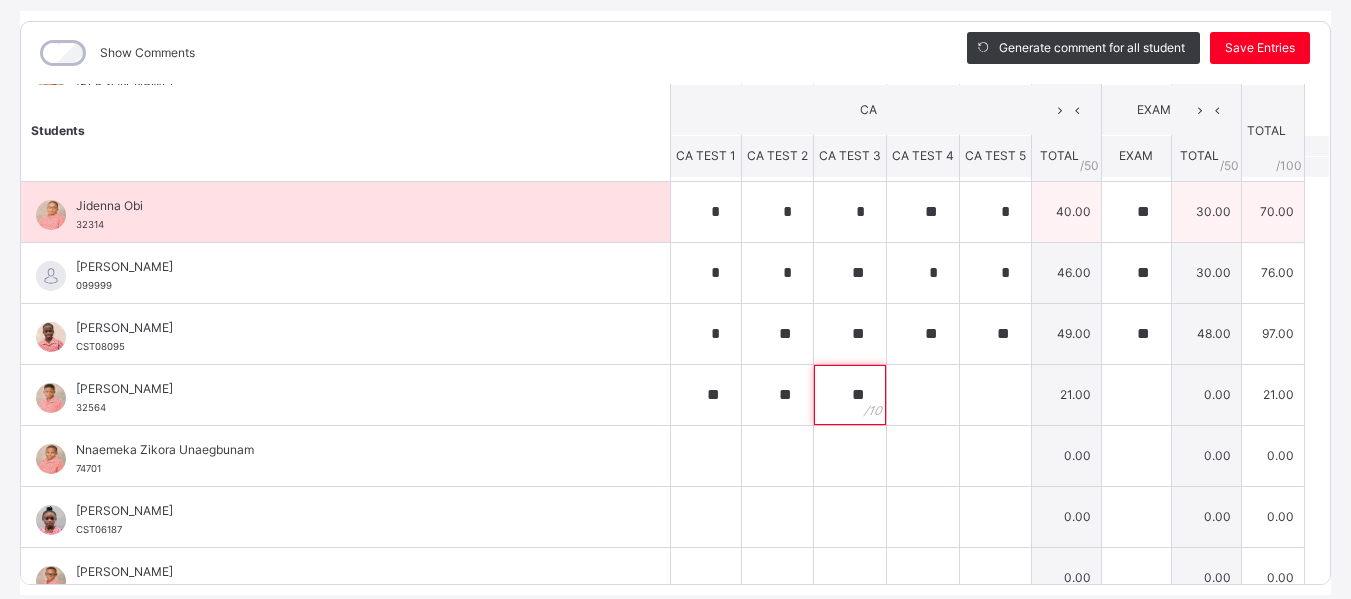 type on "**" 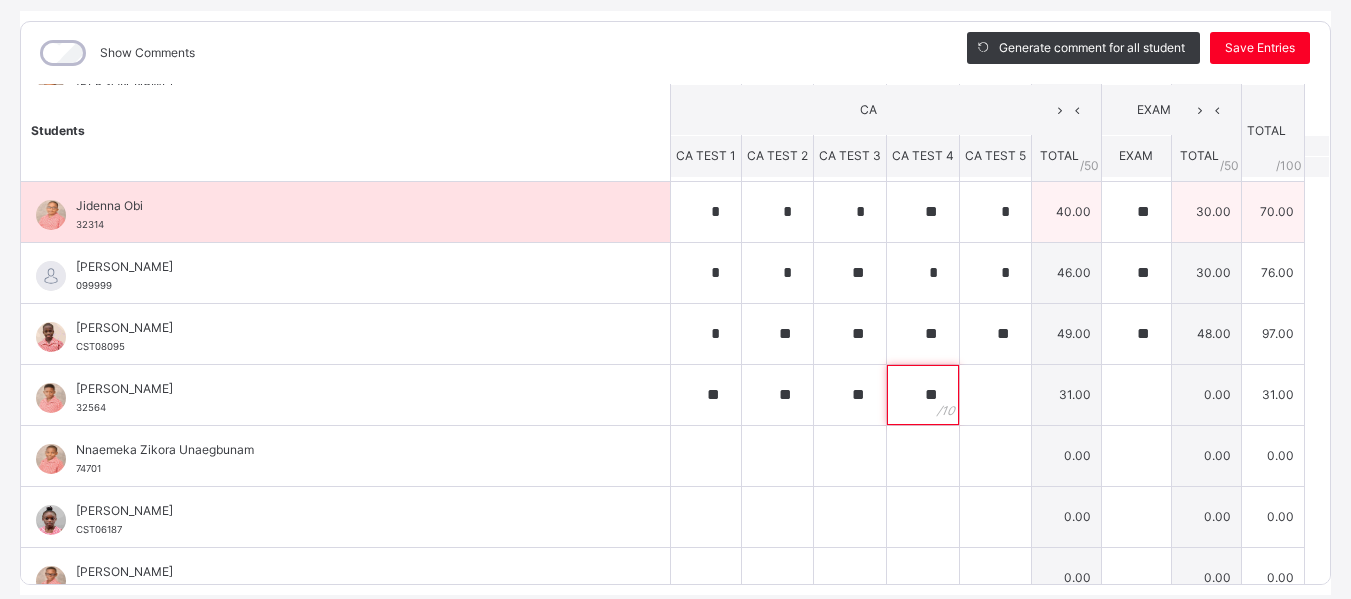 type on "**" 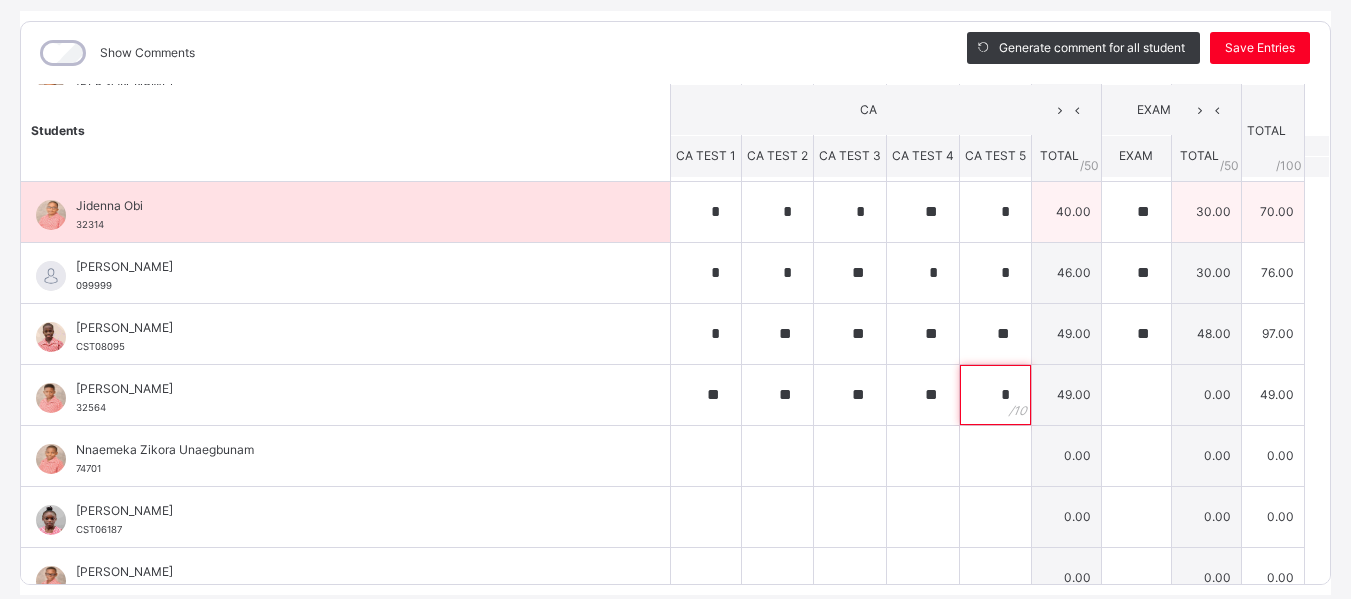 type on "*" 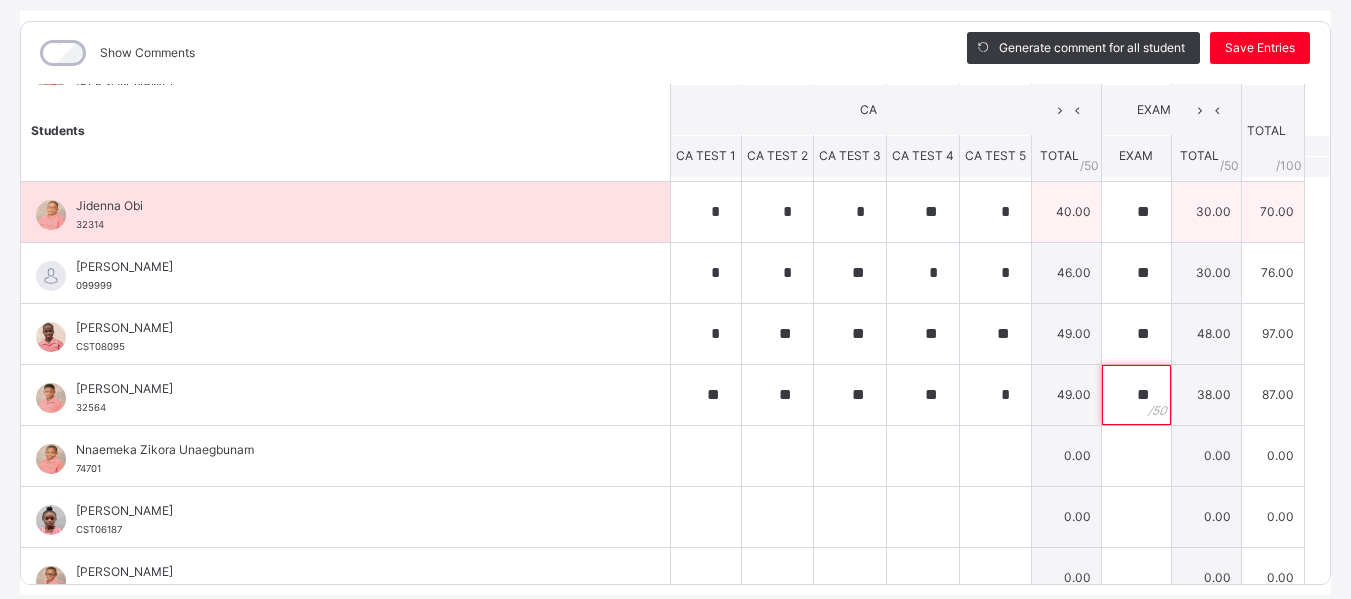 type on "**" 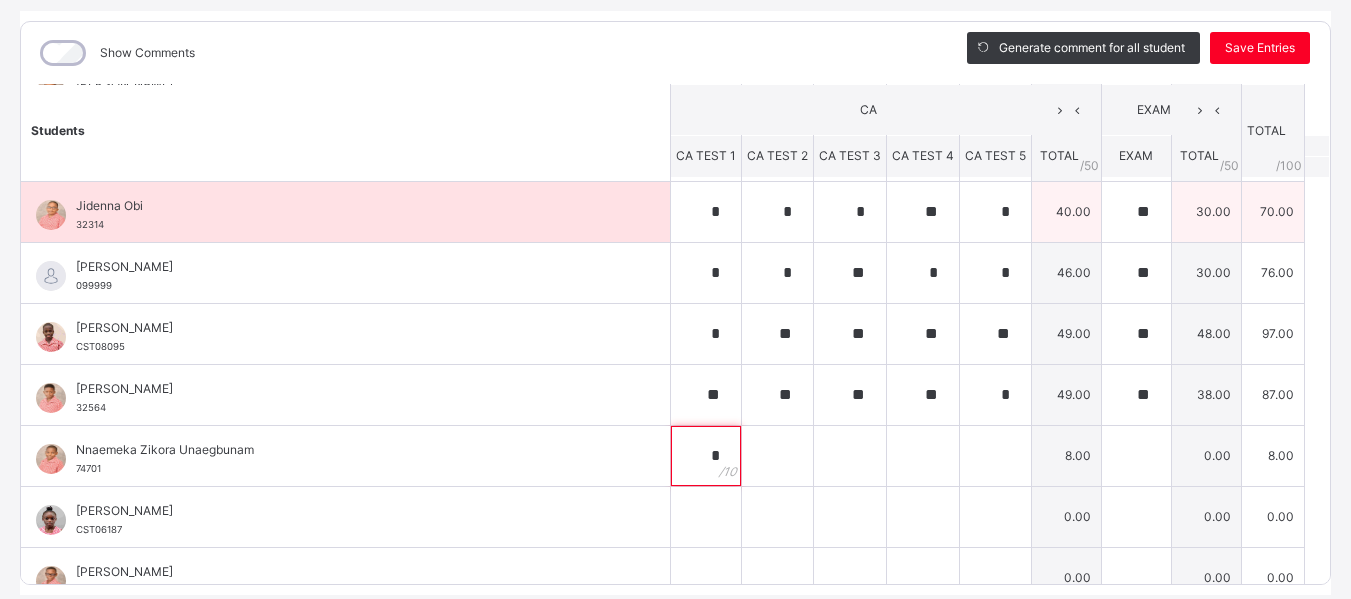 type on "*" 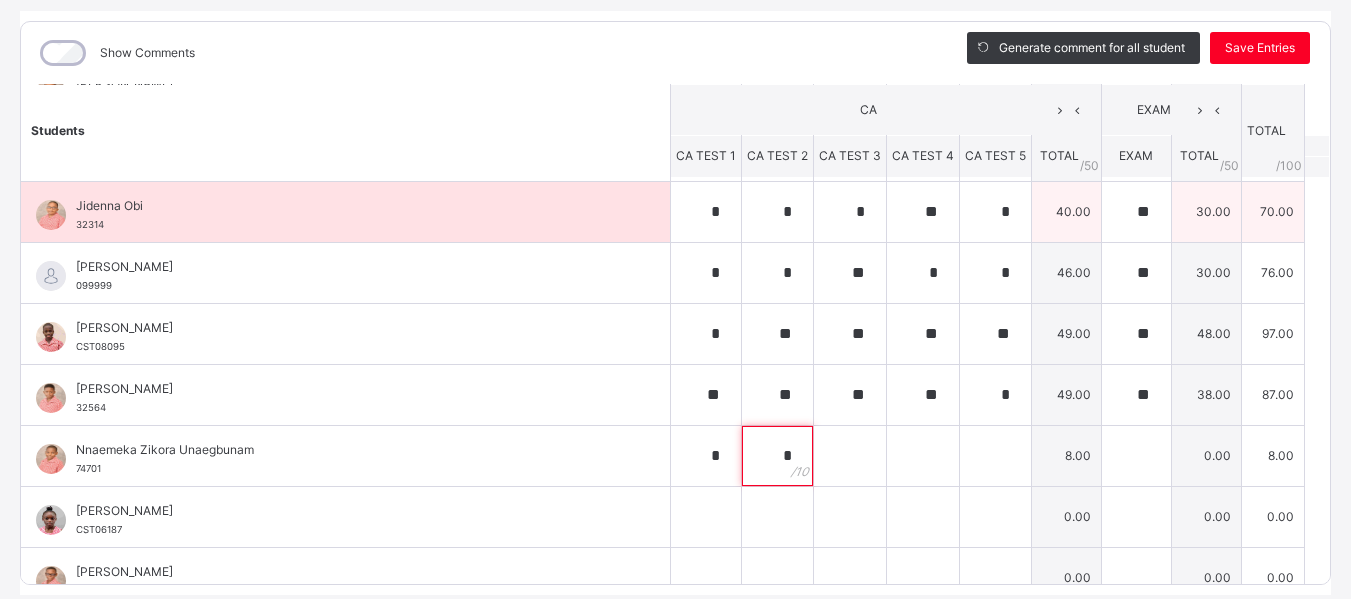 type on "*" 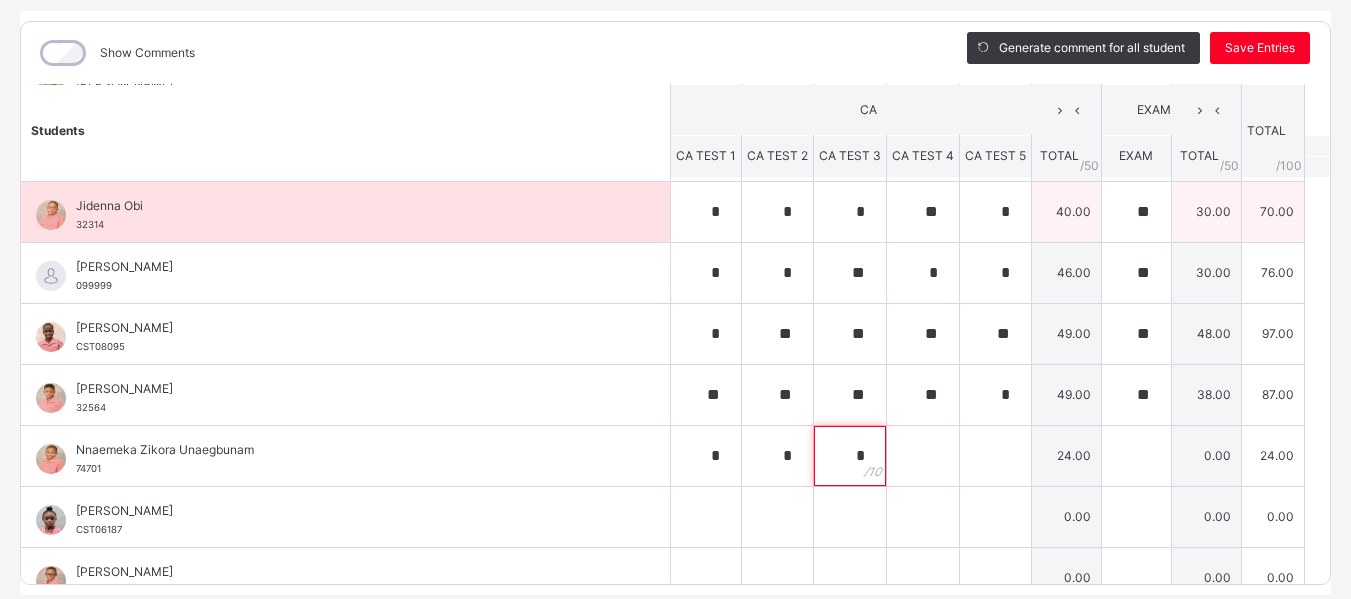 type on "*" 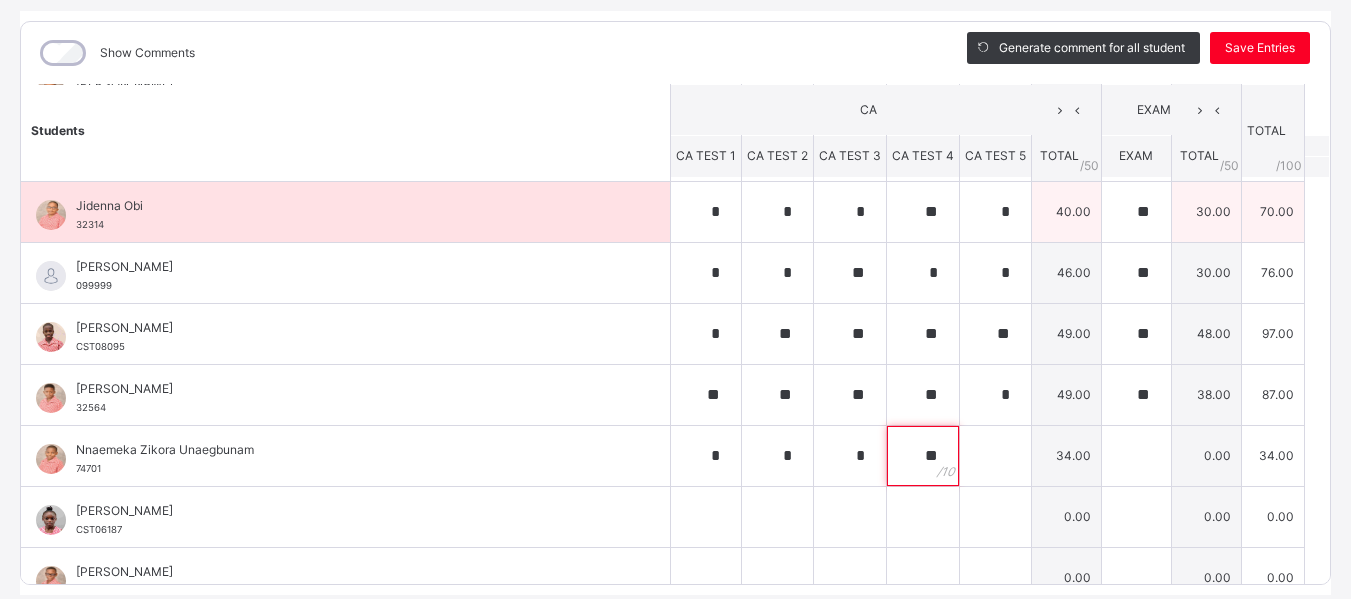 type on "**" 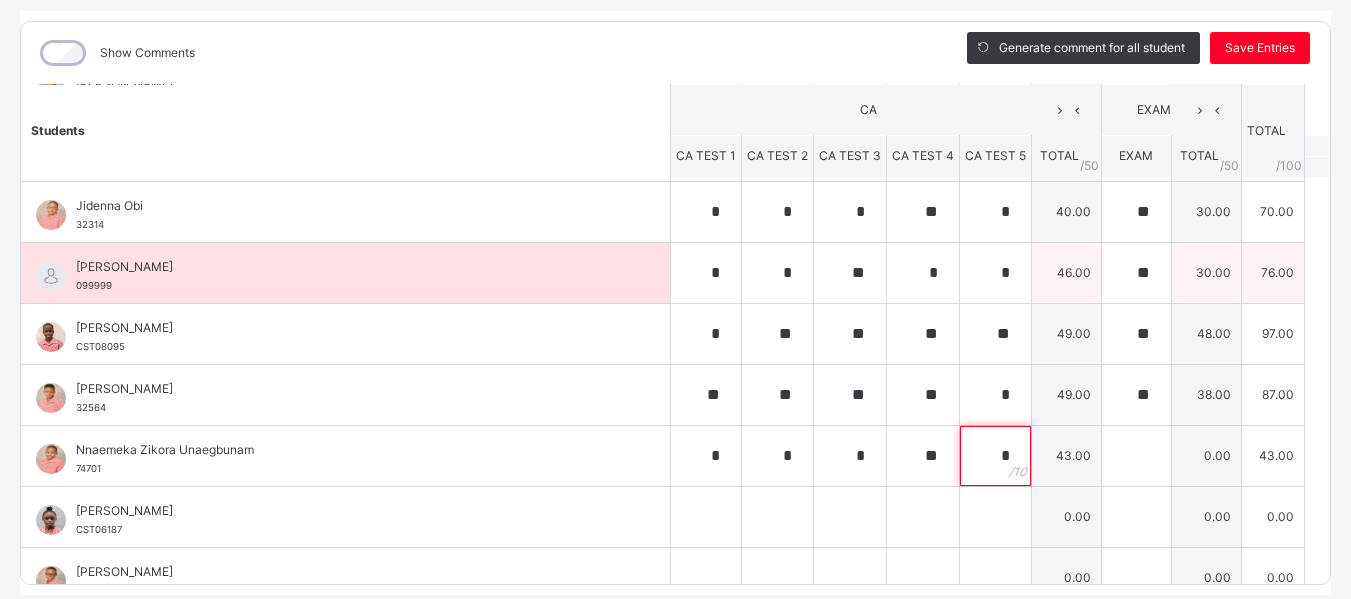 type on "*" 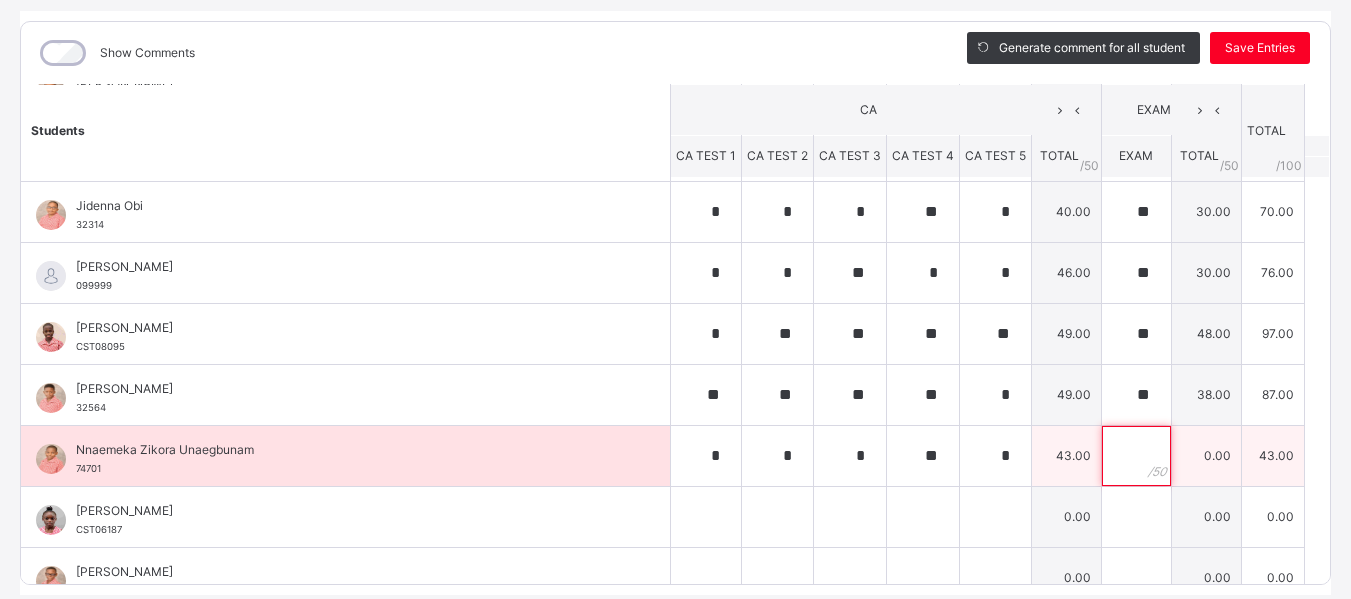 click at bounding box center [1136, 456] 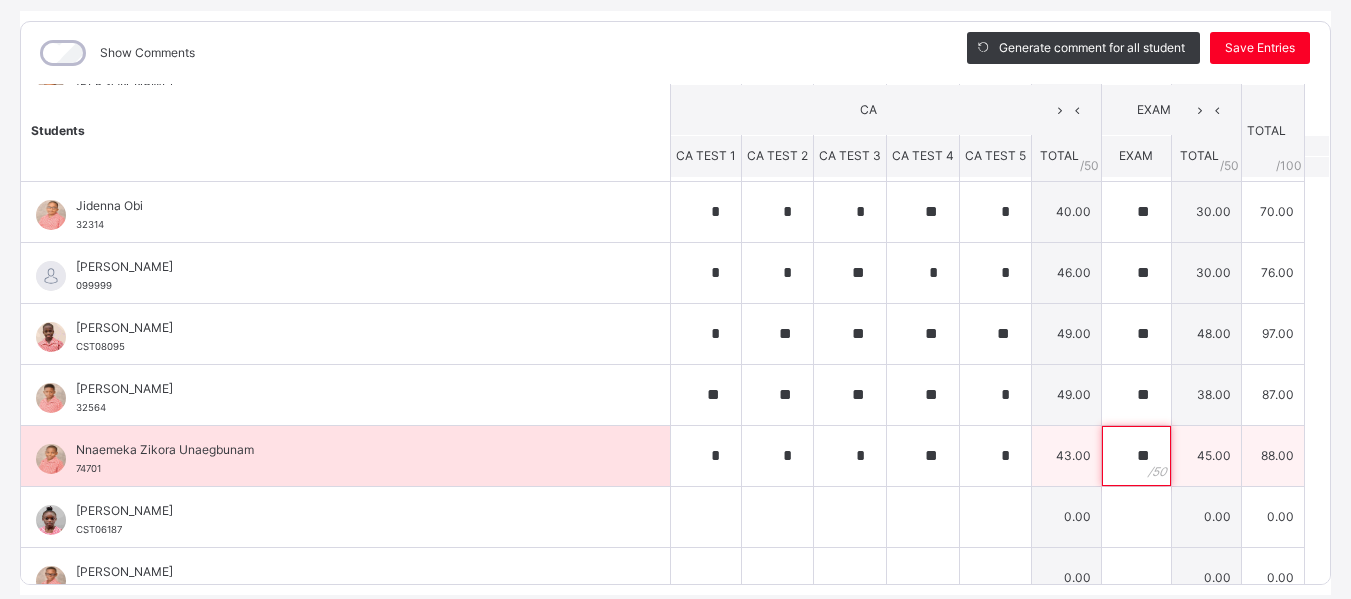 type on "**" 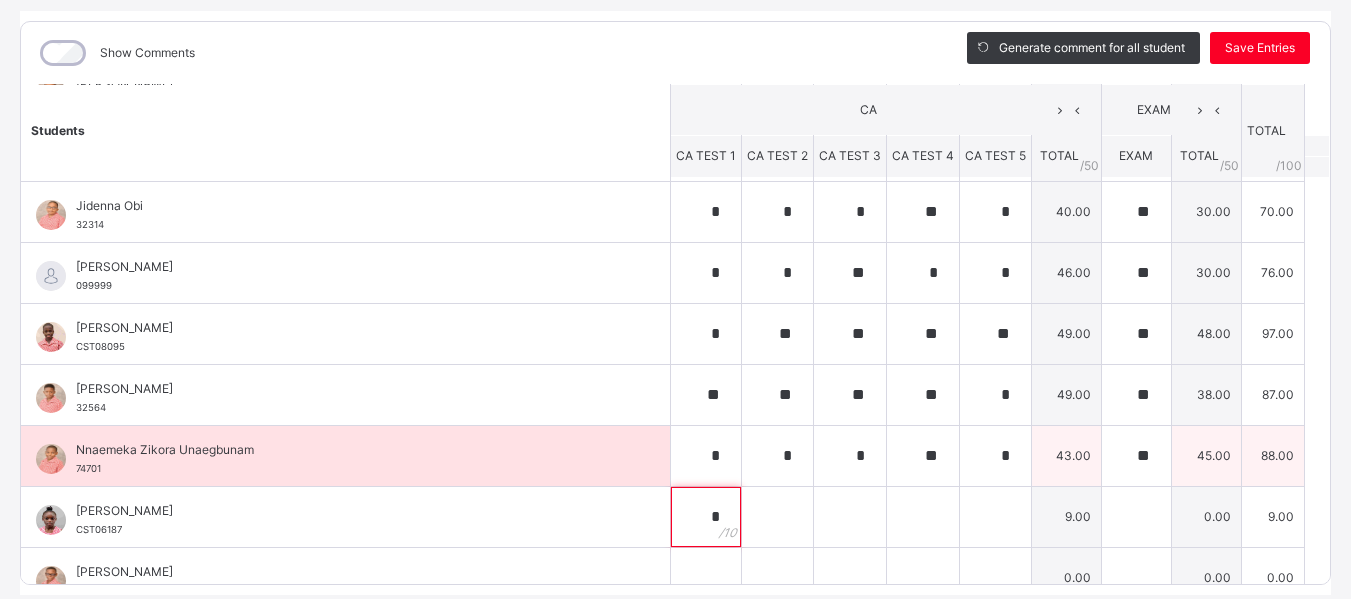 type on "*" 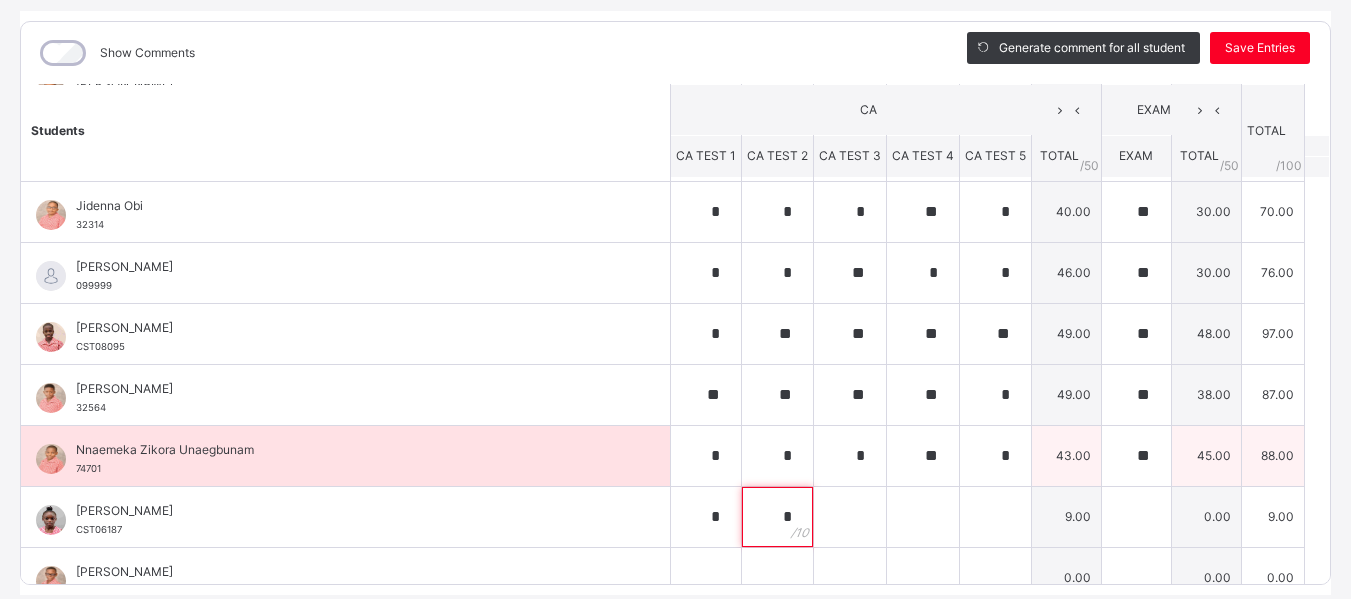 type on "*" 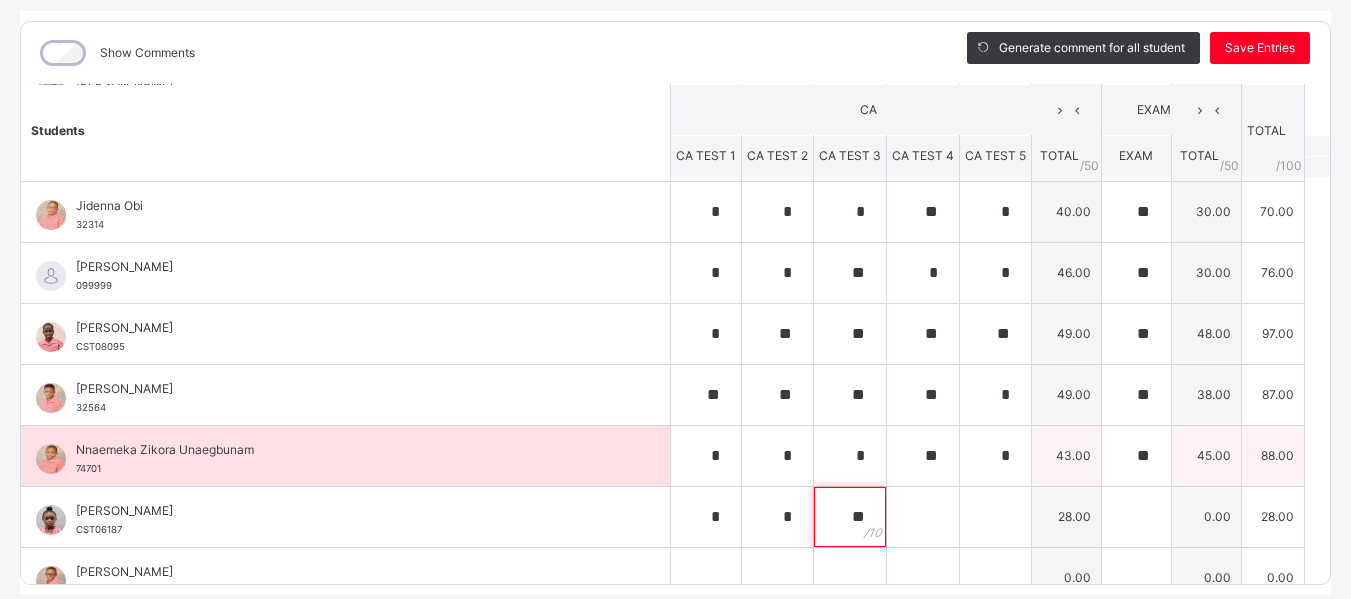 type on "**" 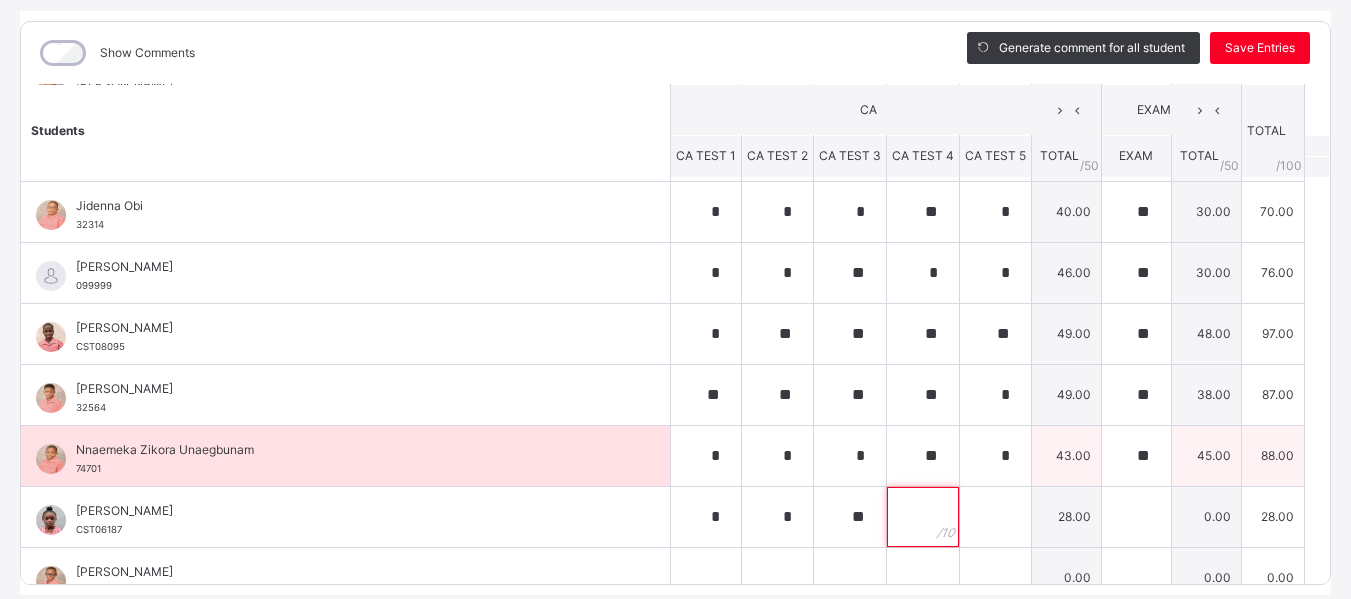 type on "*" 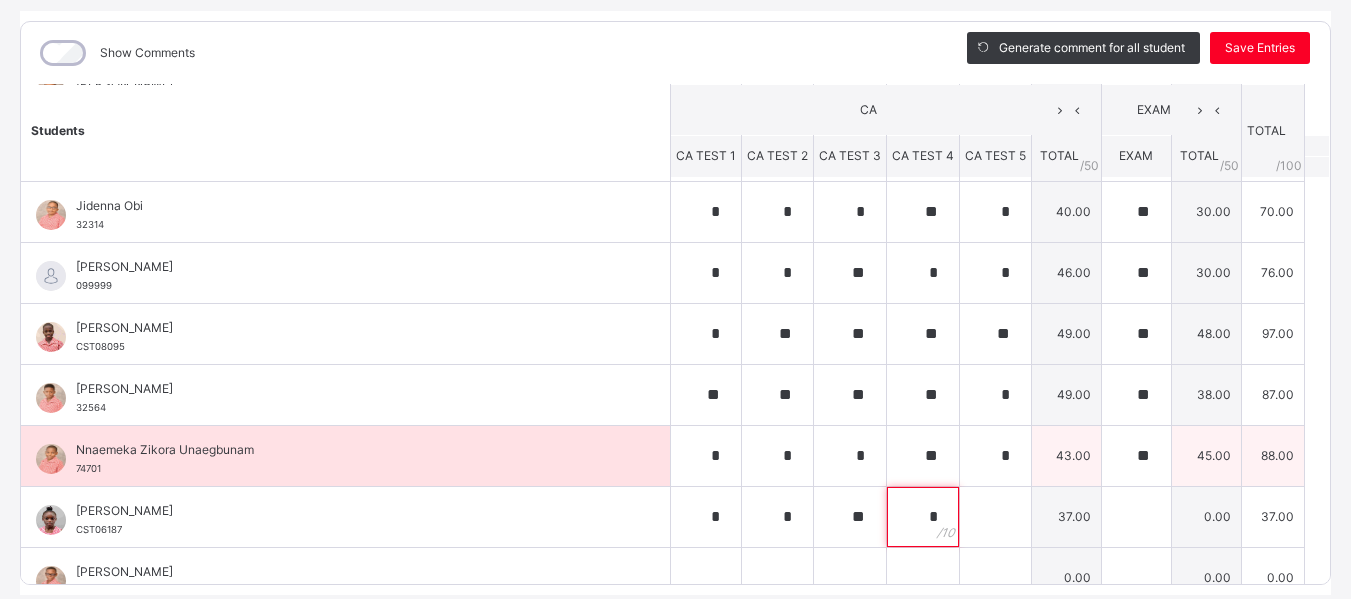 type on "*" 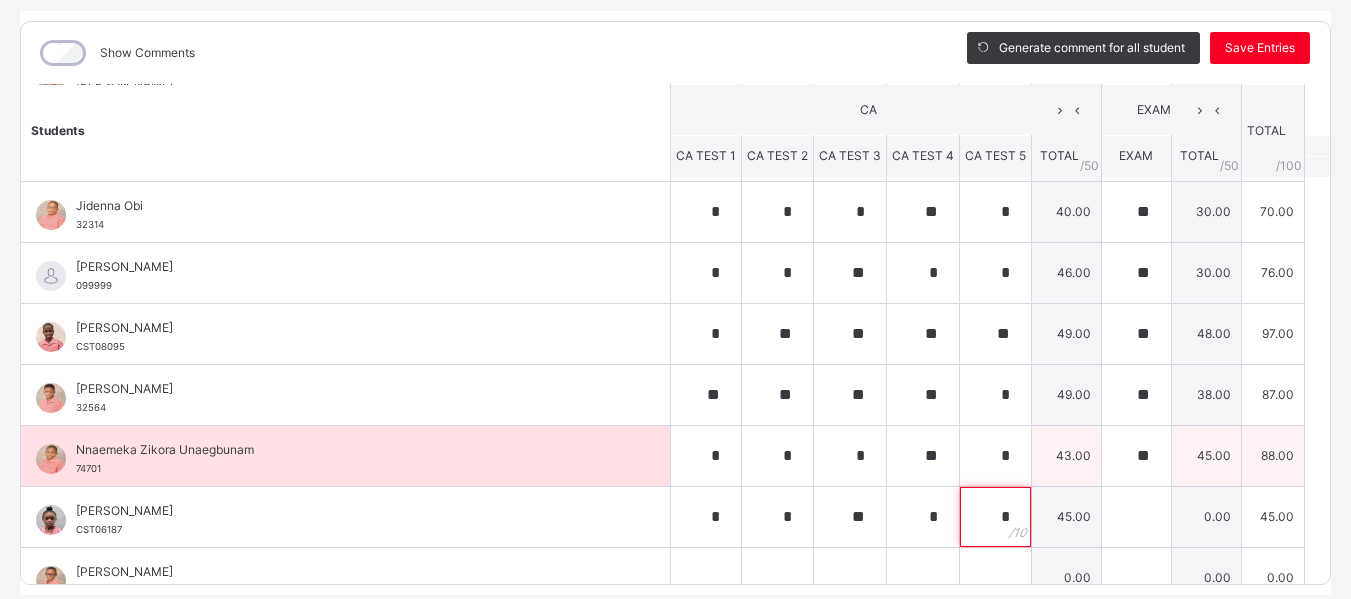 type on "*" 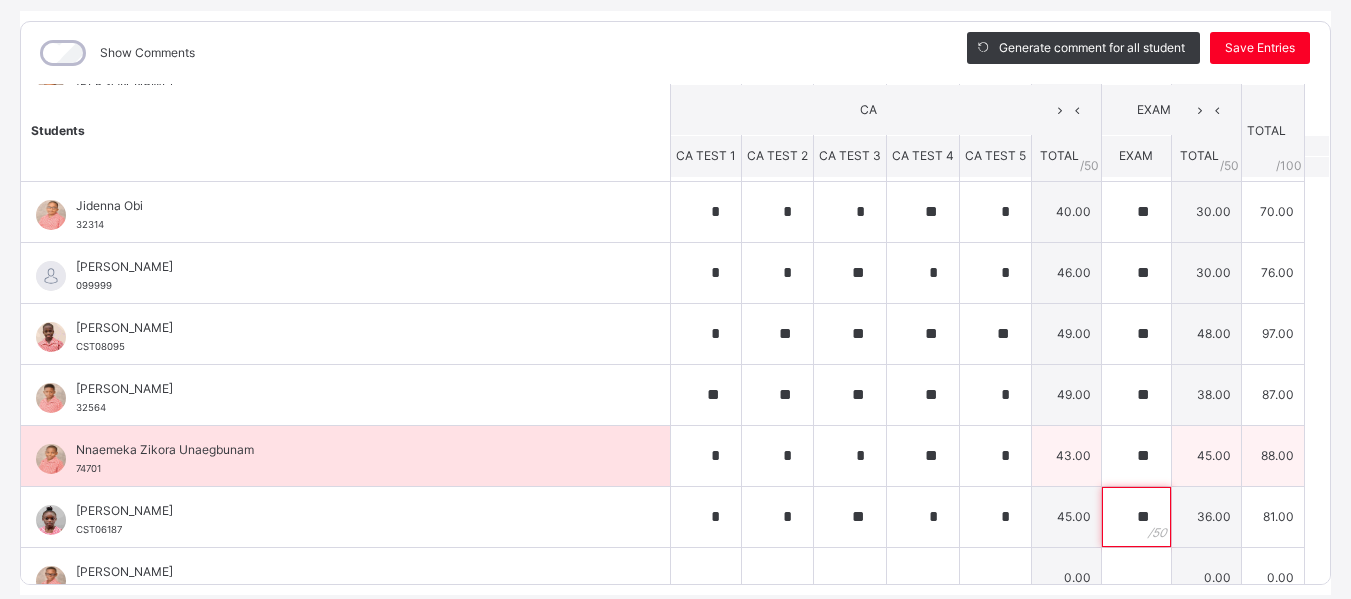 type on "**" 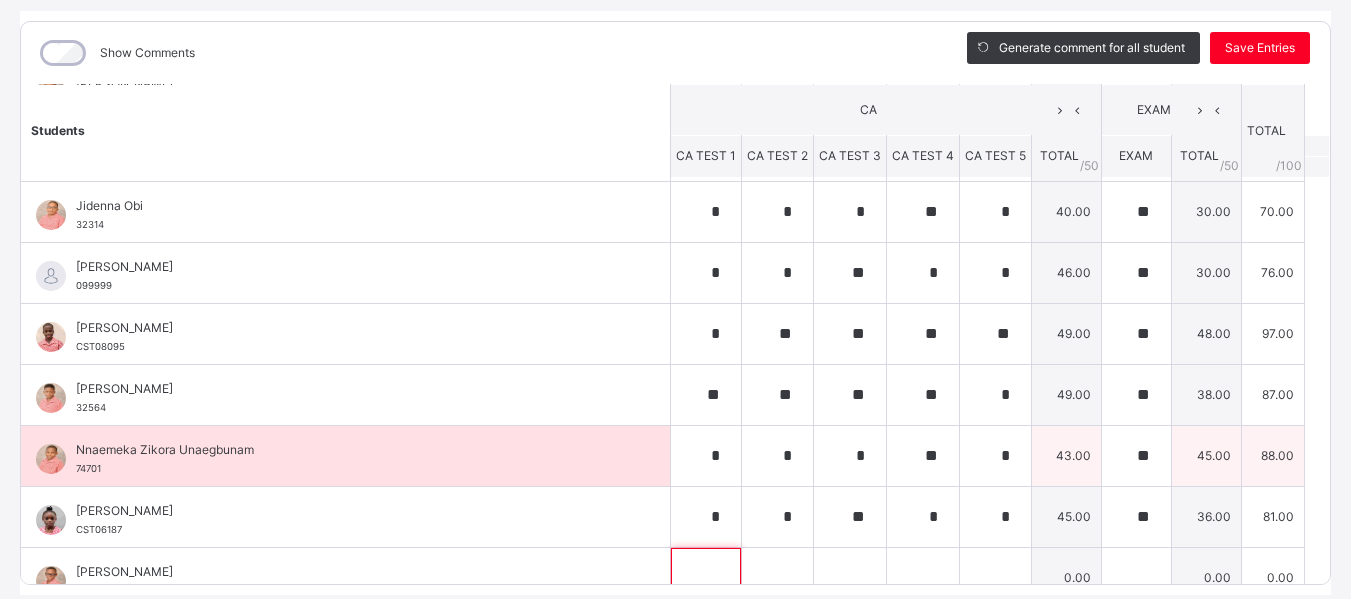 scroll, scrollTop: 630, scrollLeft: 0, axis: vertical 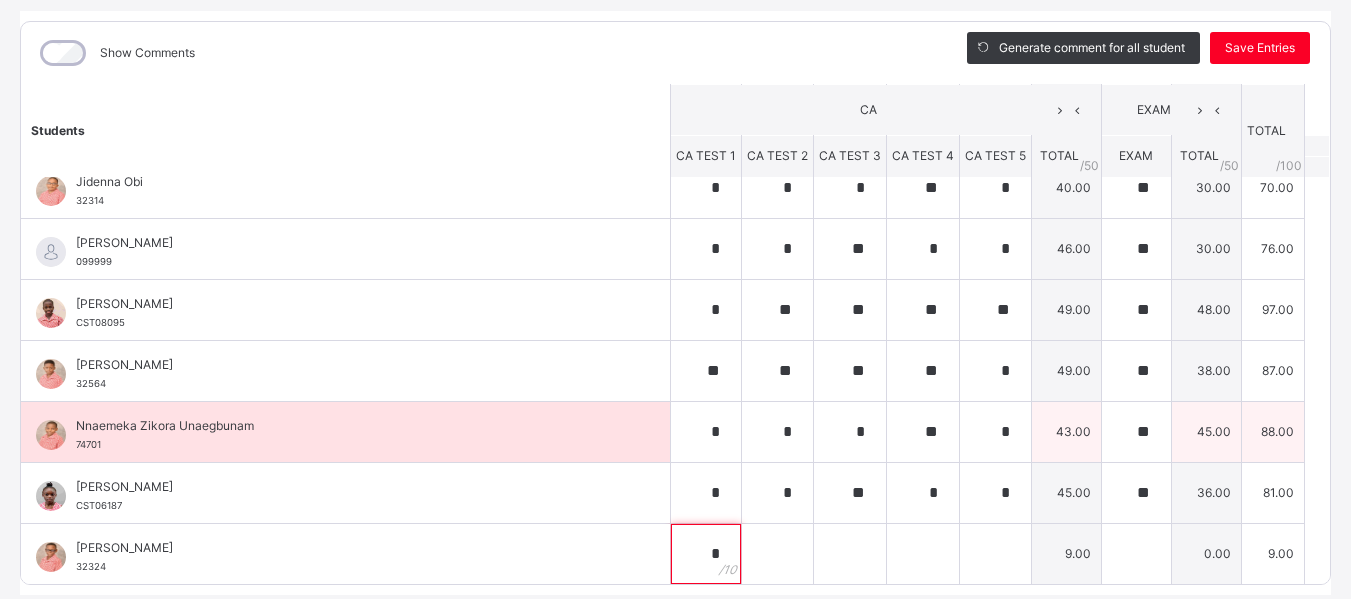 type on "*" 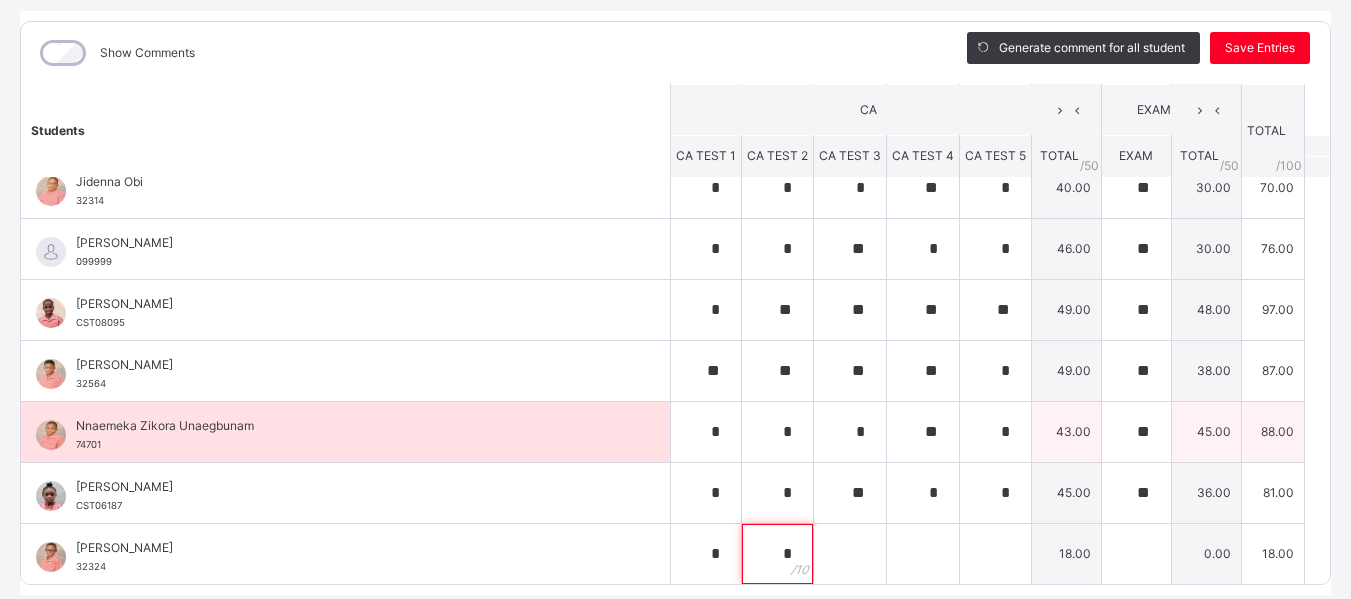 type on "*" 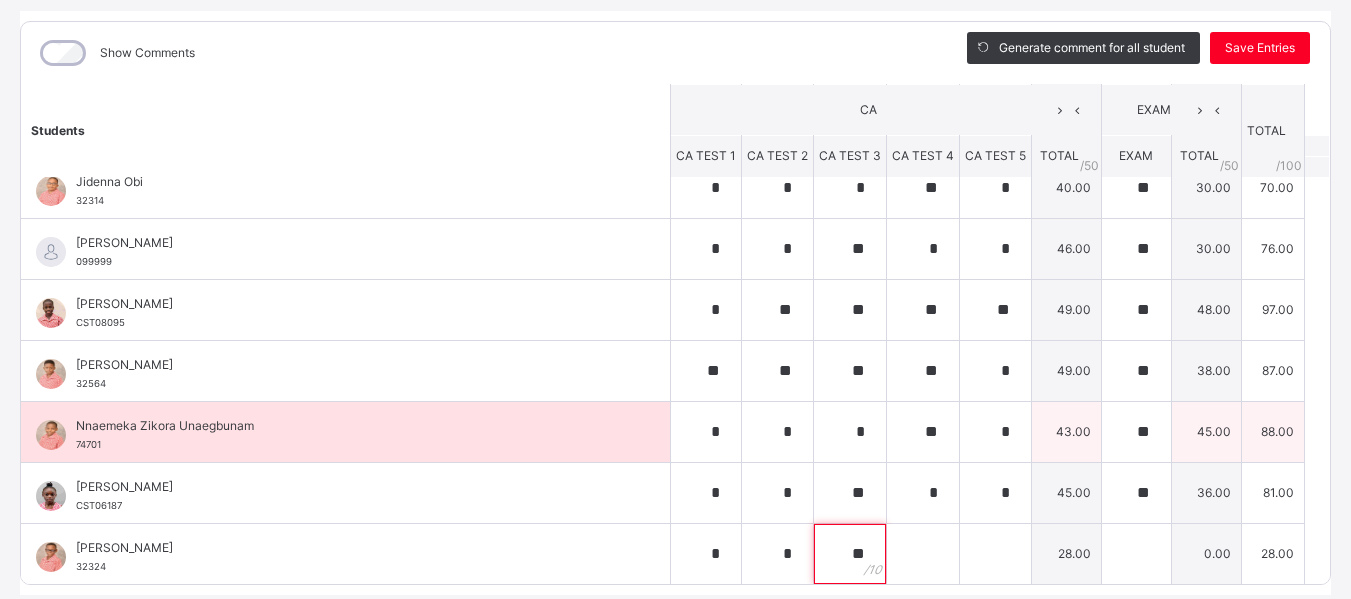type on "**" 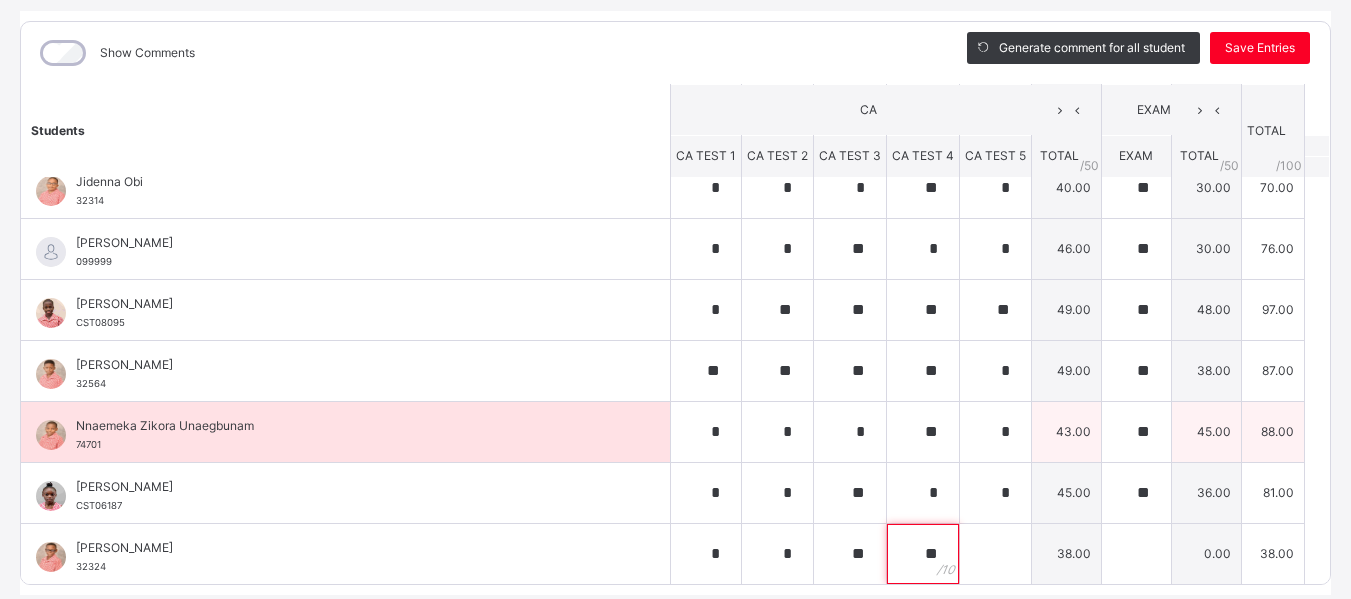 type on "**" 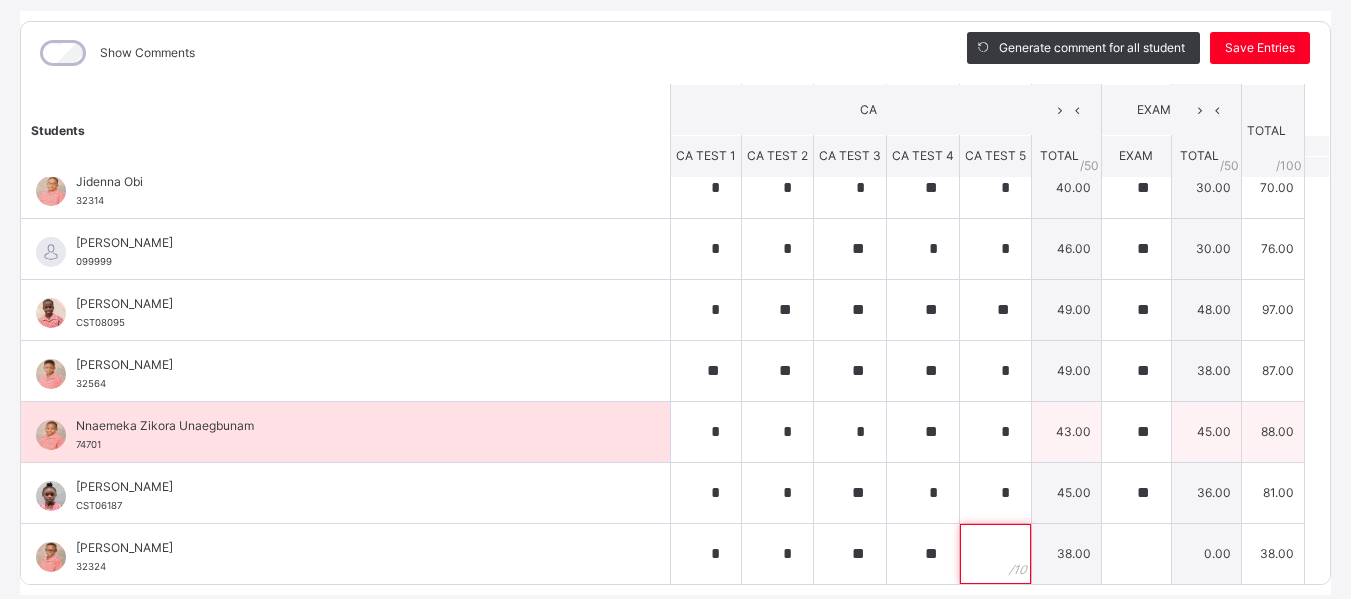 type on "*" 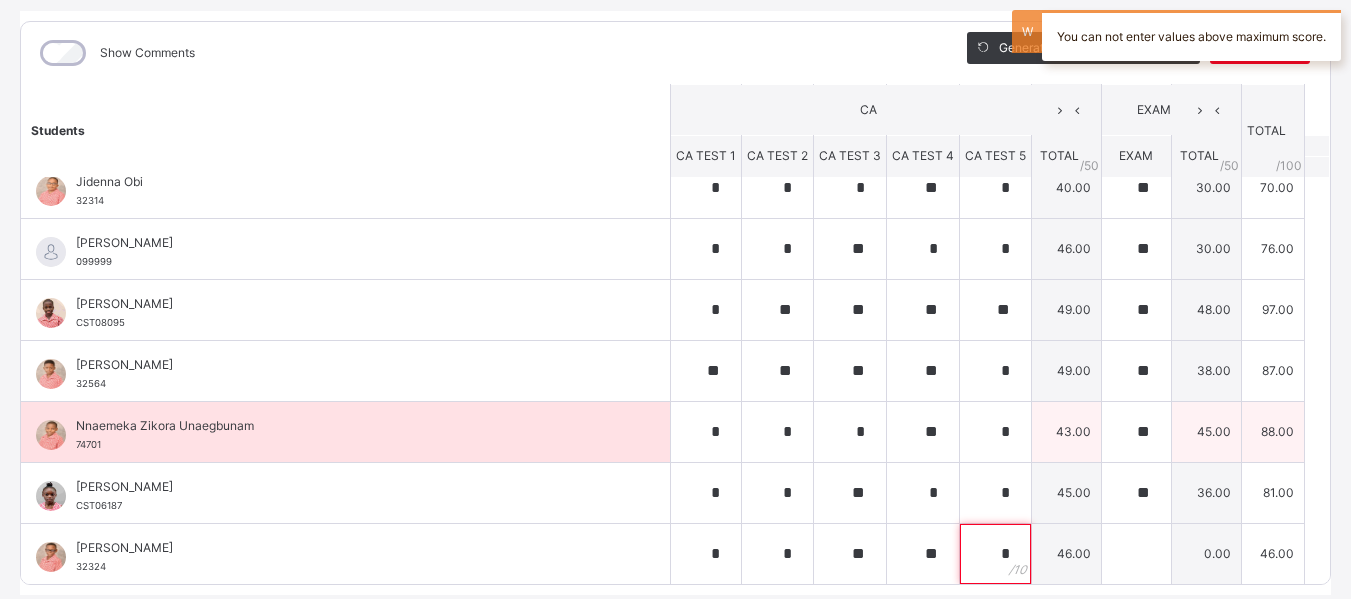 type on "*" 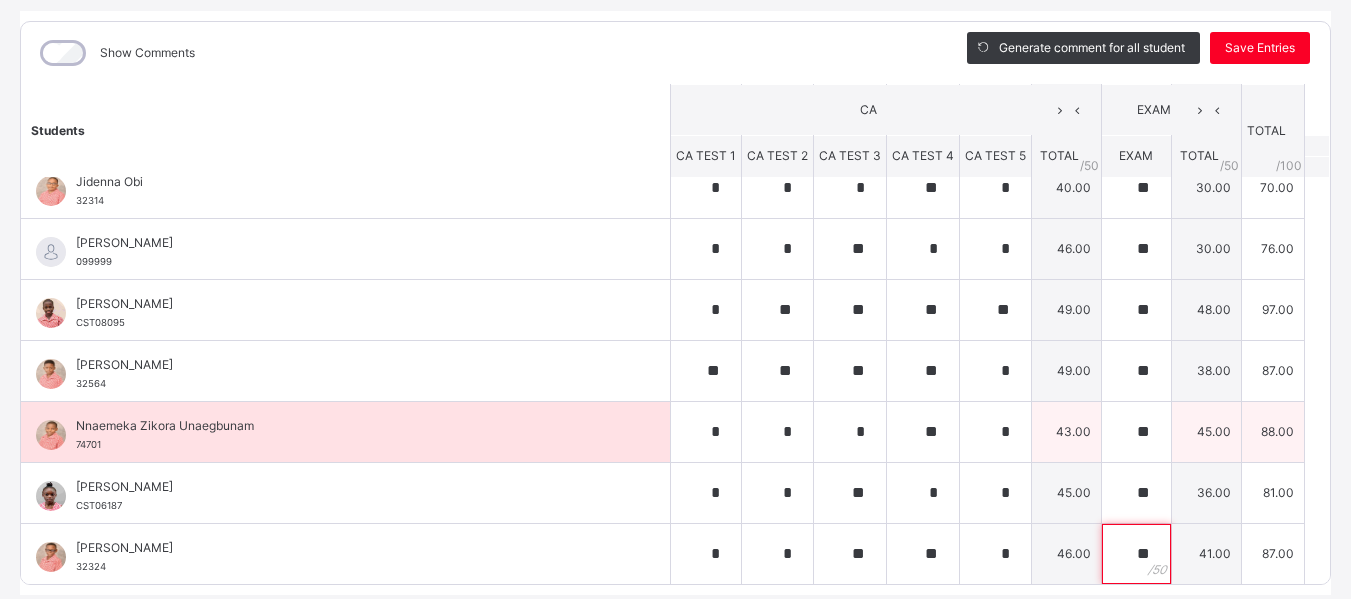 type on "**" 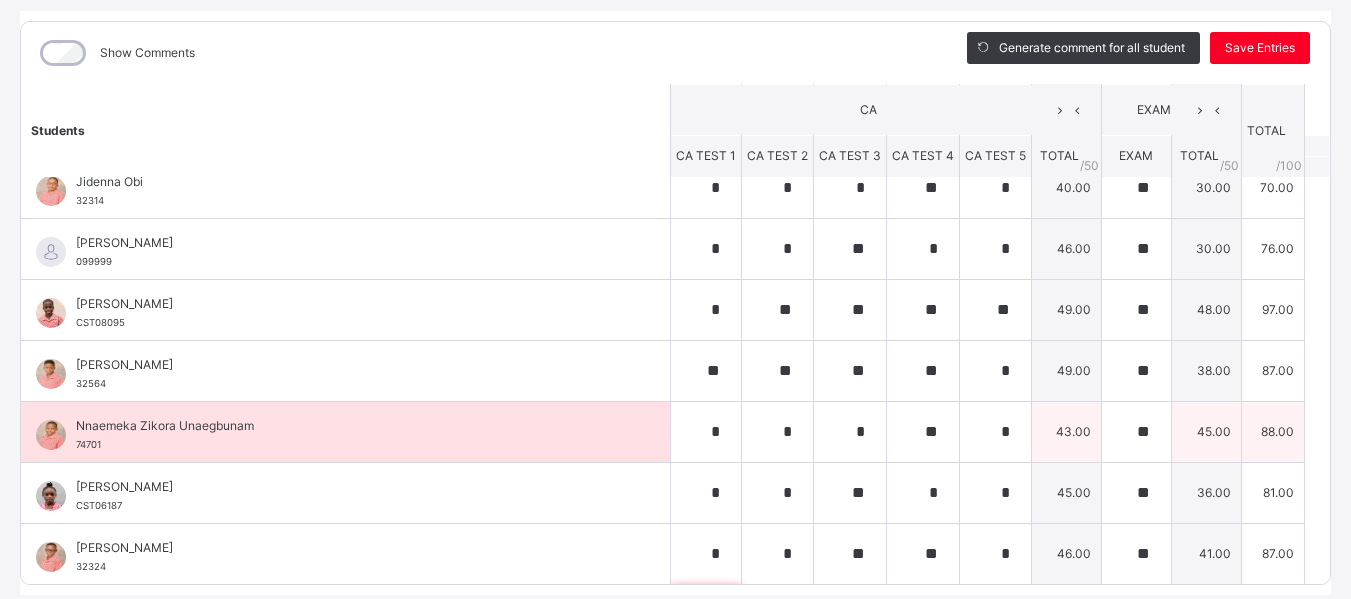 scroll, scrollTop: 875, scrollLeft: 0, axis: vertical 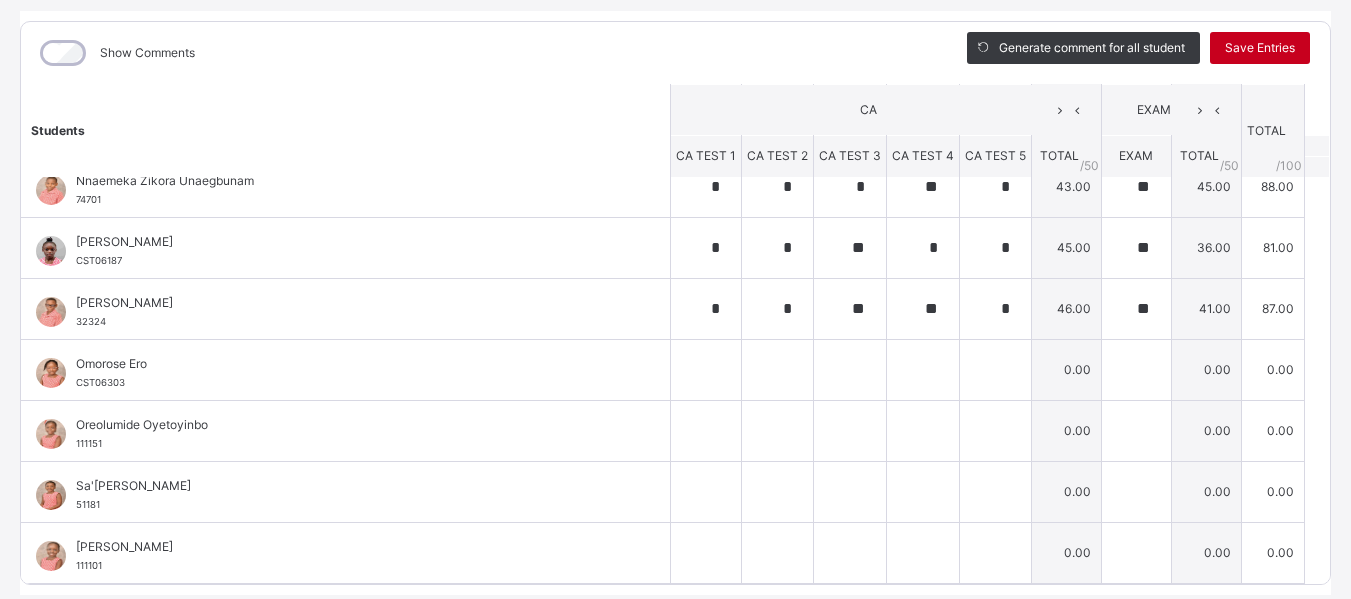 click on "Save Entries" at bounding box center [1260, 48] 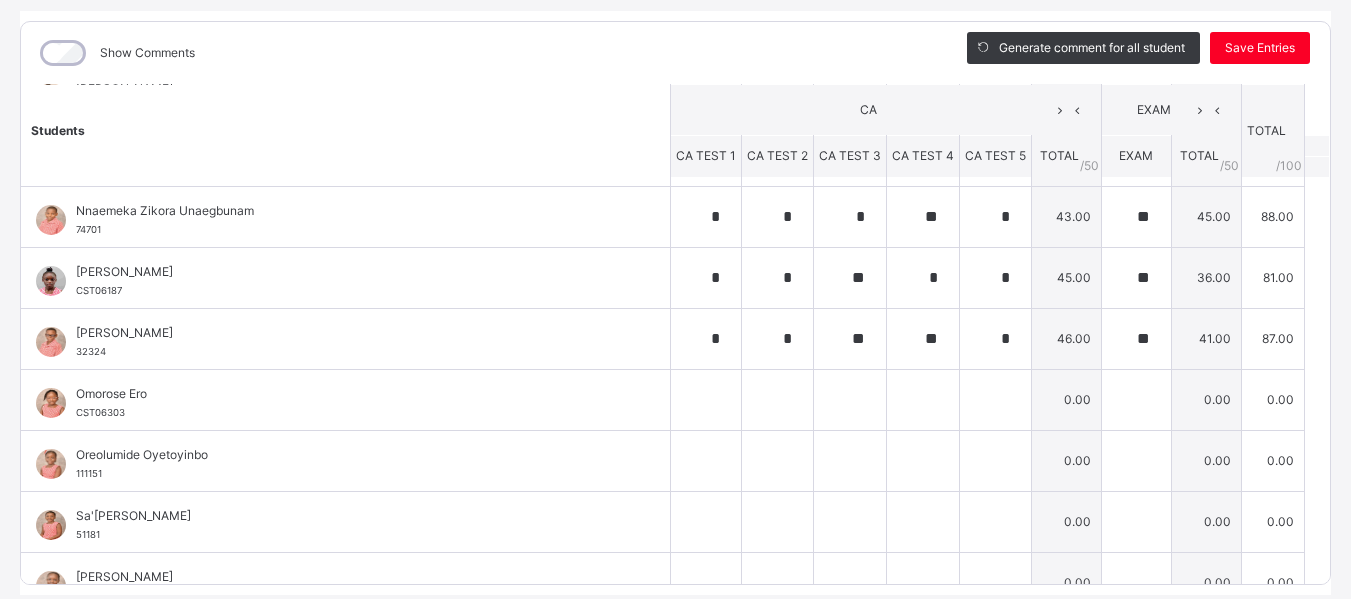 scroll, scrollTop: 875, scrollLeft: 0, axis: vertical 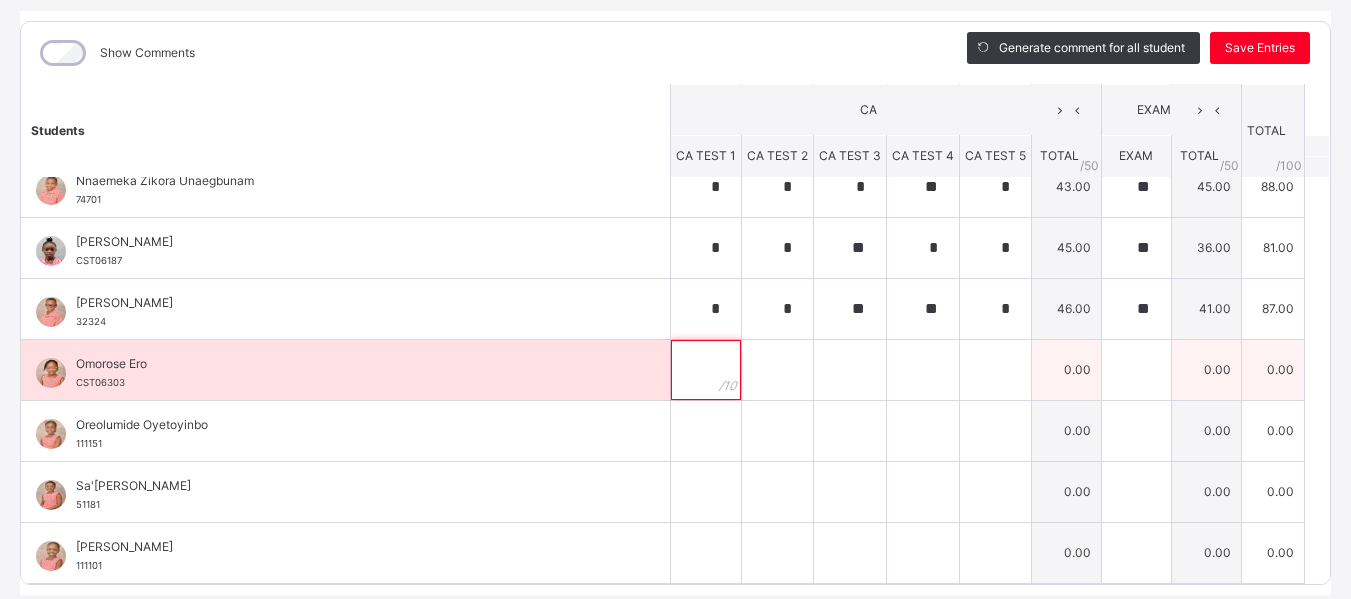 click at bounding box center (706, 370) 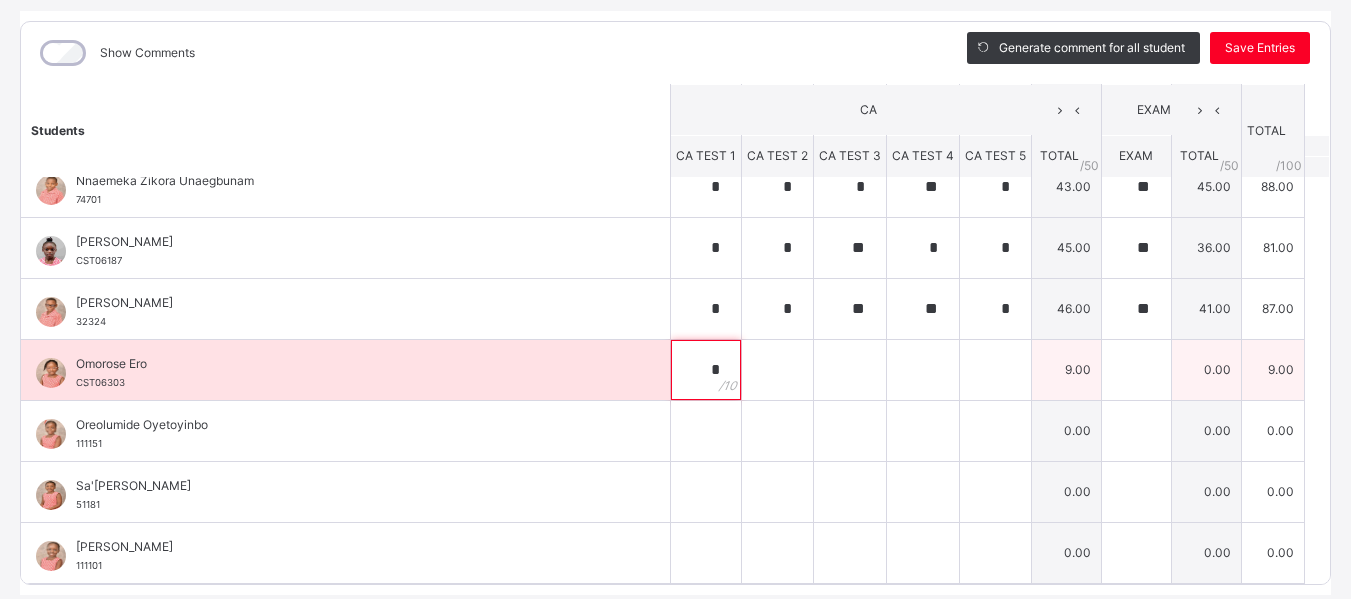 type on "*" 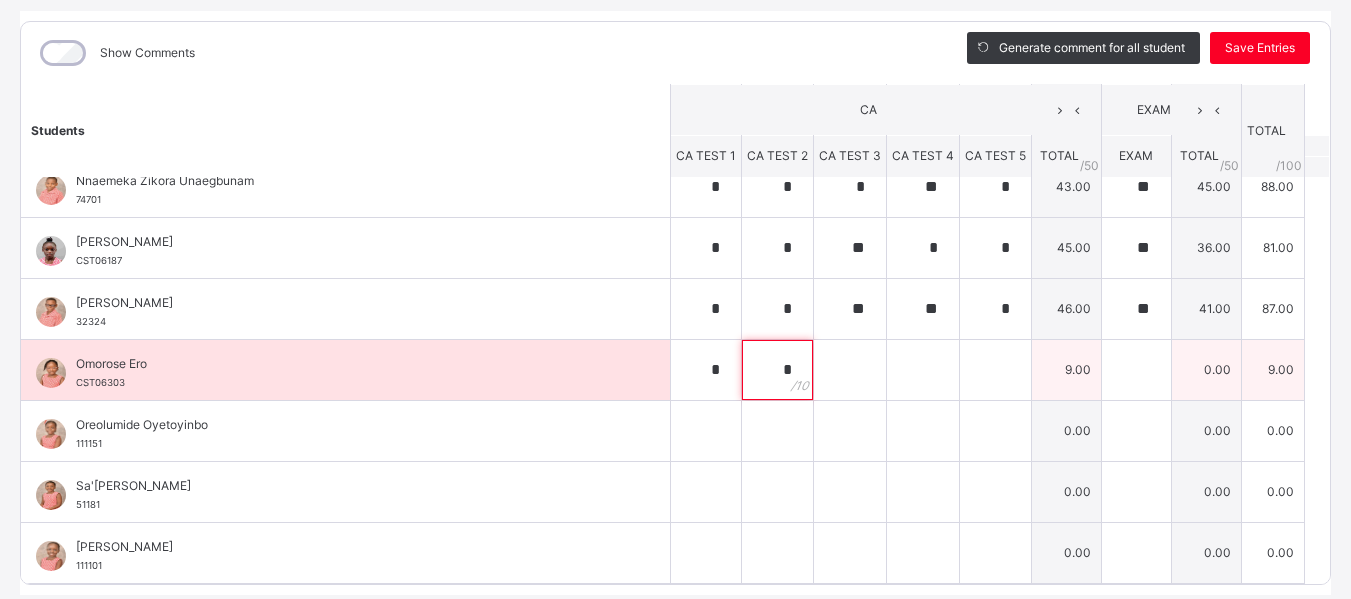 type on "*" 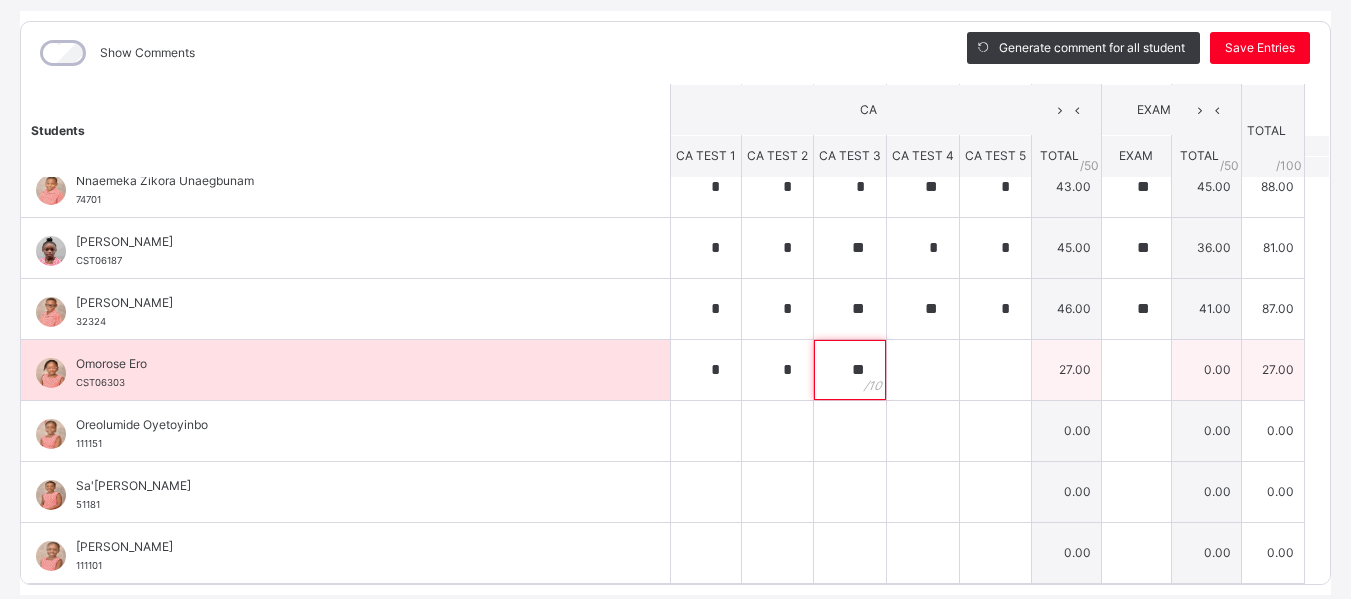 type on "**" 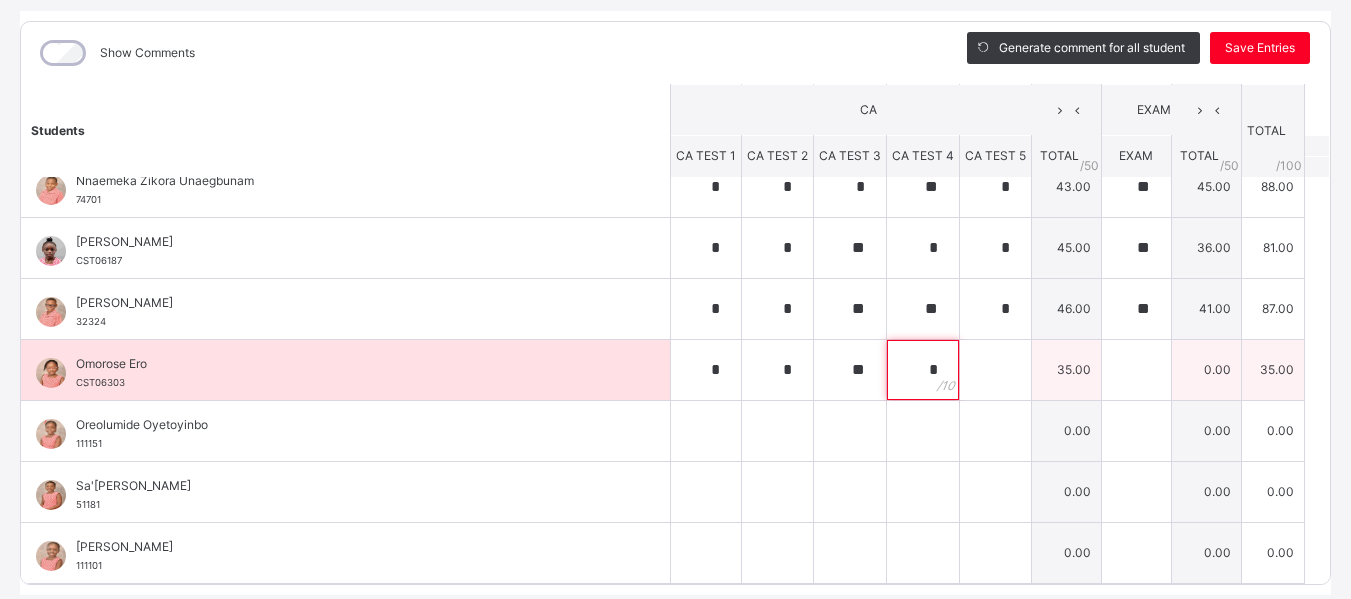 type on "*" 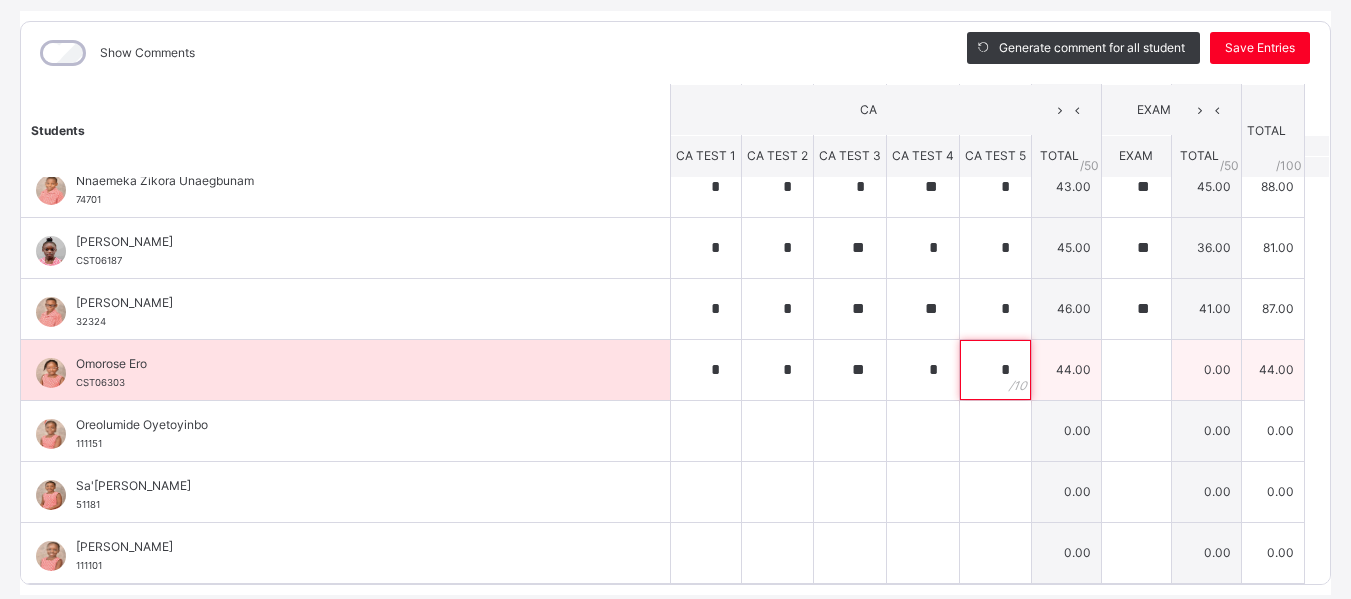 type on "*" 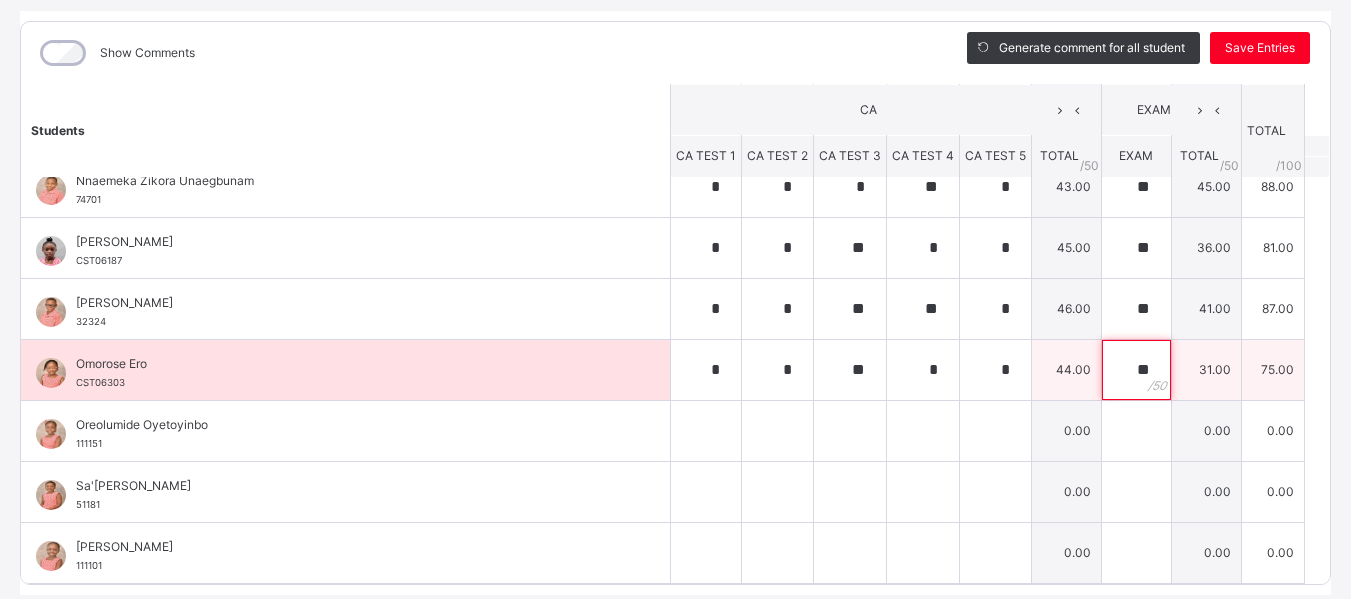 type on "**" 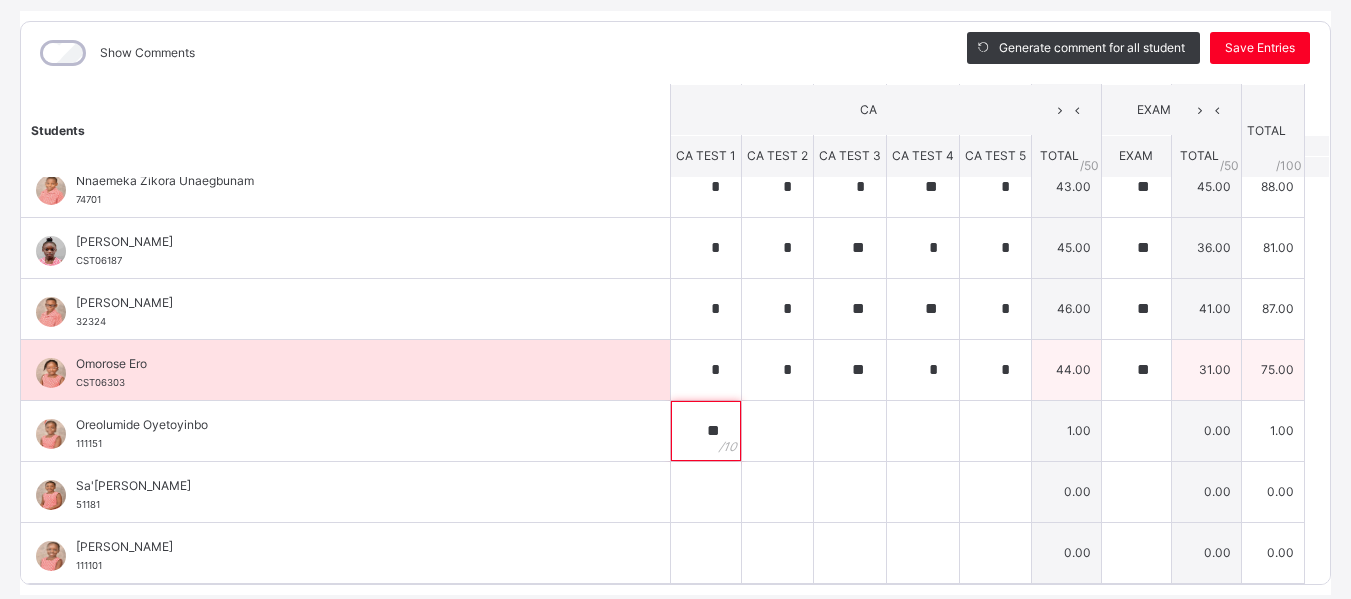 type on "**" 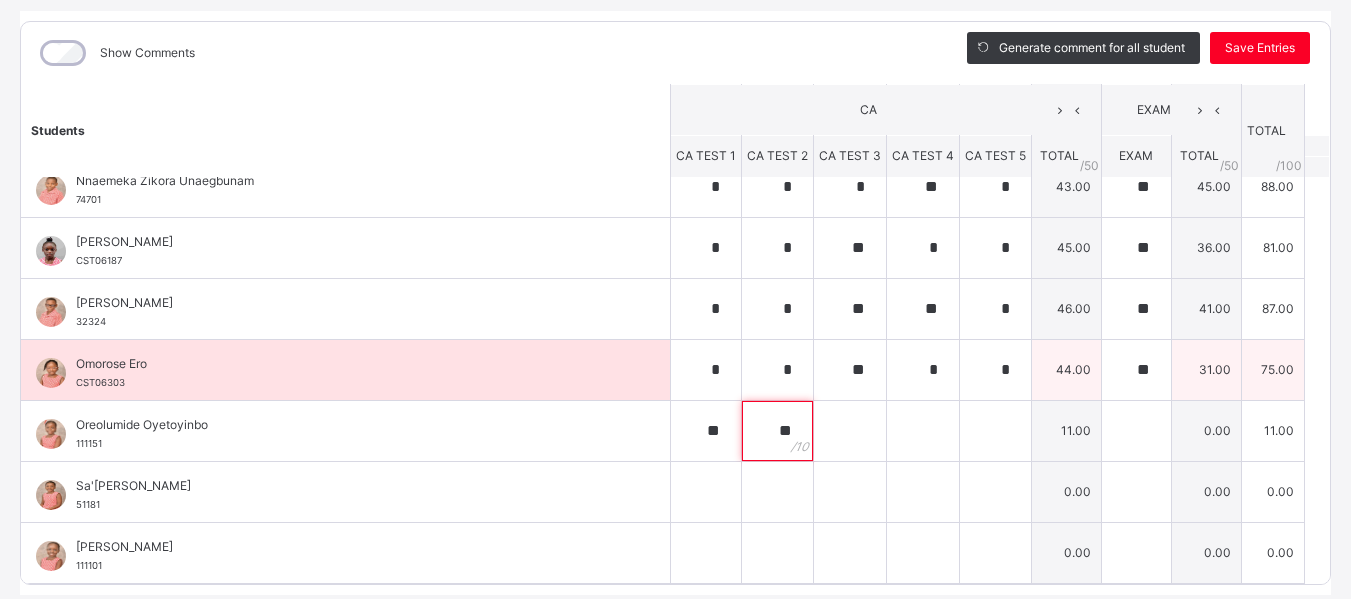type on "**" 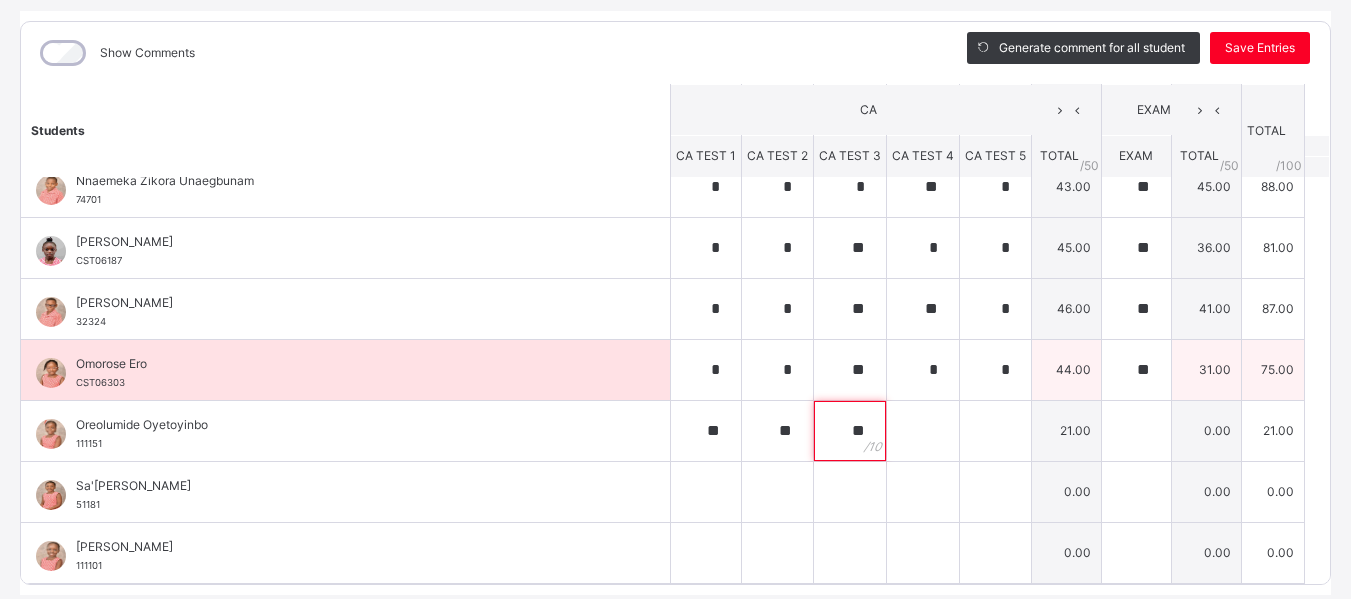 type on "**" 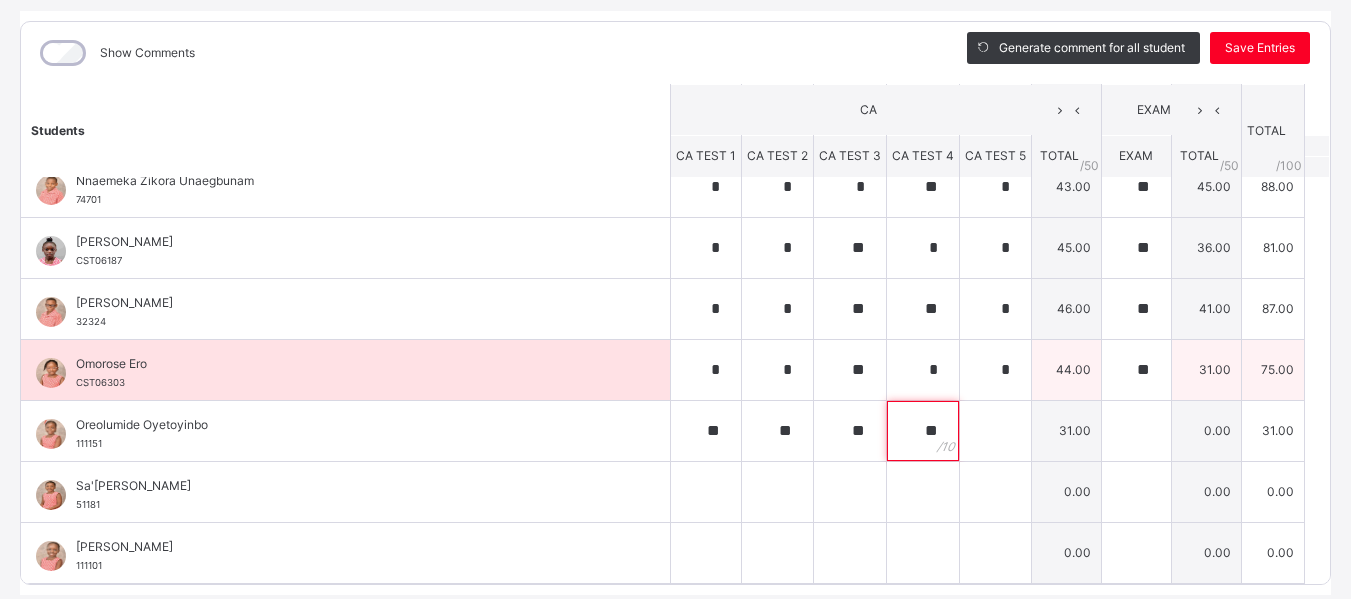 type on "**" 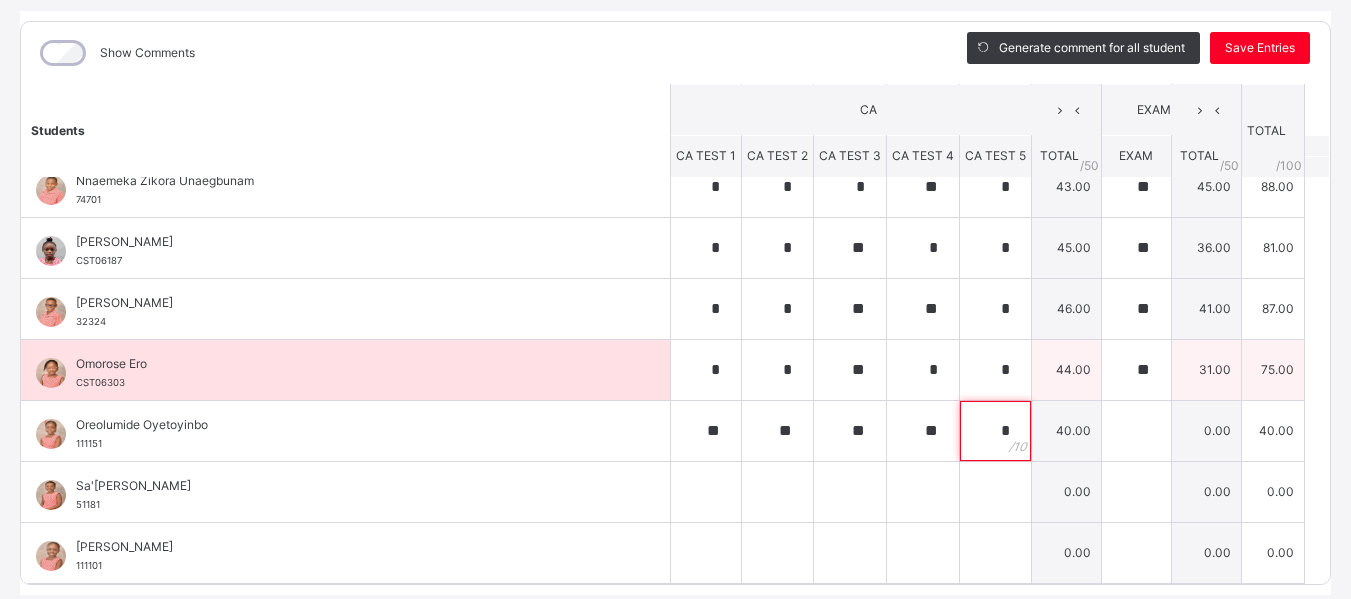 type on "**" 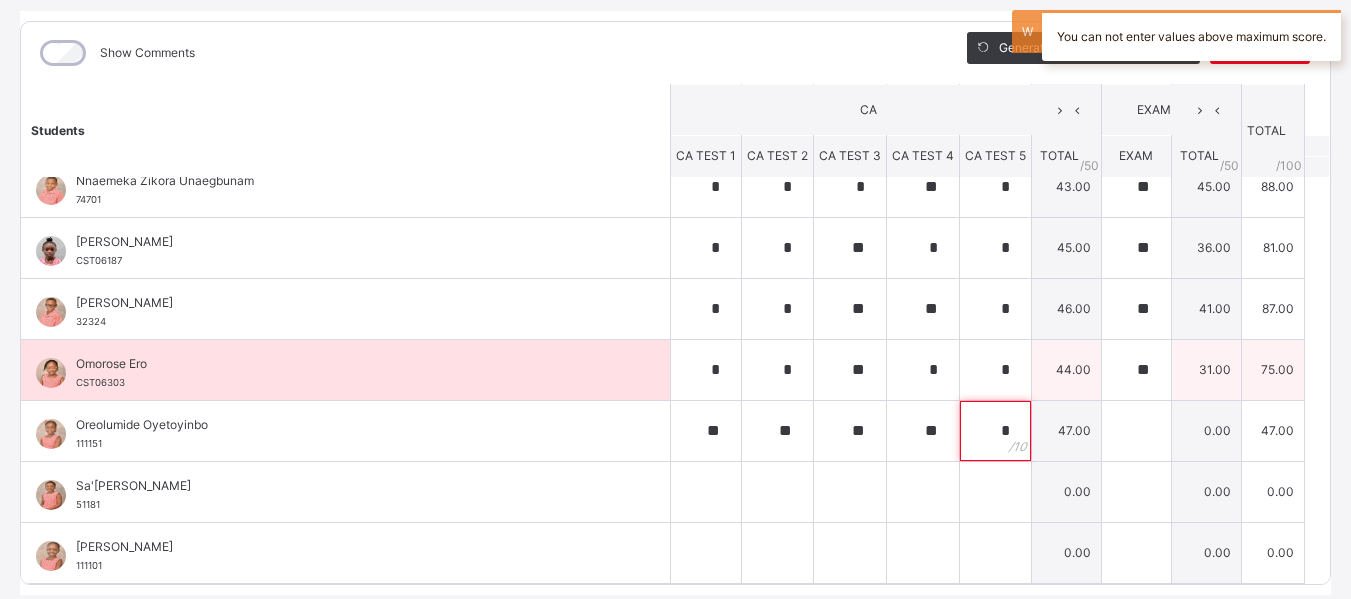type on "*" 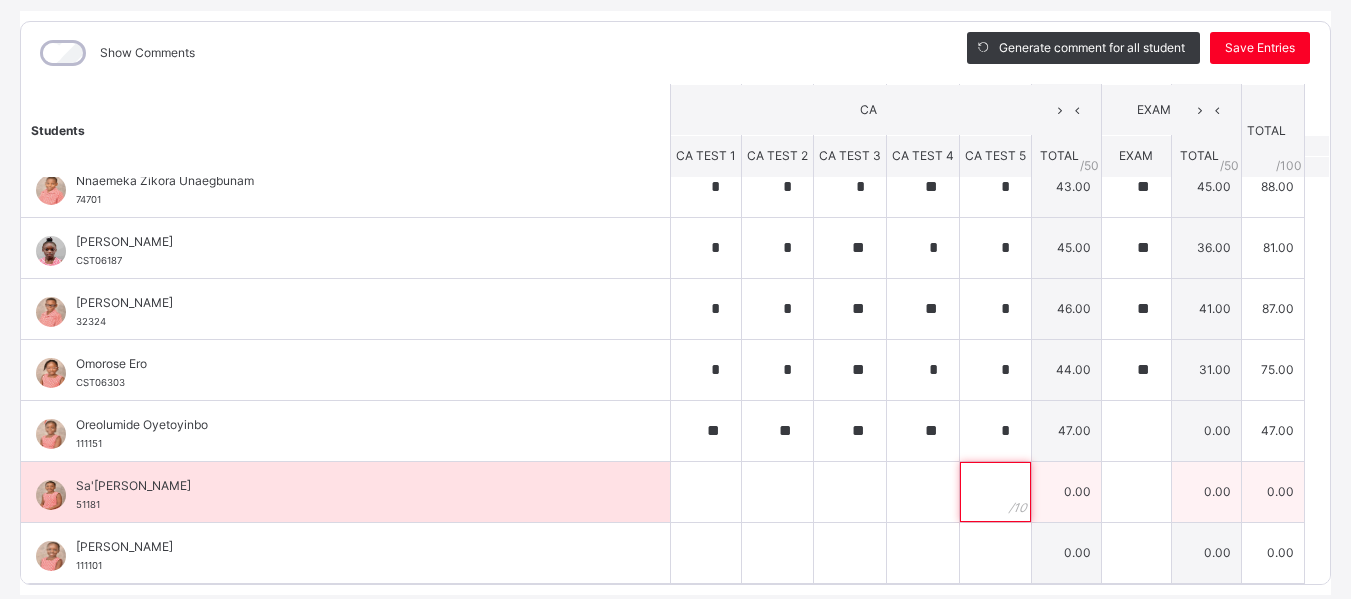 click at bounding box center (995, 492) 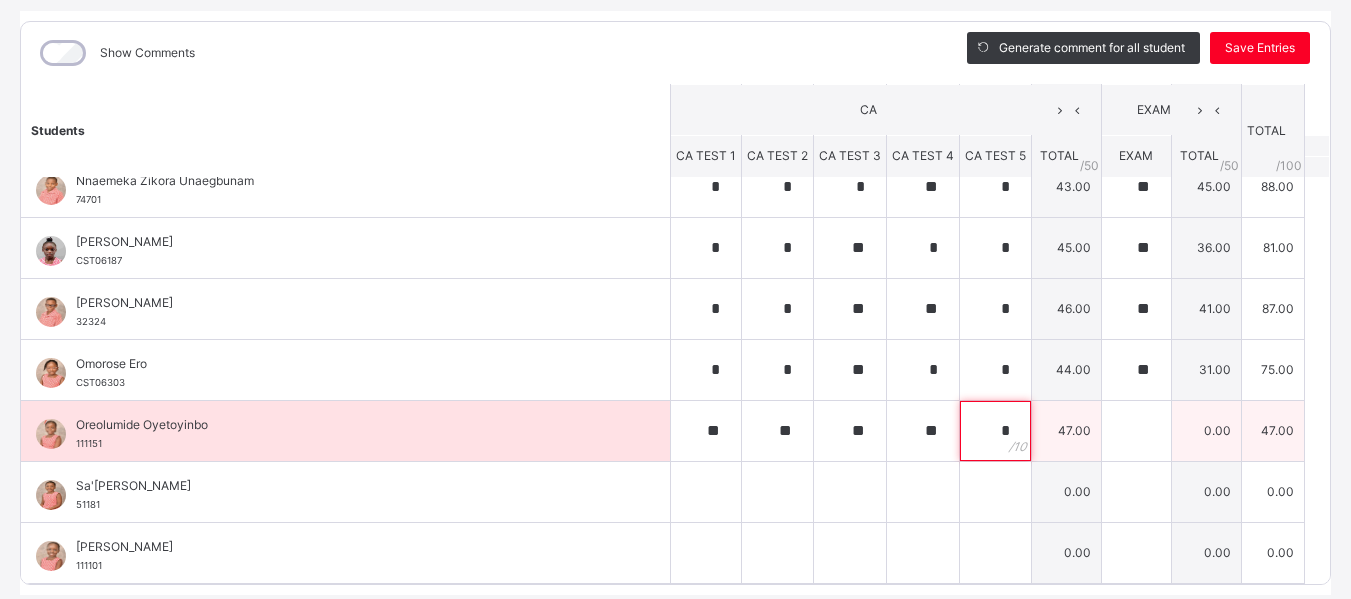 click on "*" at bounding box center (995, 431) 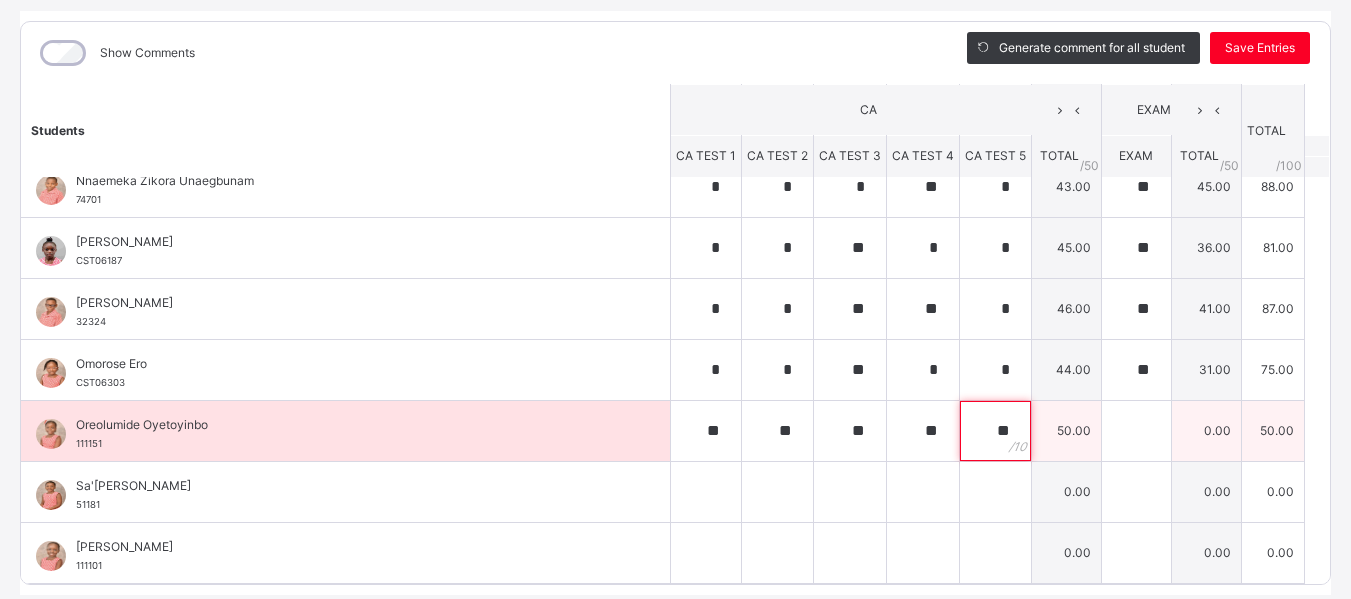type on "**" 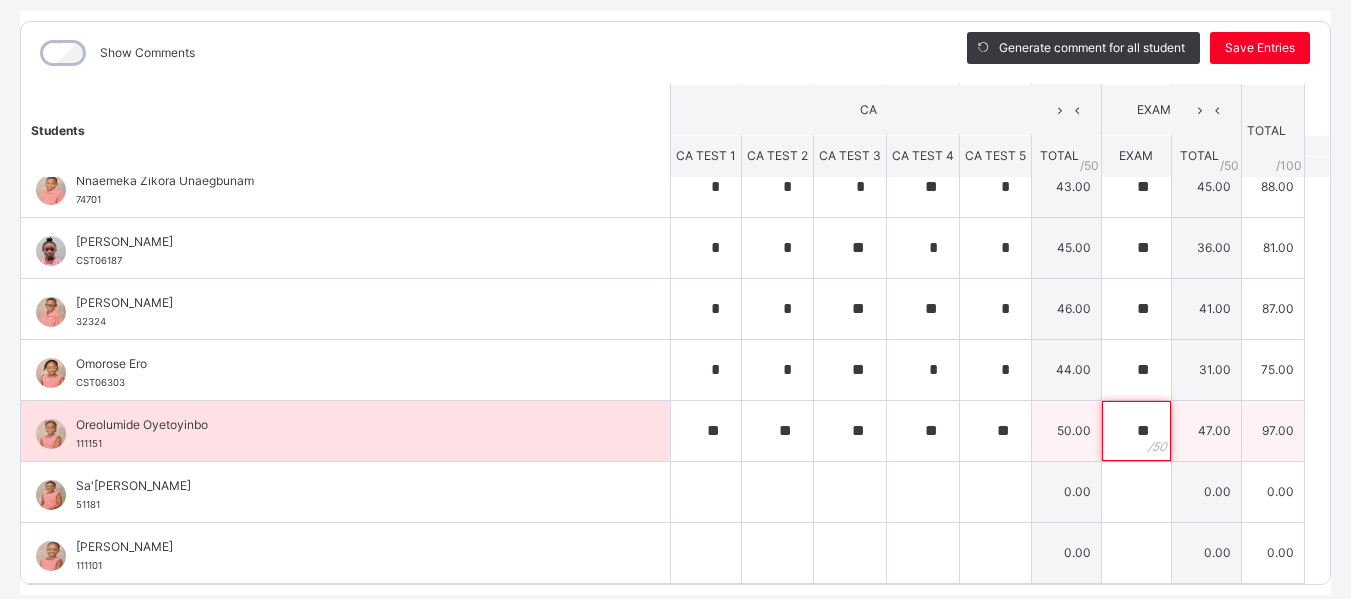 type on "**" 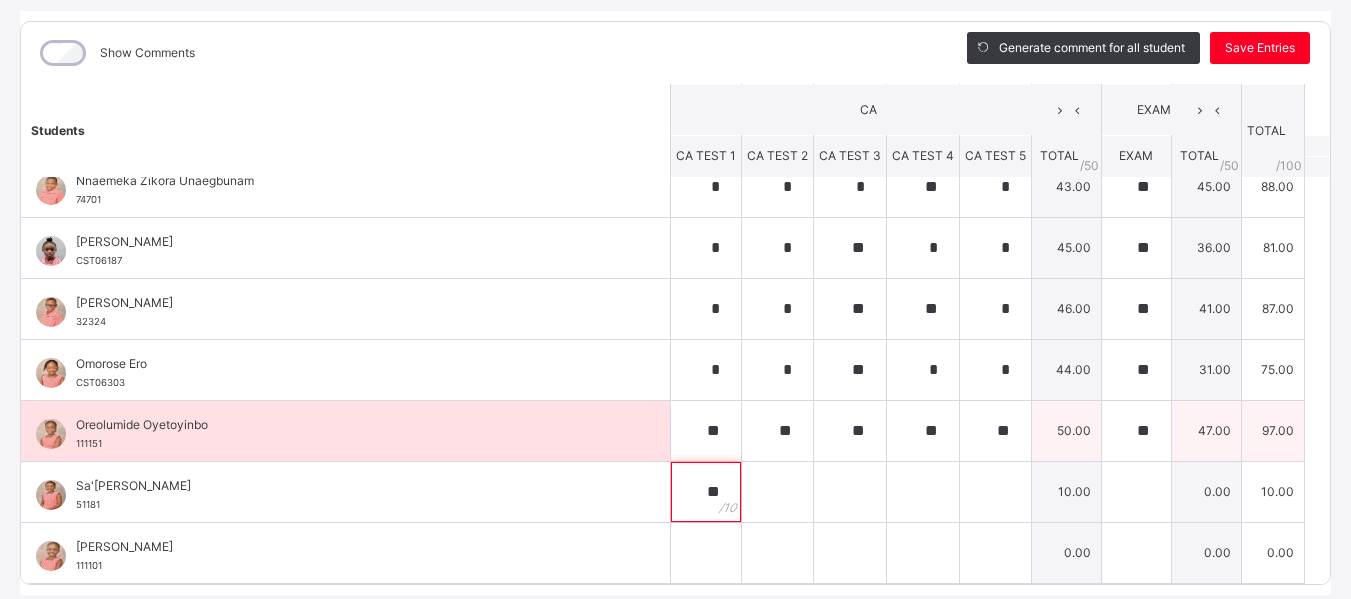 type on "**" 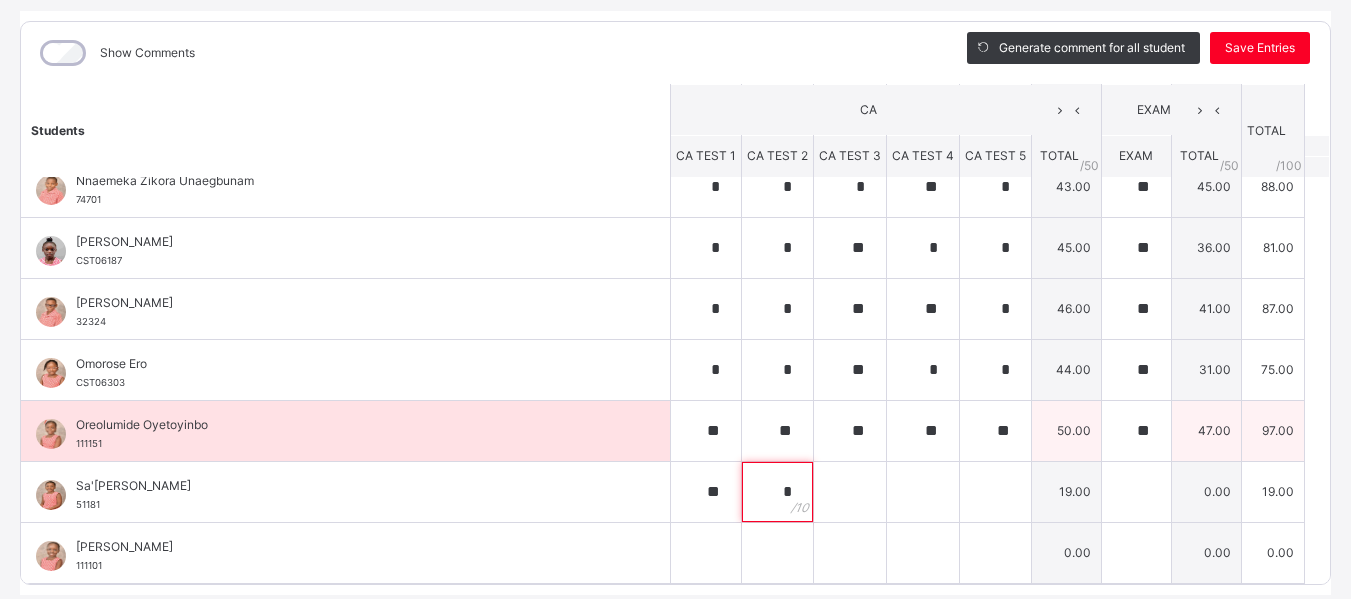 type on "*" 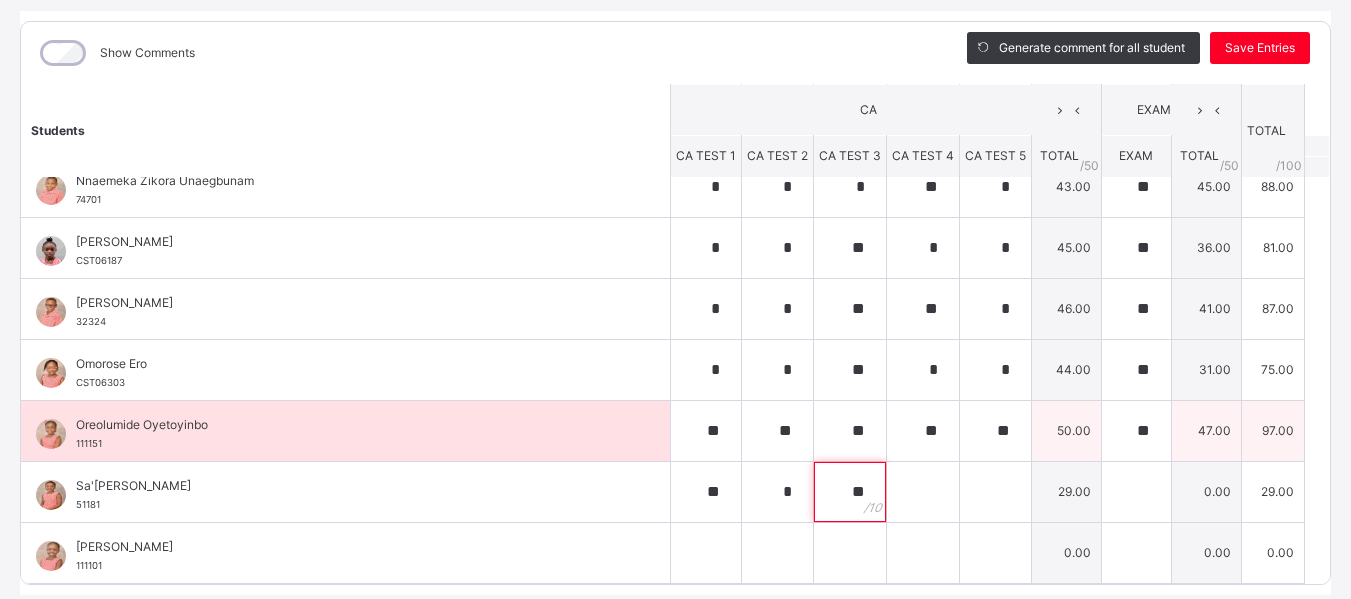 type on "**" 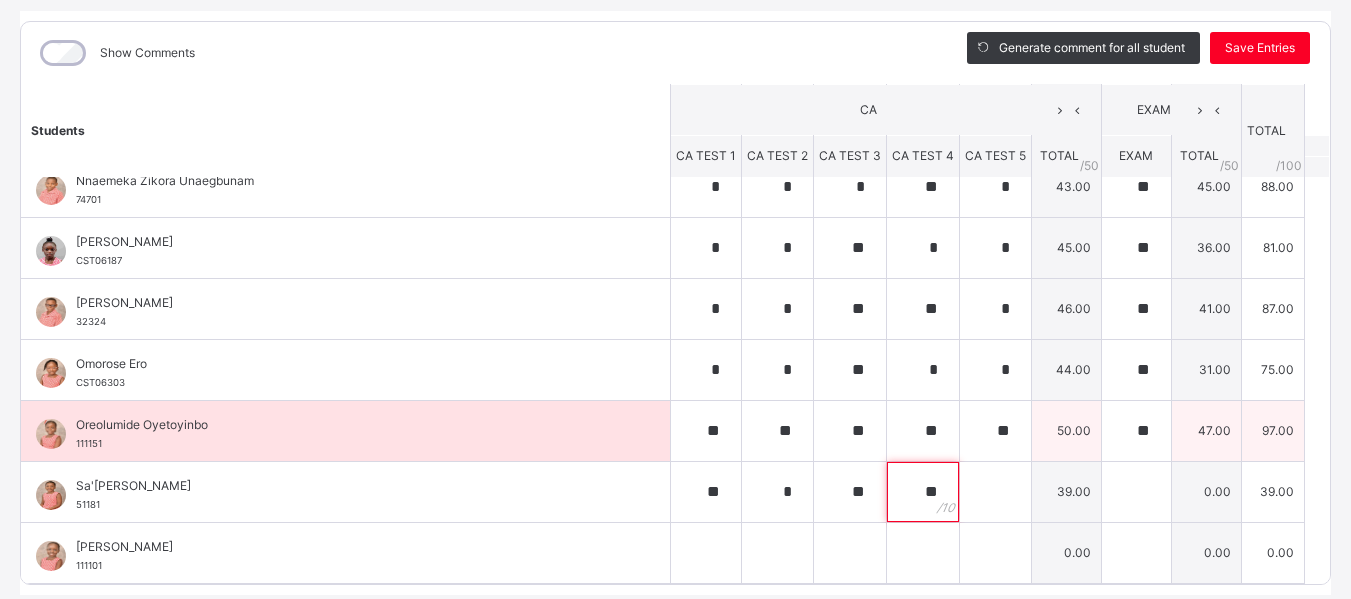 type on "**" 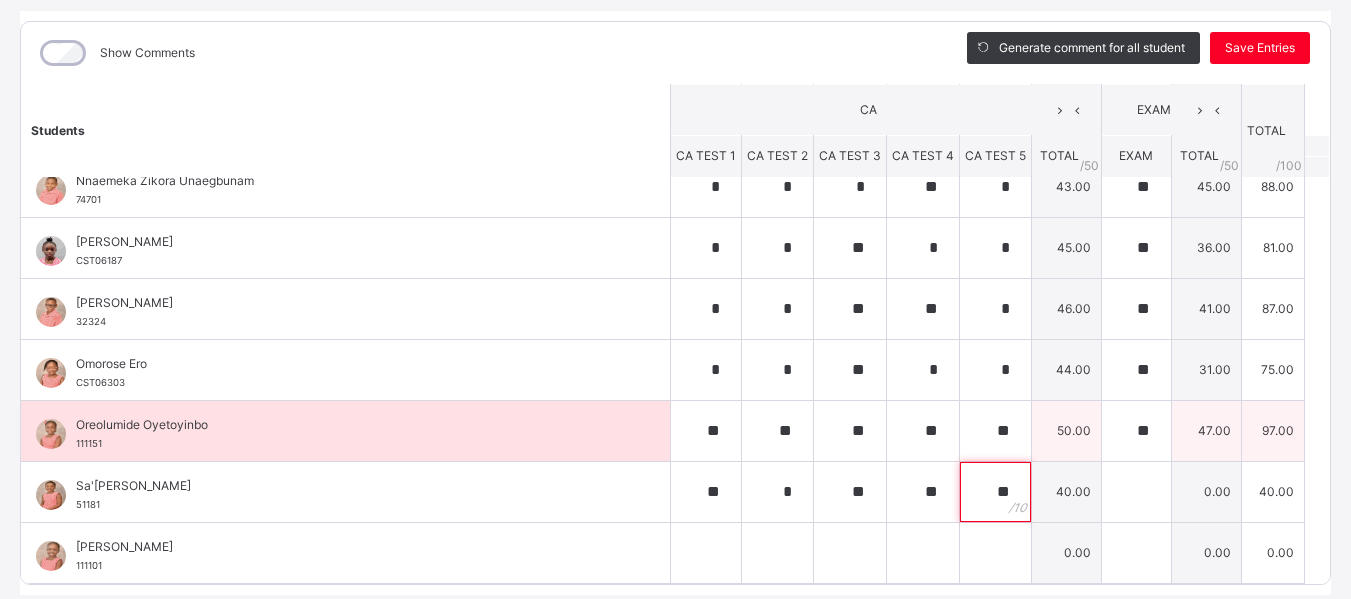 type on "**" 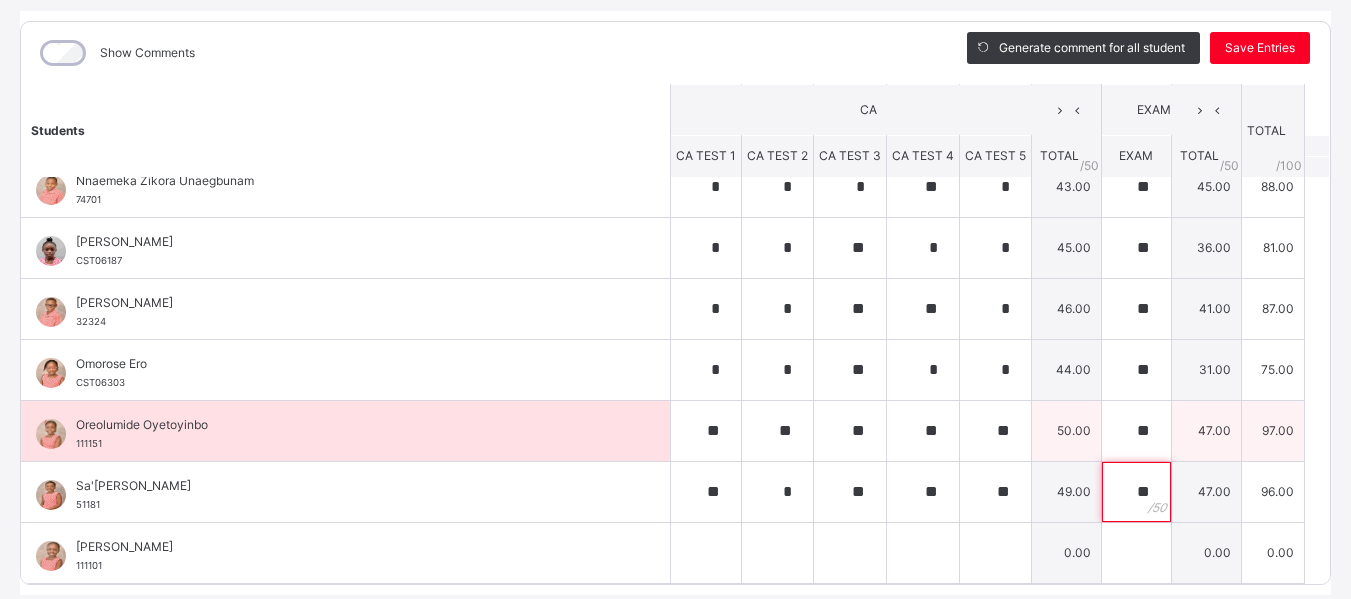type on "**" 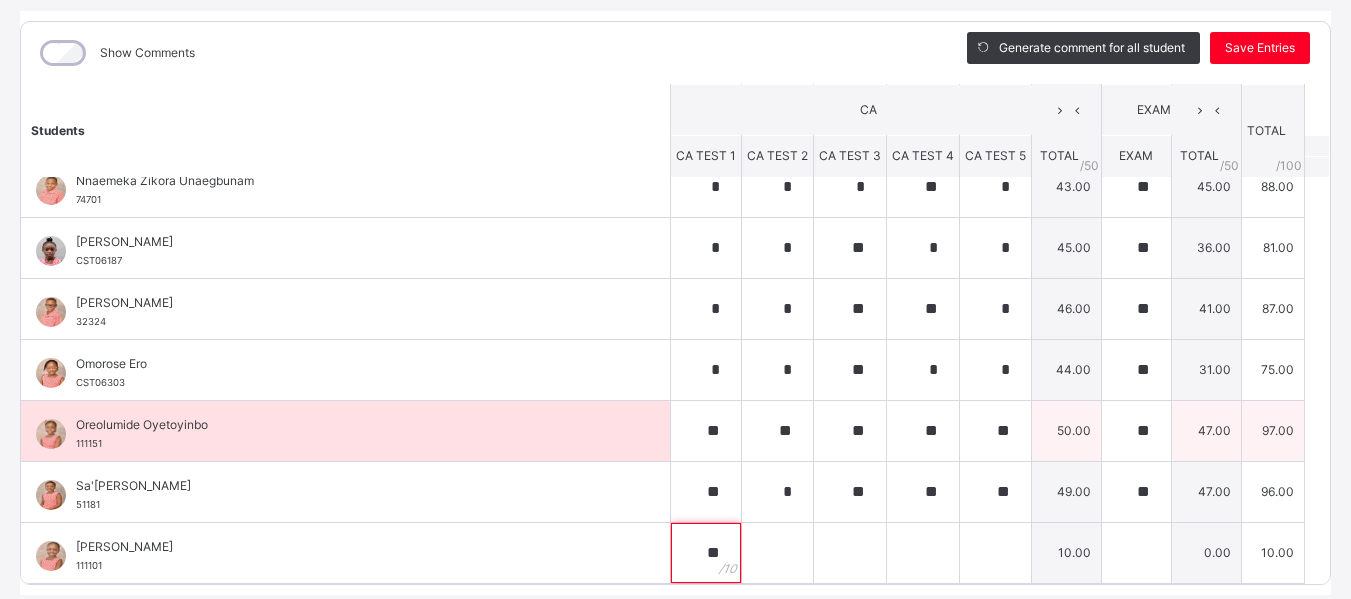 type on "**" 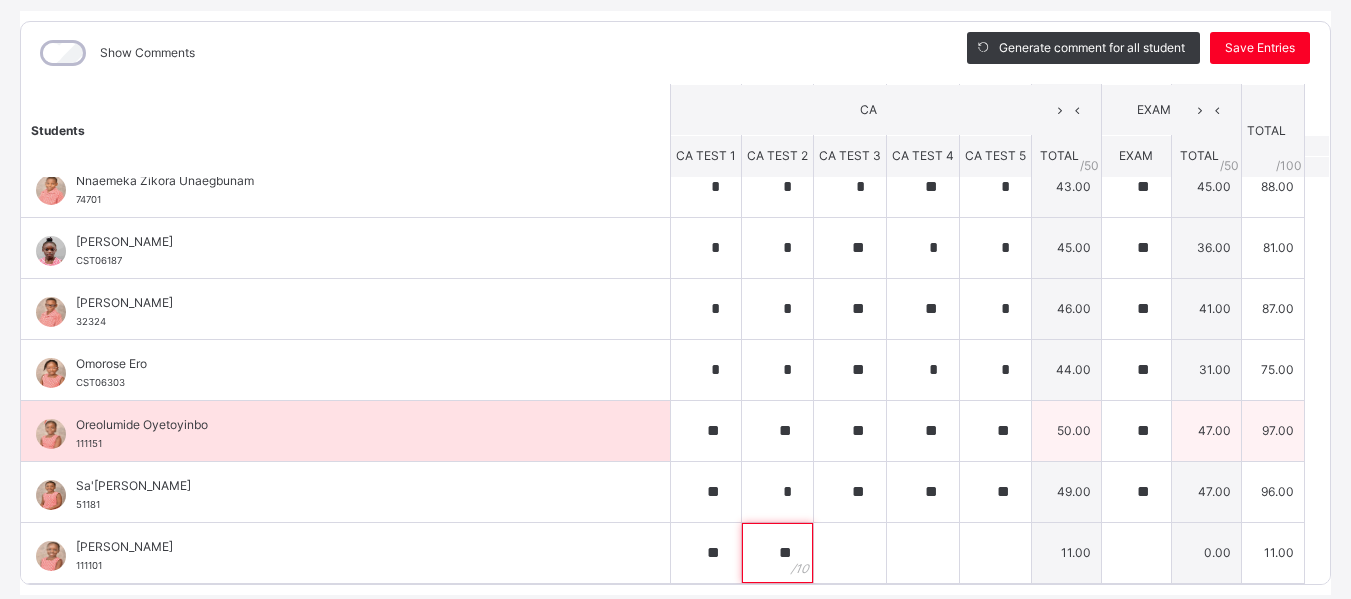 type on "**" 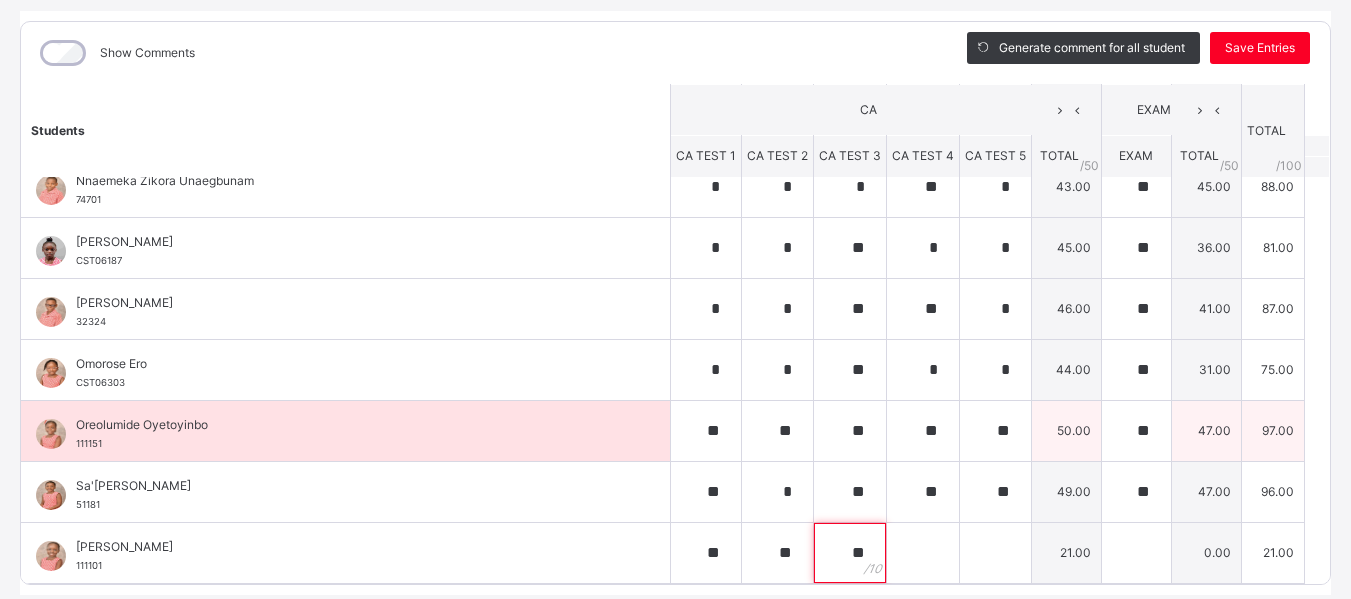 type on "**" 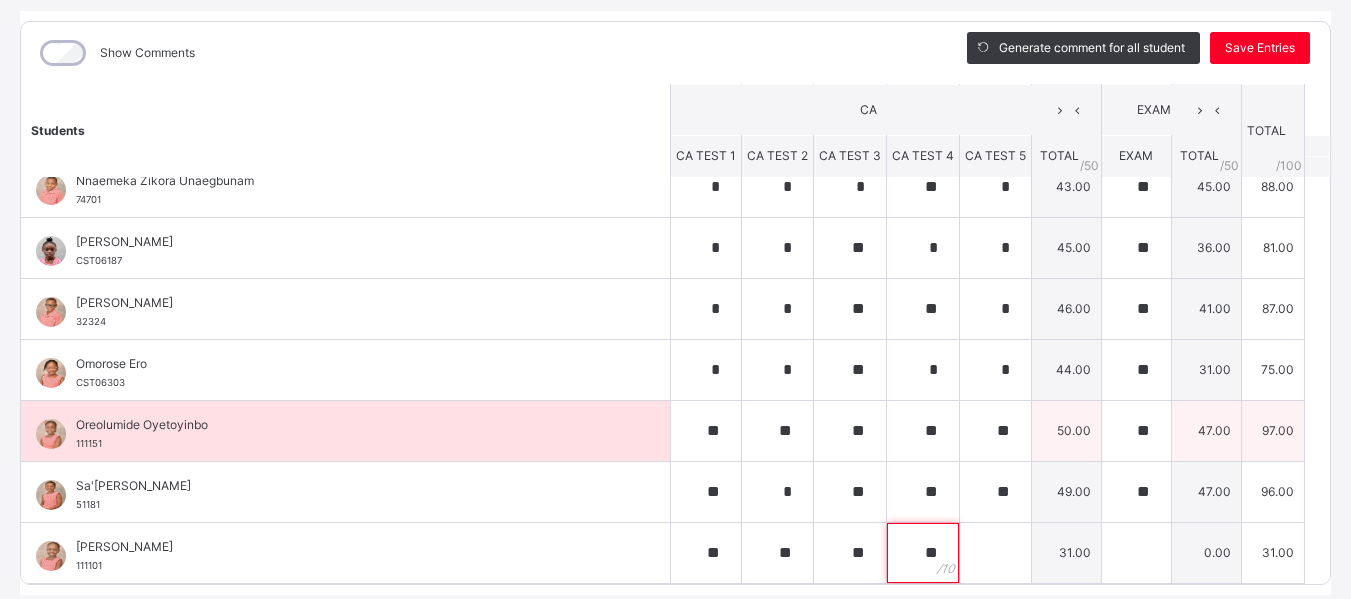 type on "**" 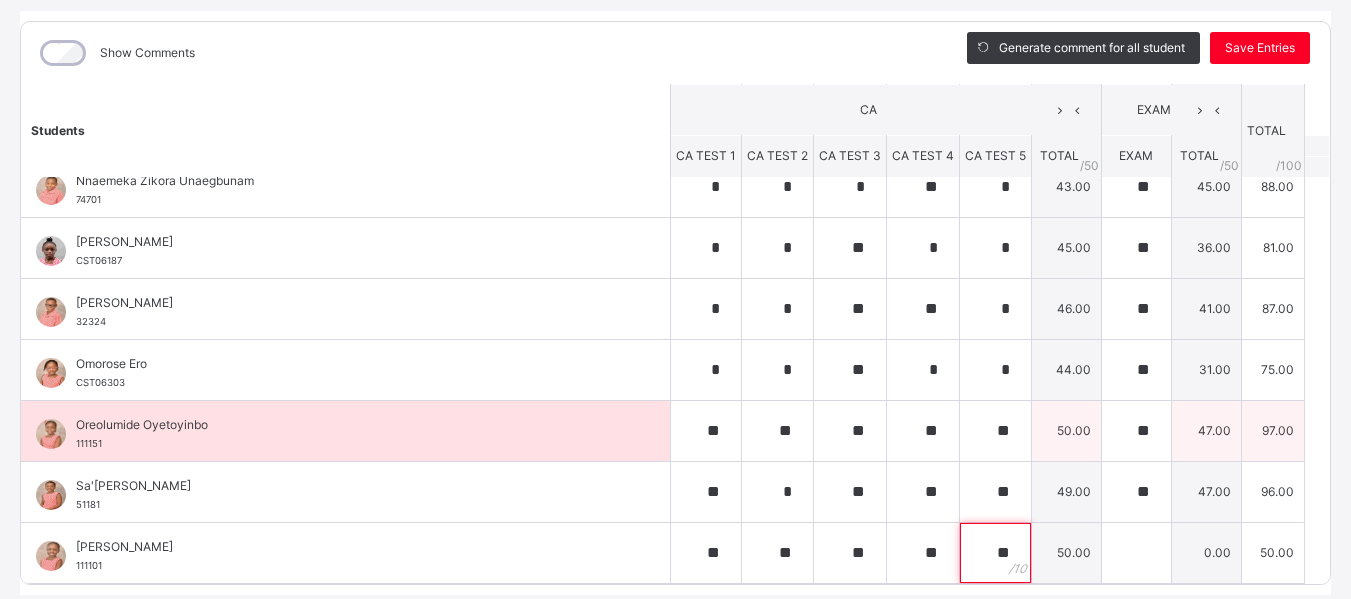 type on "**" 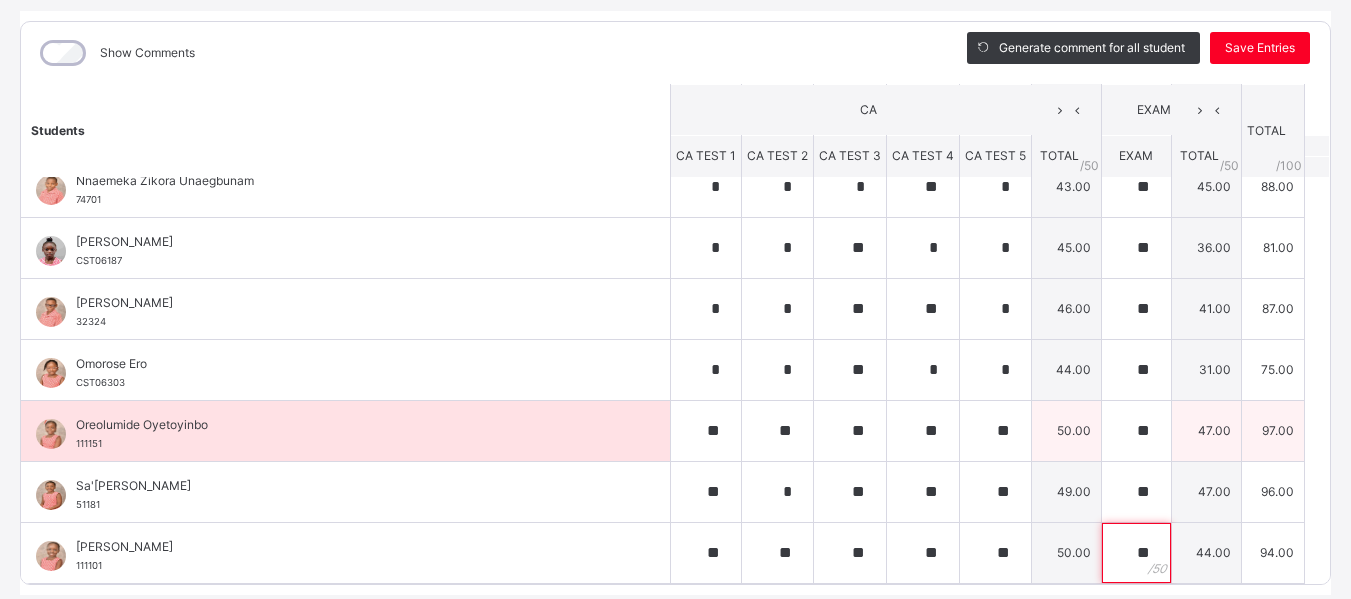 type on "**" 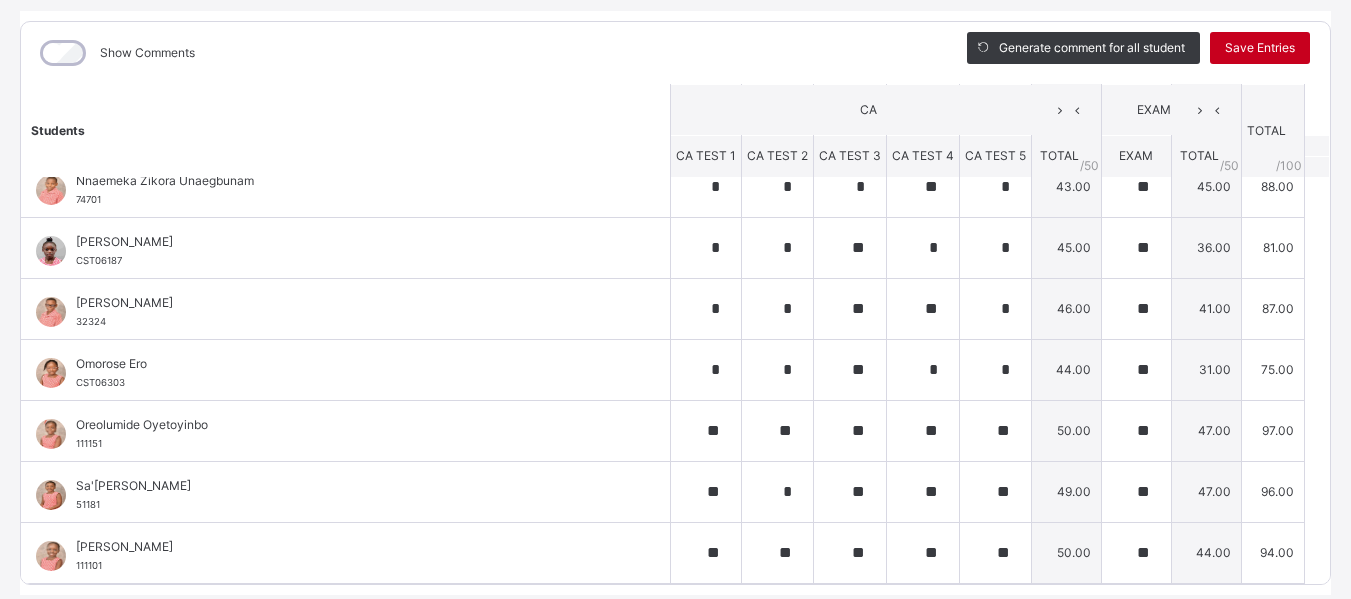 click on "Save Entries" at bounding box center (1260, 48) 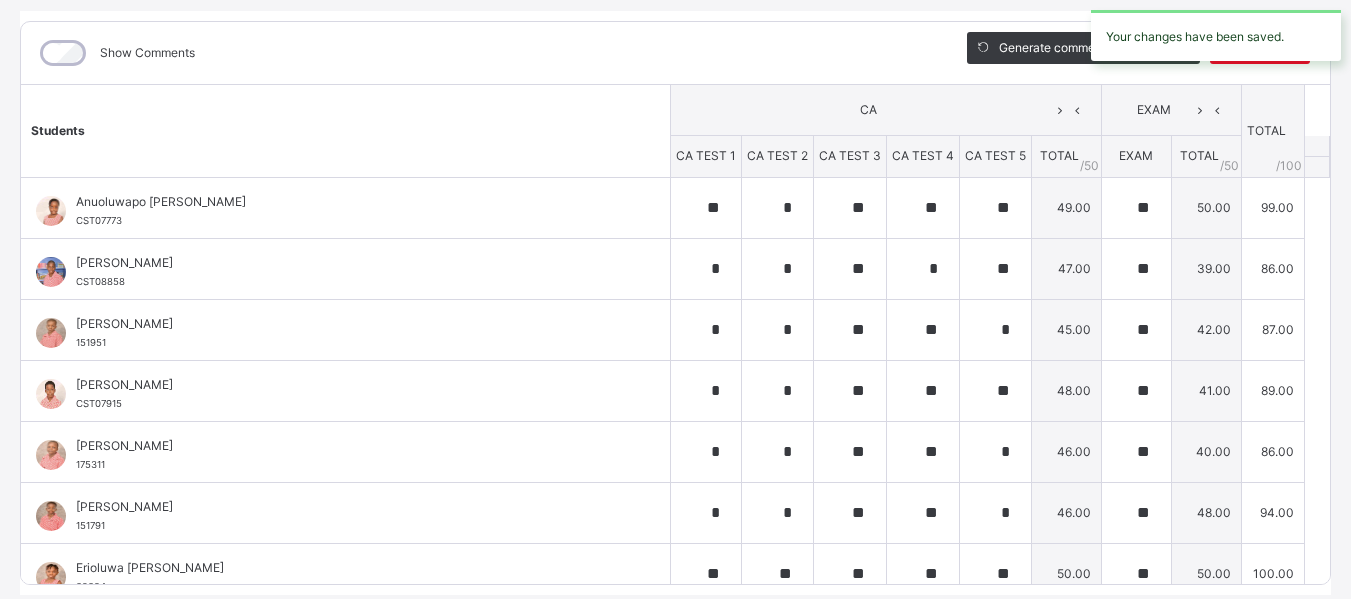 scroll, scrollTop: 875, scrollLeft: 0, axis: vertical 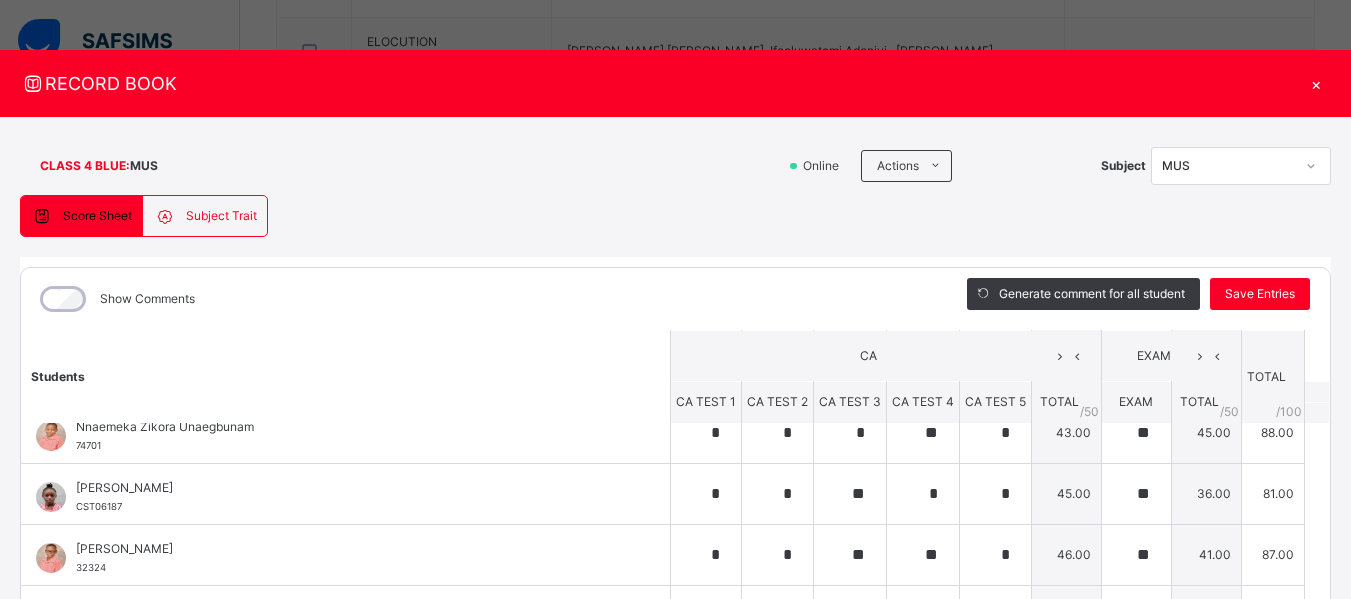 click on "×" at bounding box center (1316, 83) 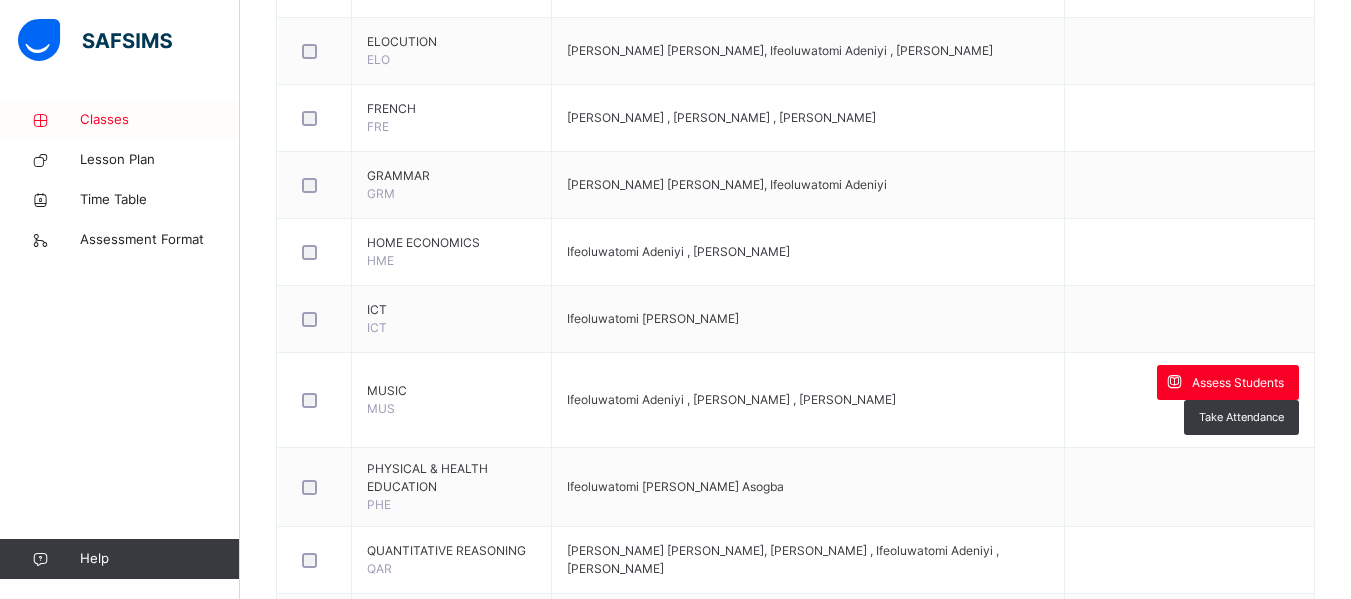 click on "Classes" at bounding box center [160, 120] 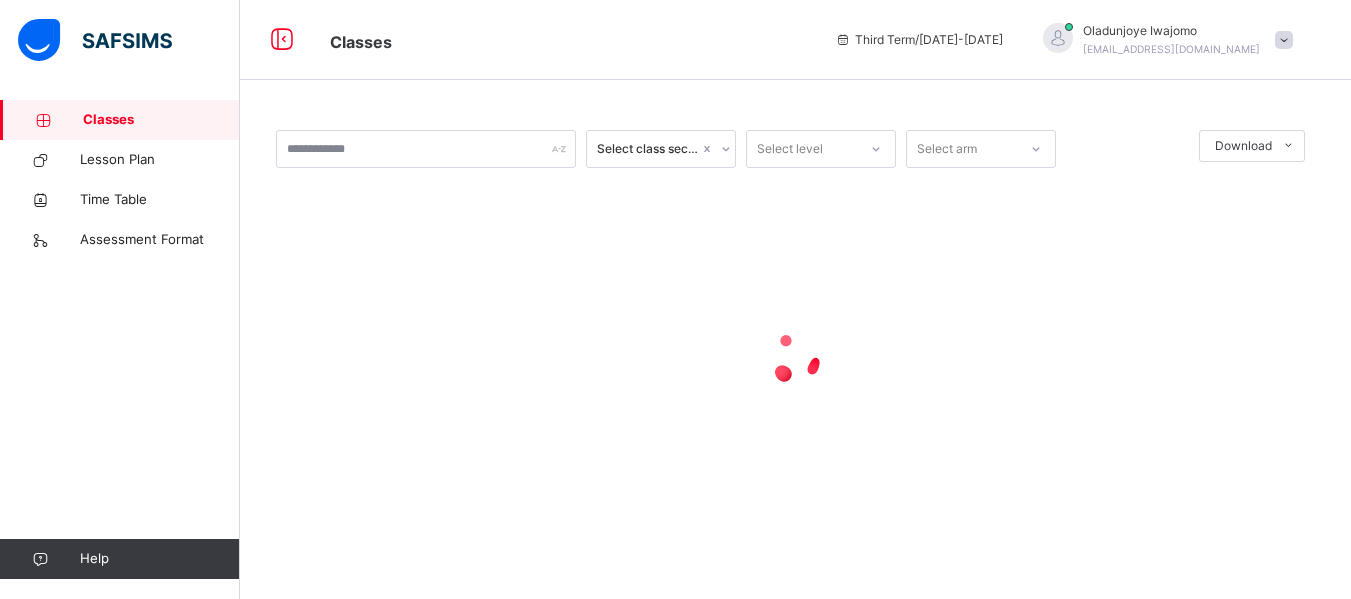 scroll, scrollTop: 0, scrollLeft: 0, axis: both 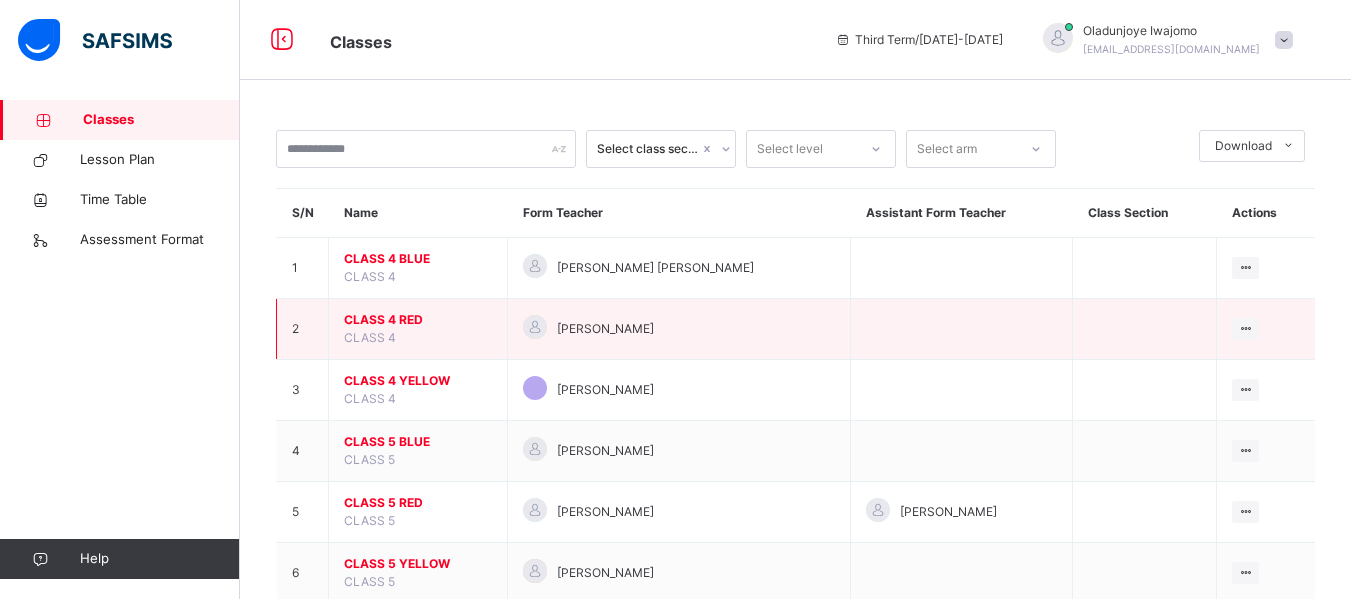 click on "CLASS 4   RED" at bounding box center (418, 320) 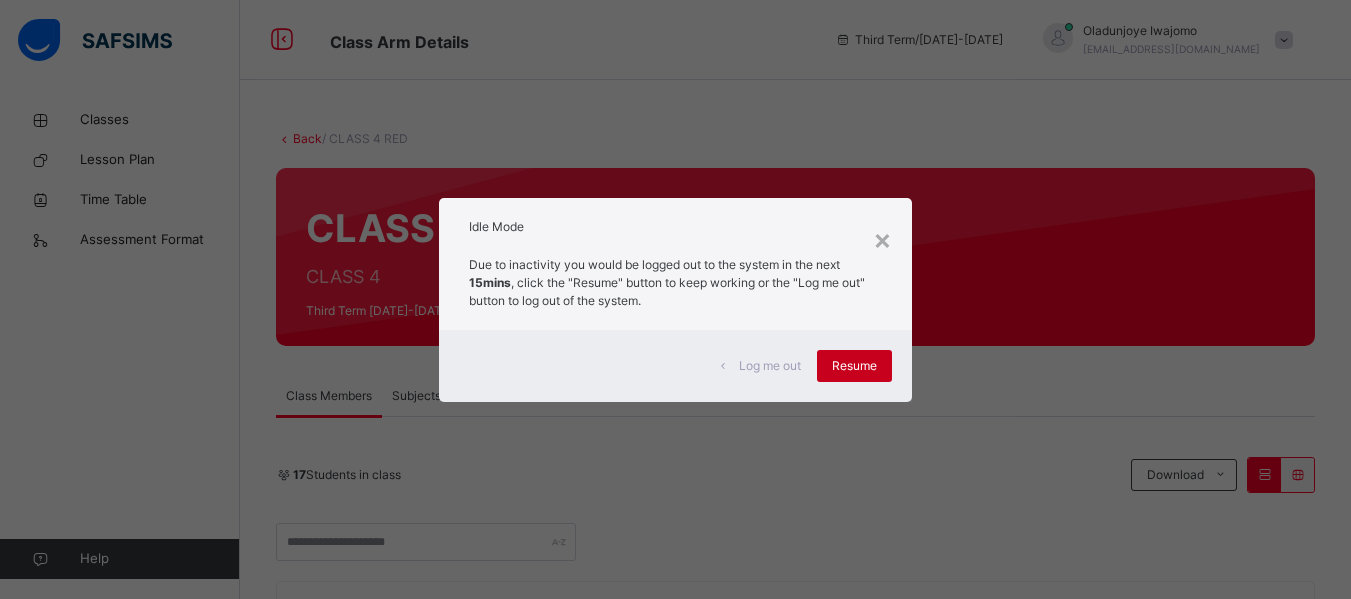 click on "Resume" at bounding box center [854, 366] 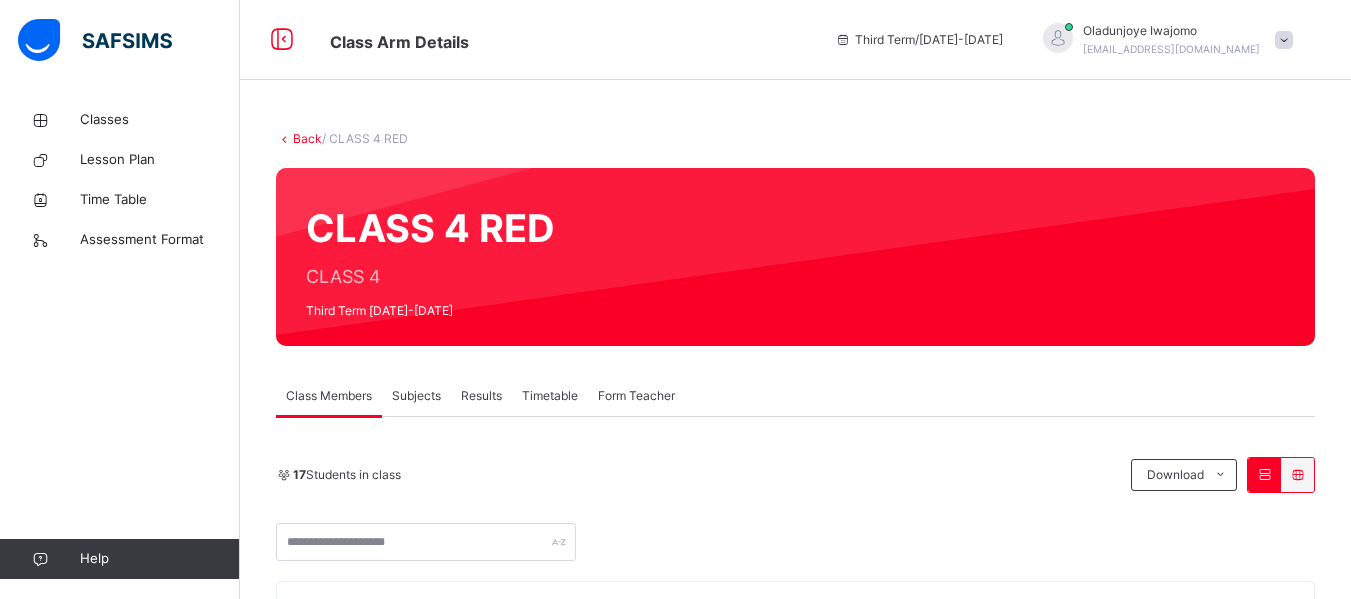 click on "Subjects" at bounding box center (416, 396) 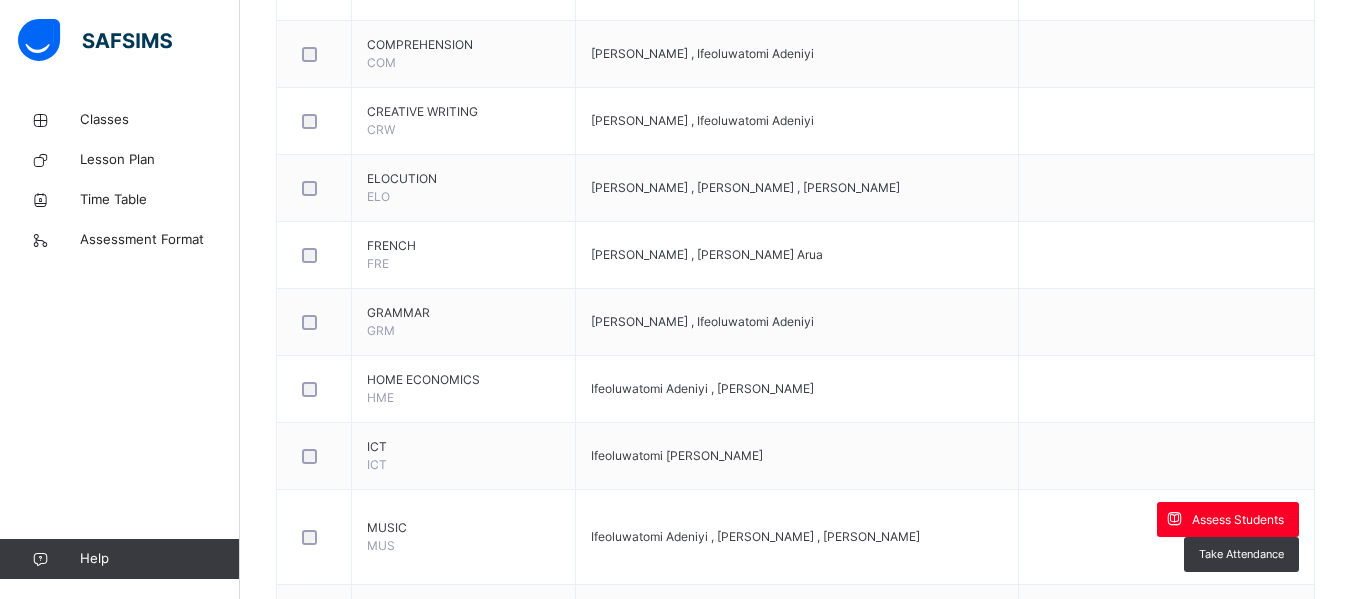 scroll, scrollTop: 897, scrollLeft: 0, axis: vertical 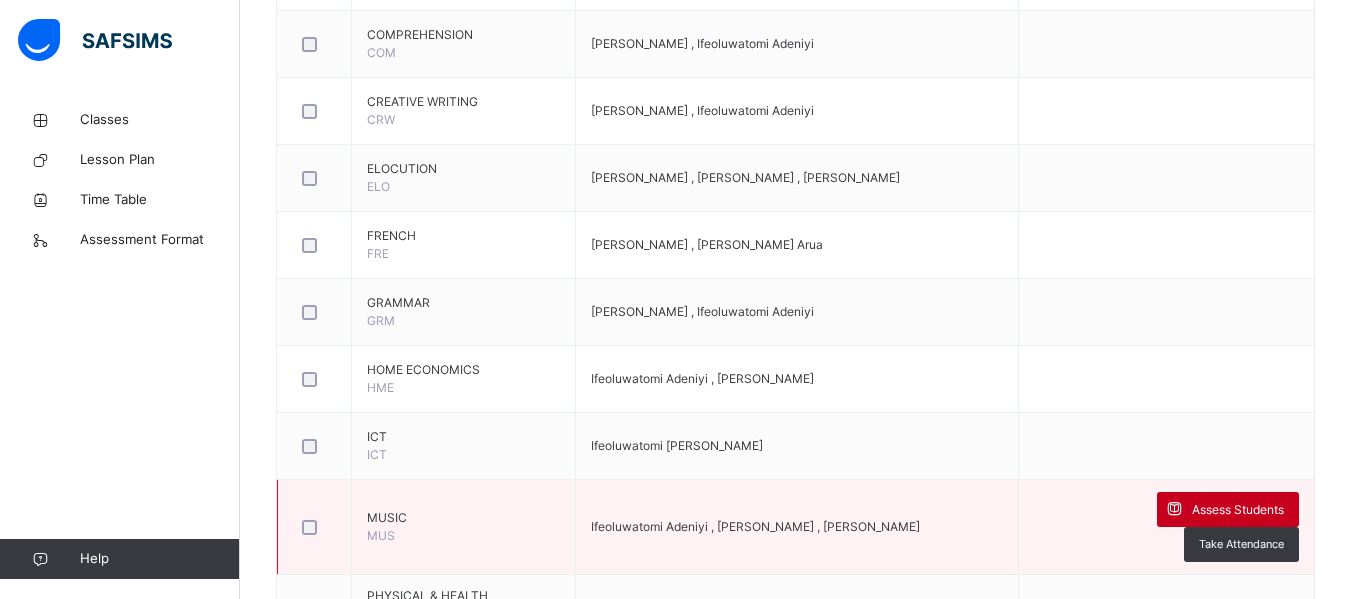 click on "Assess Students" at bounding box center [1228, 509] 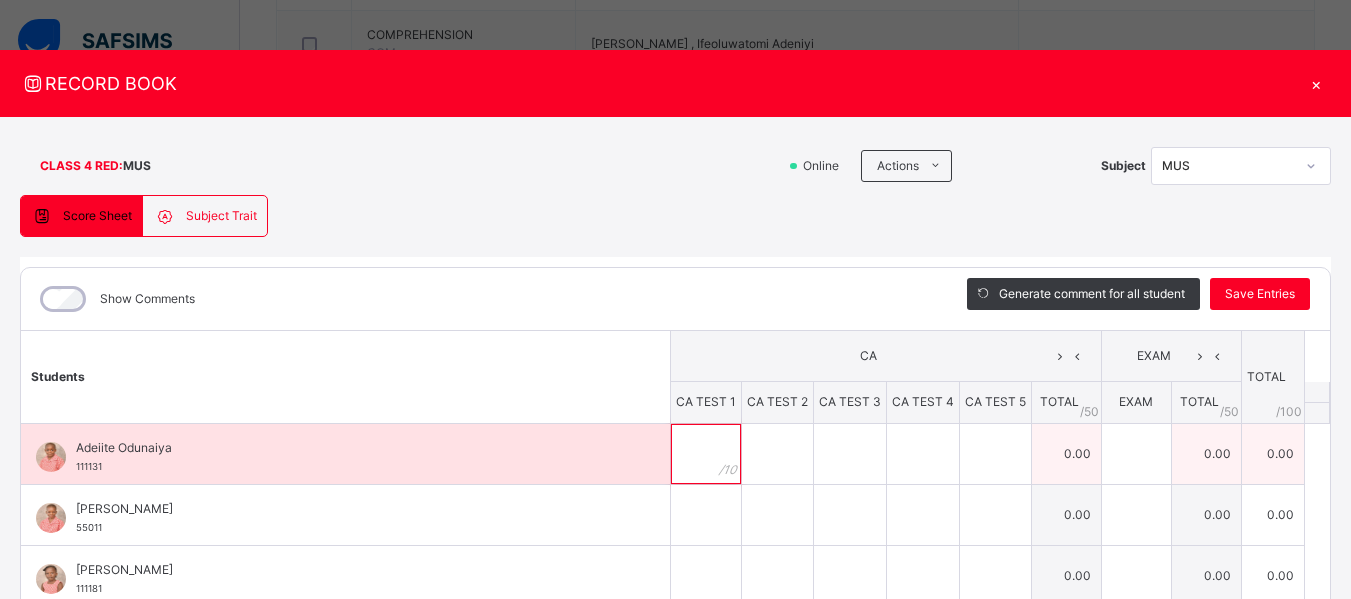 click at bounding box center (706, 454) 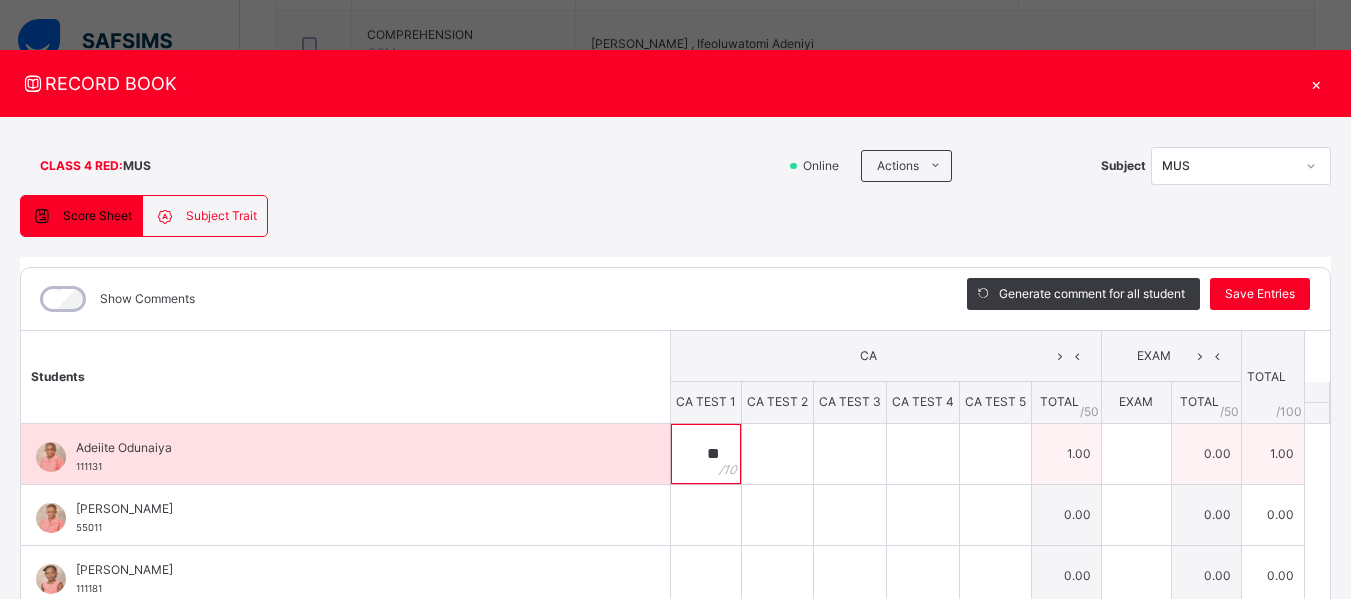 type on "**" 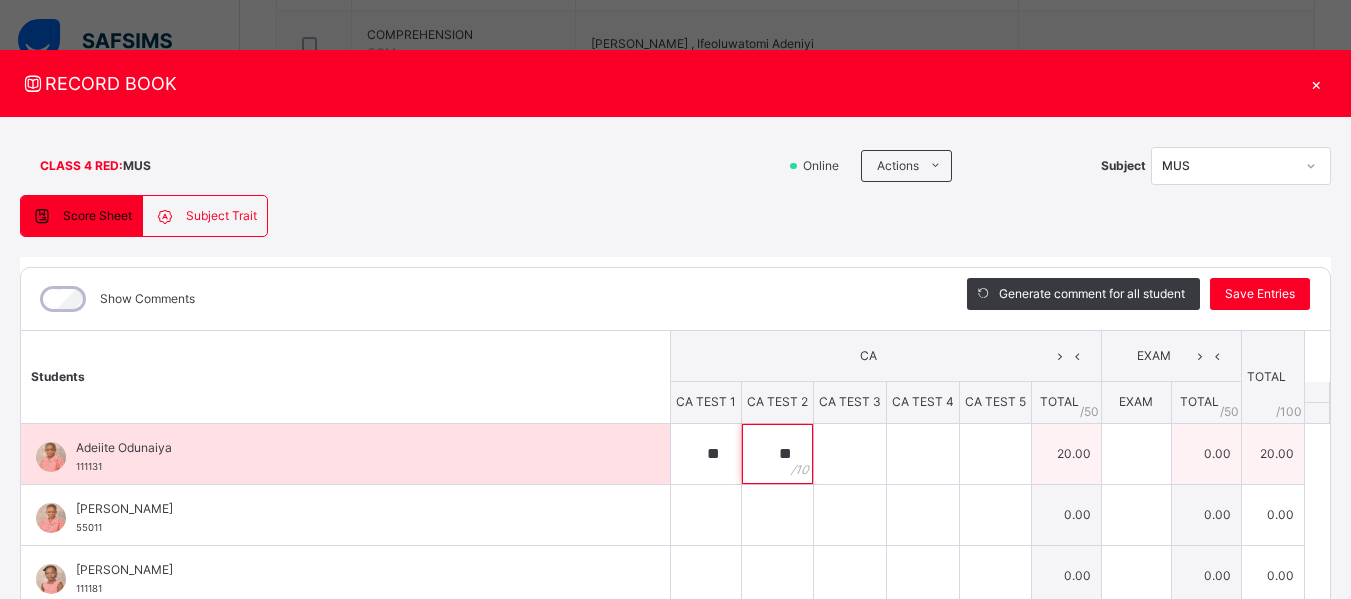 type on "**" 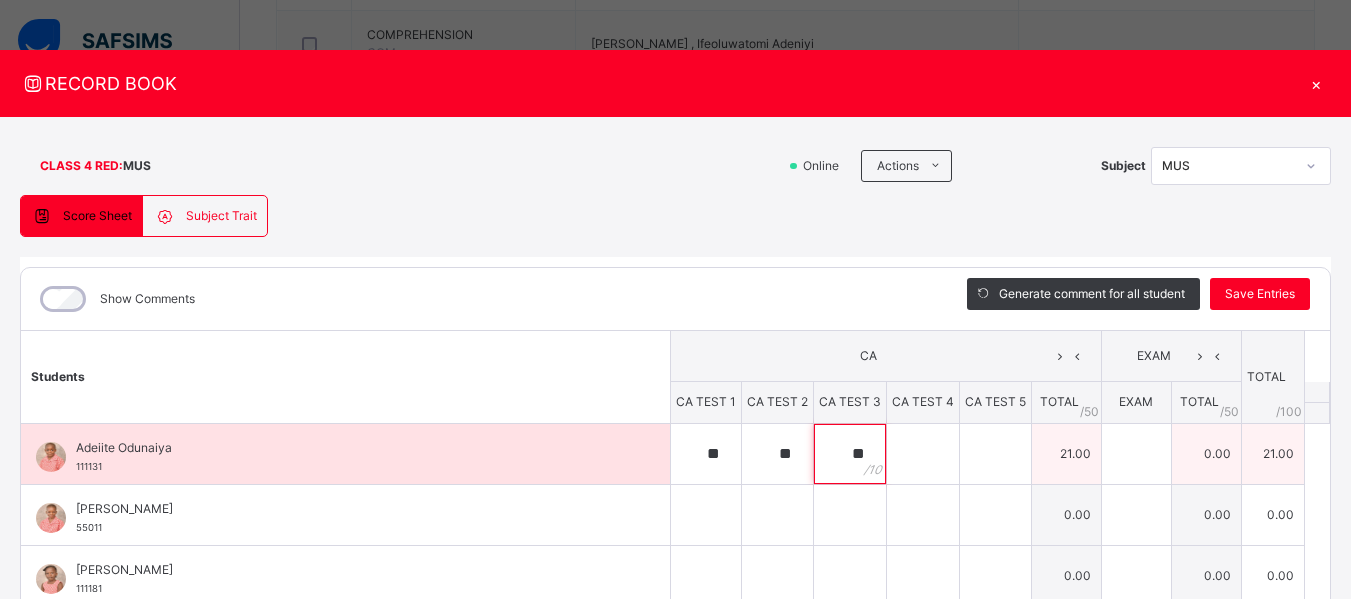type on "**" 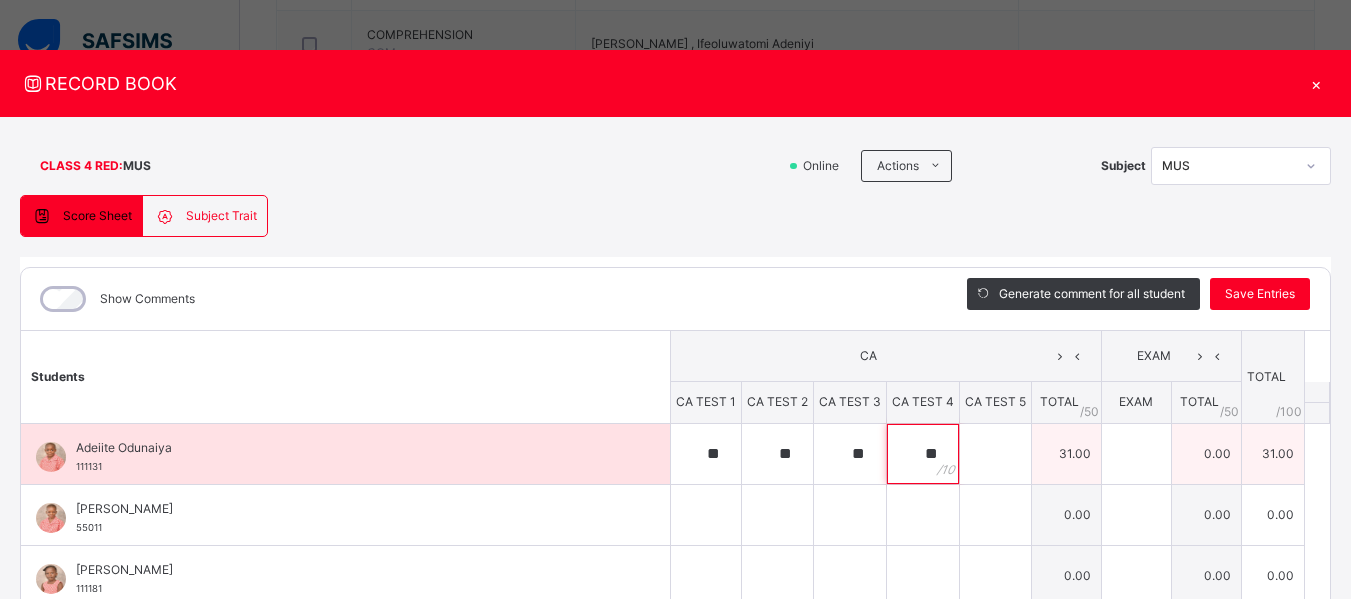 type on "**" 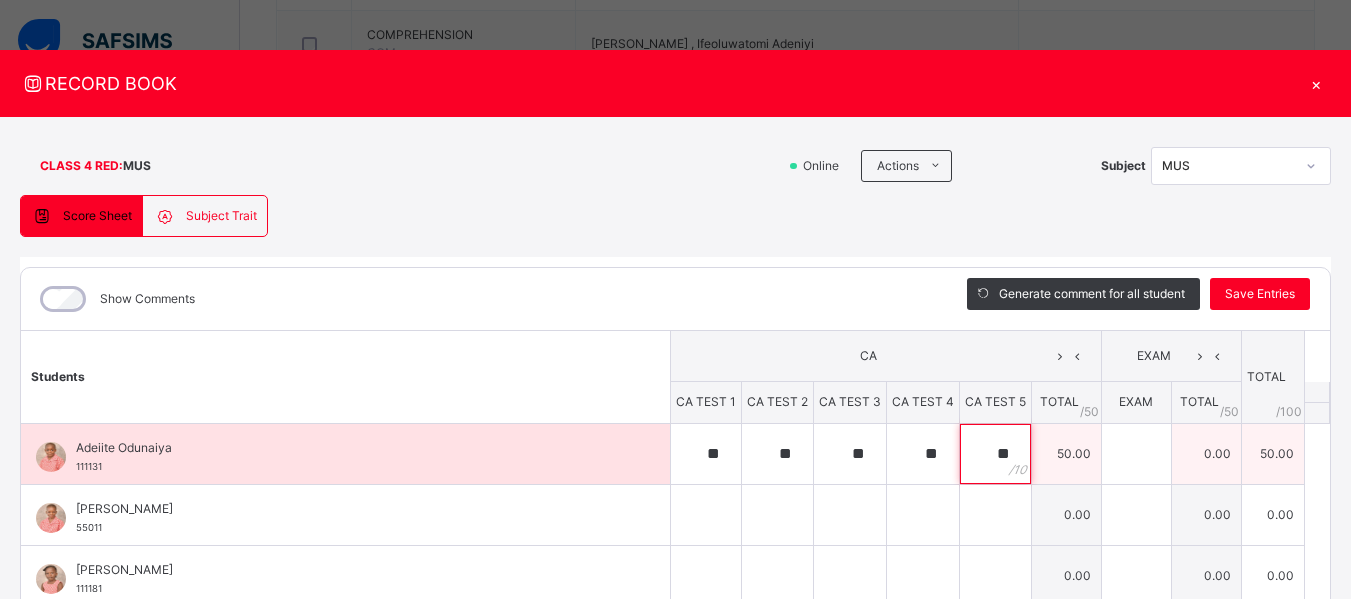 type on "**" 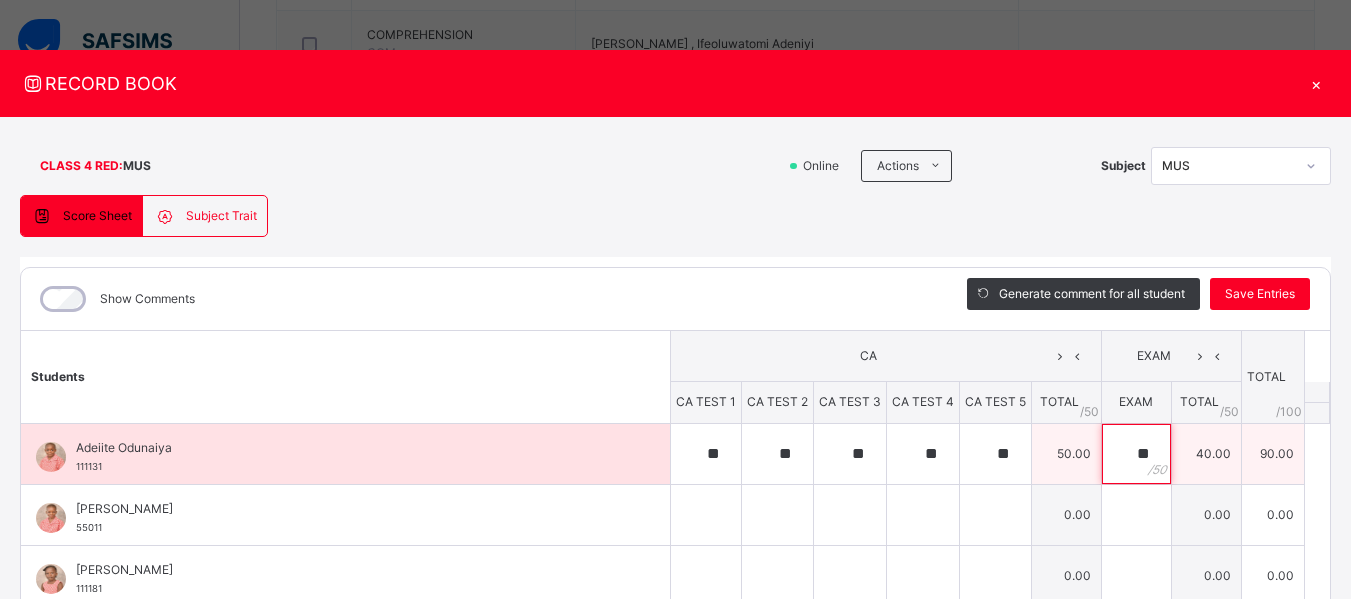type on "**" 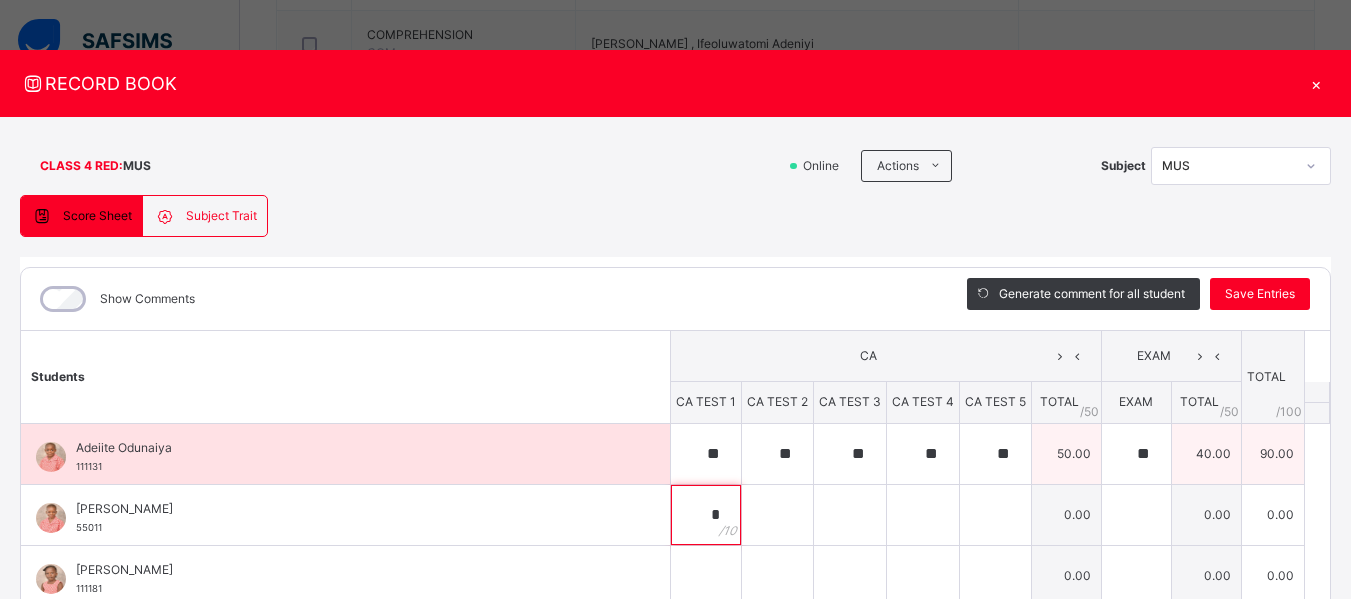 type on "*" 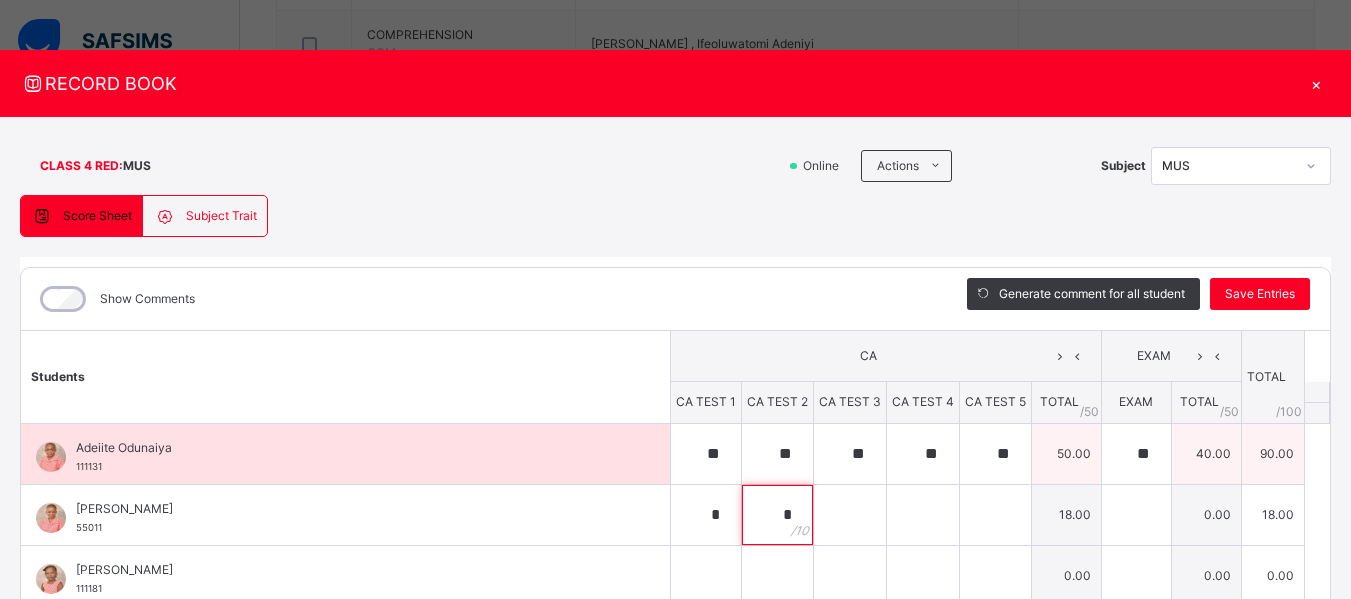 type on "*" 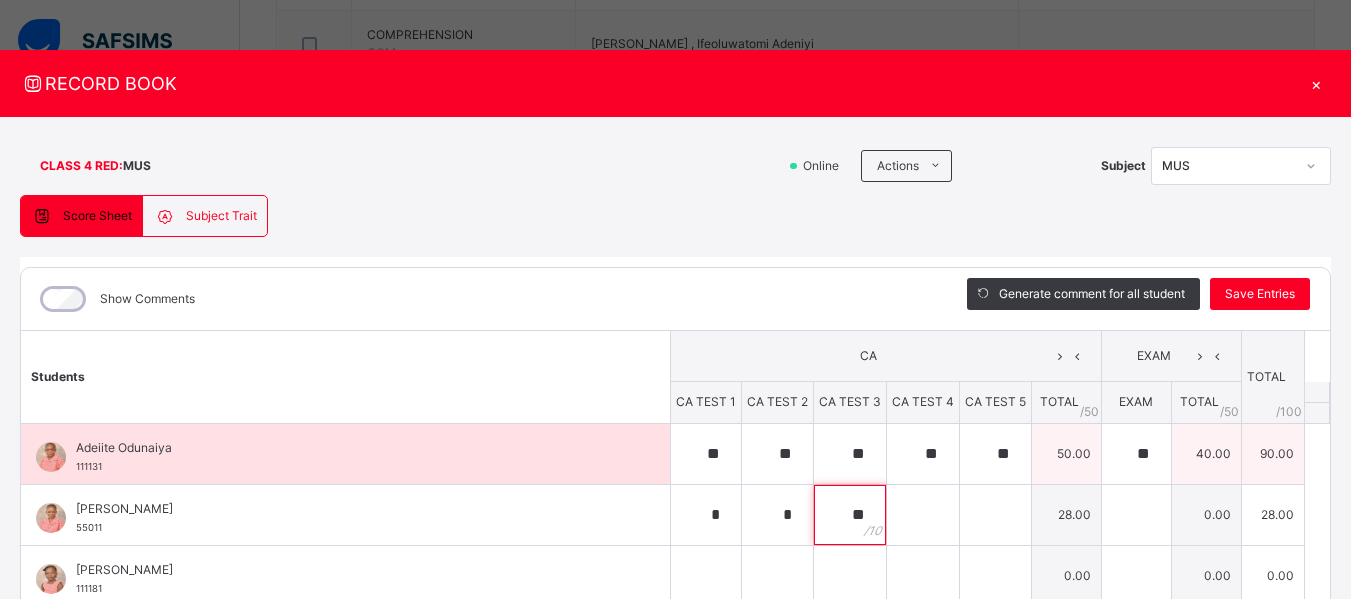 type on "**" 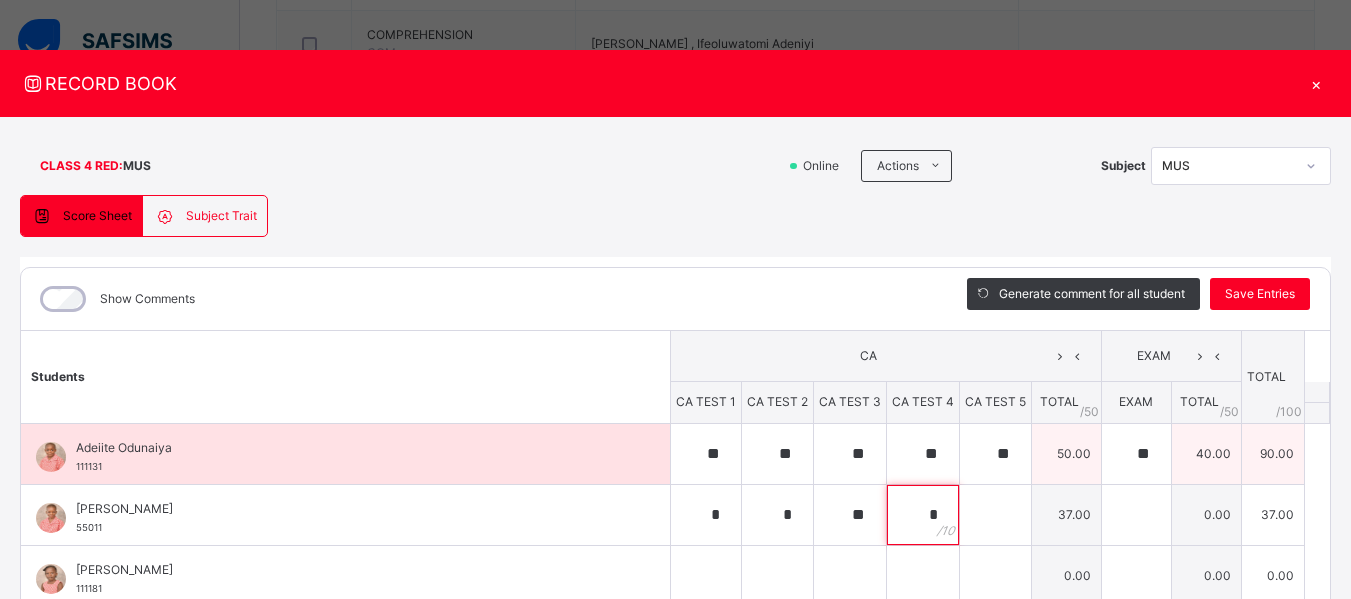type on "*" 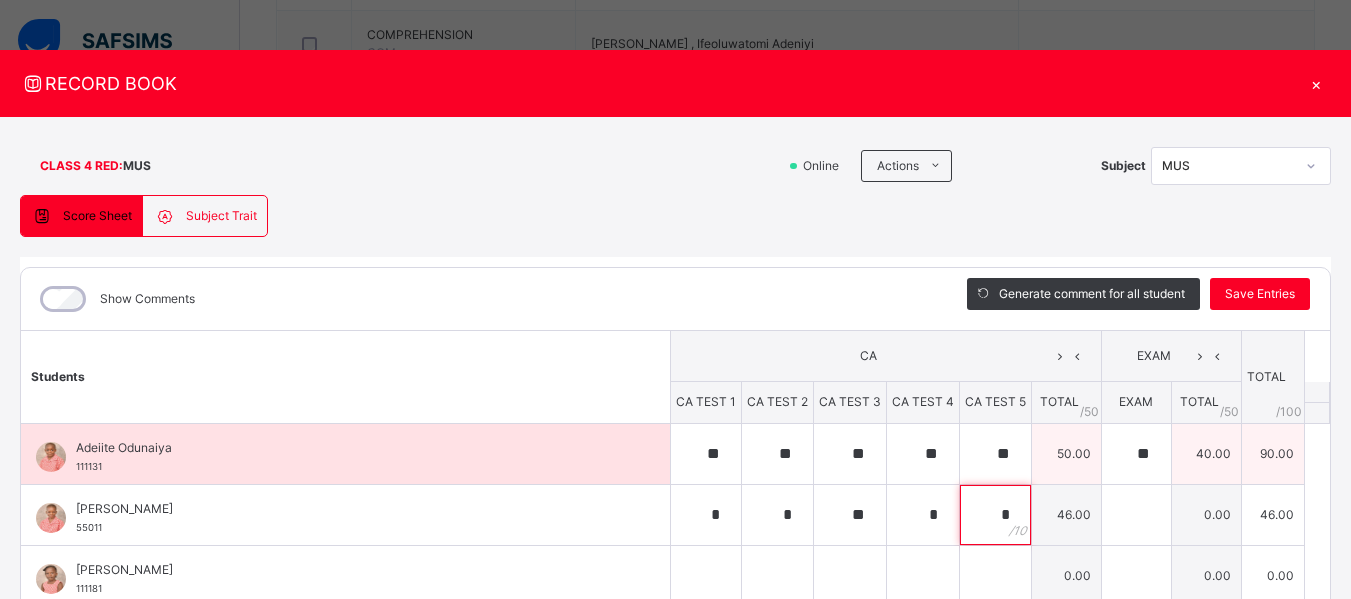 type on "*" 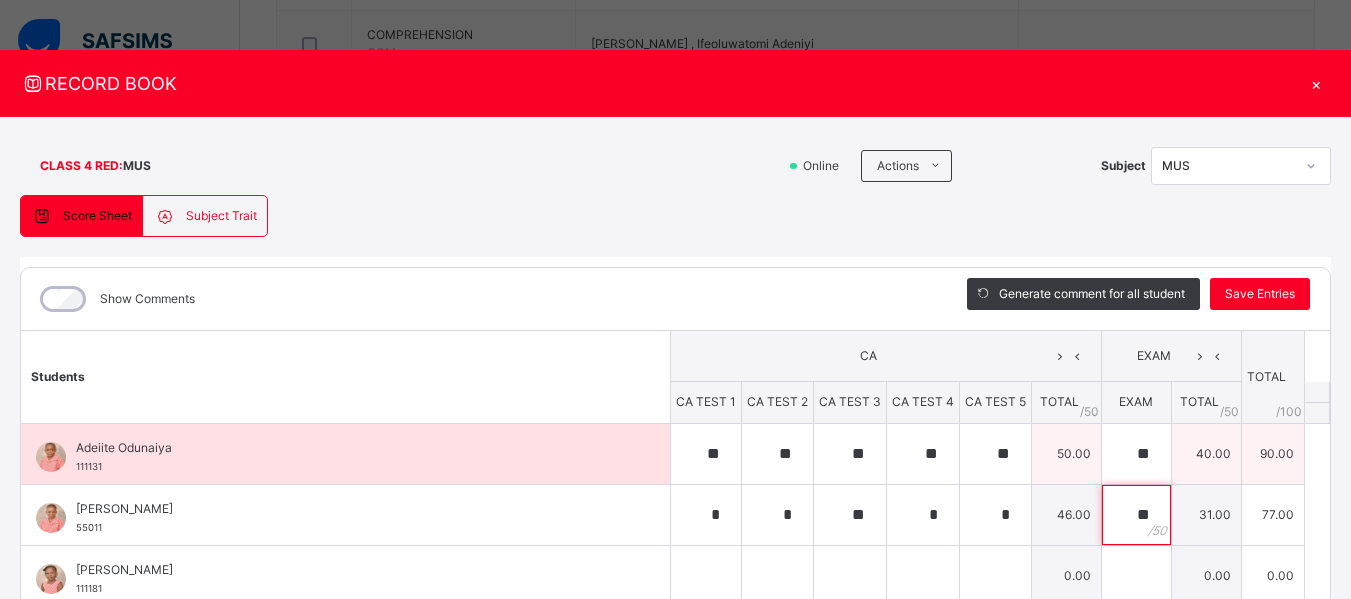 type on "**" 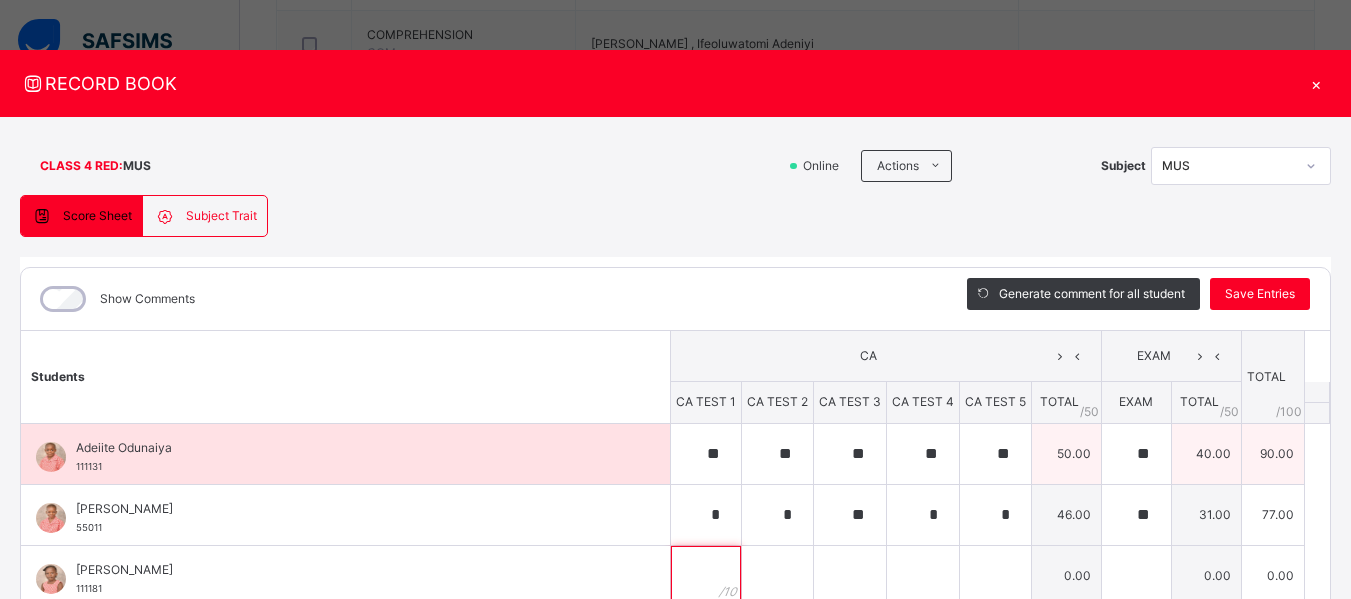 scroll, scrollTop: 7, scrollLeft: 0, axis: vertical 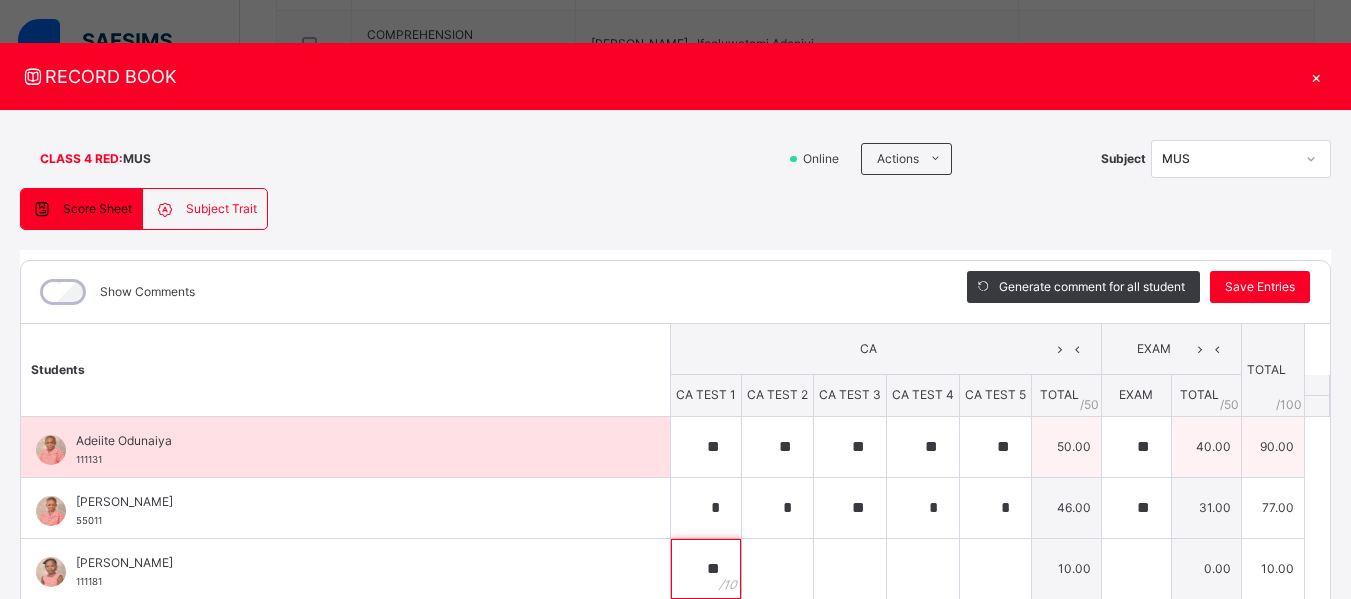 type on "**" 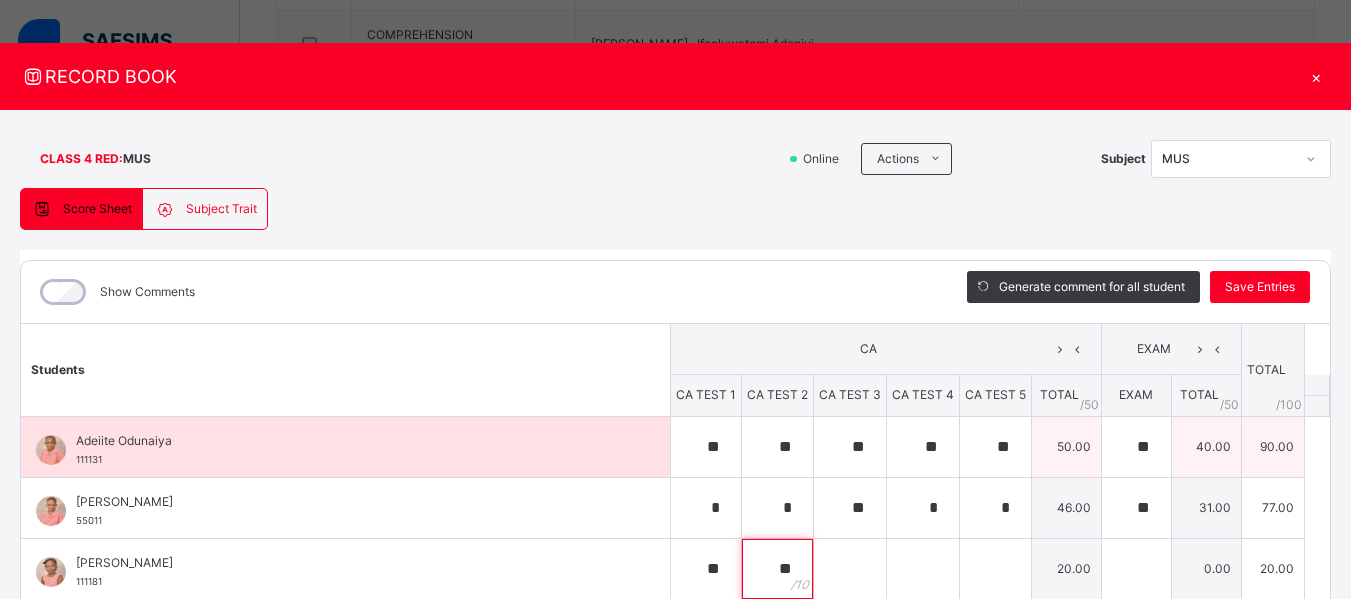 type on "**" 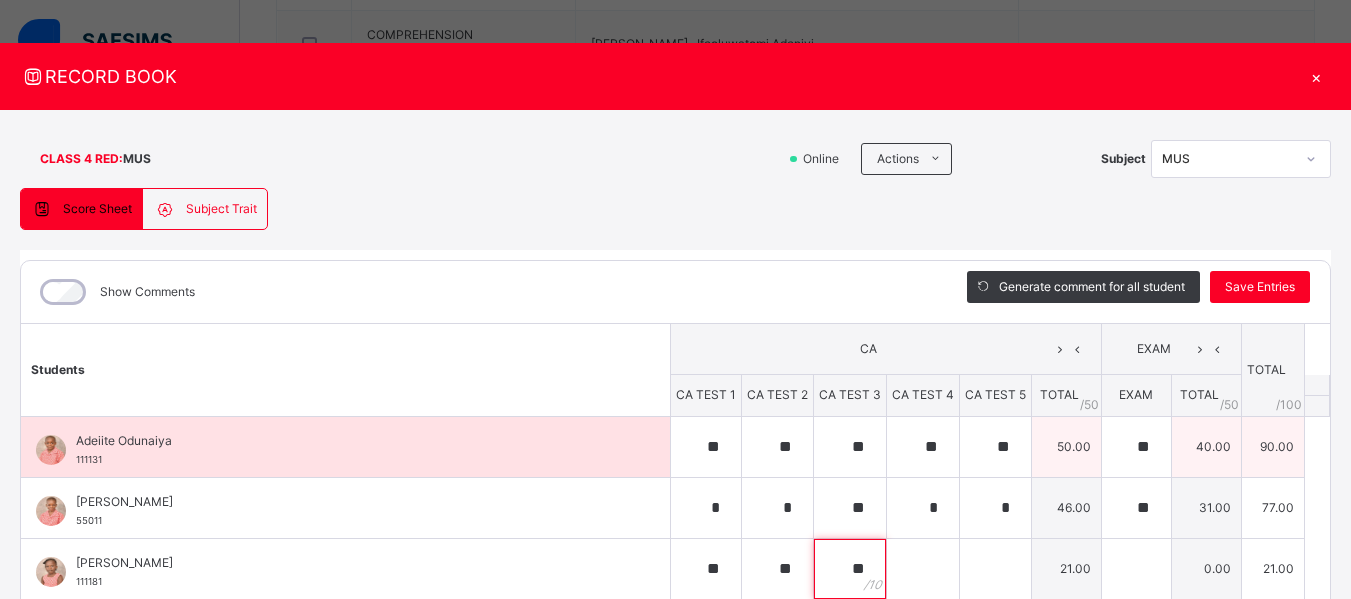 type on "**" 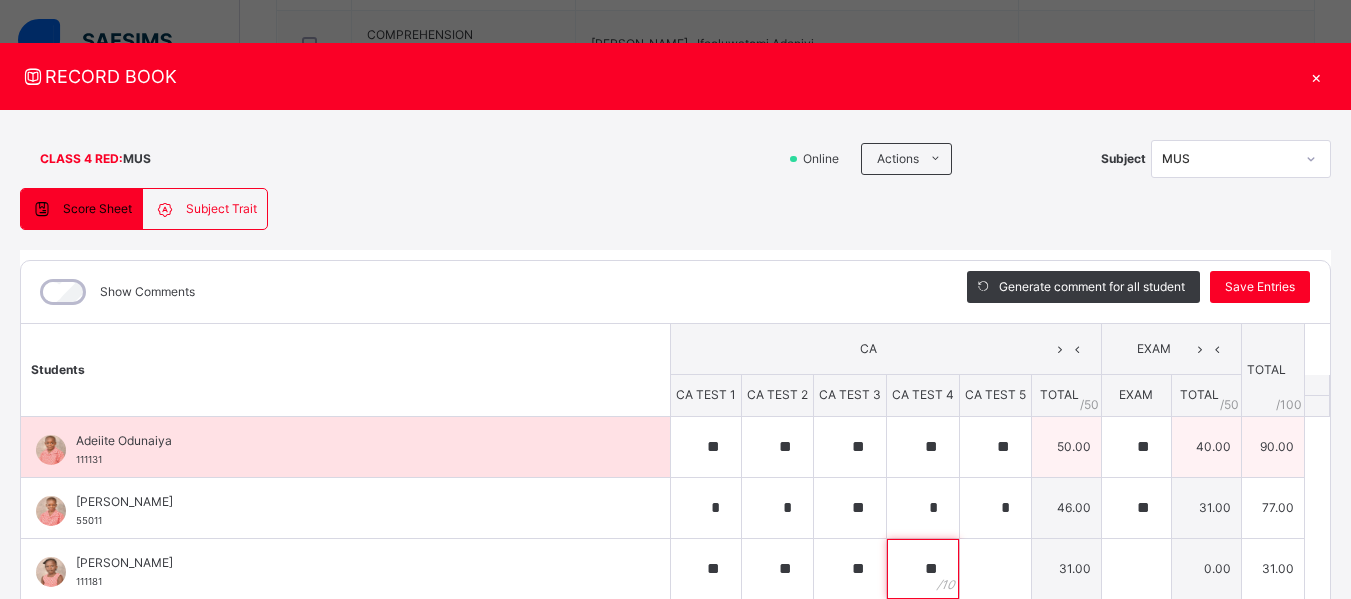 type on "**" 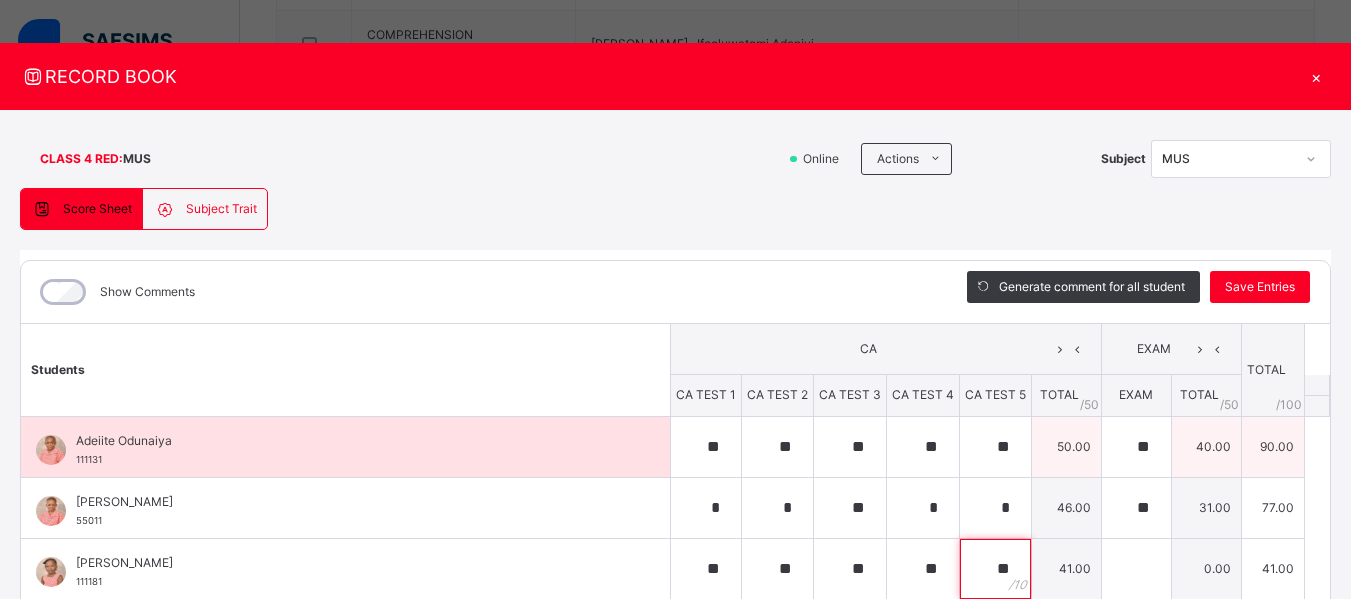 type on "**" 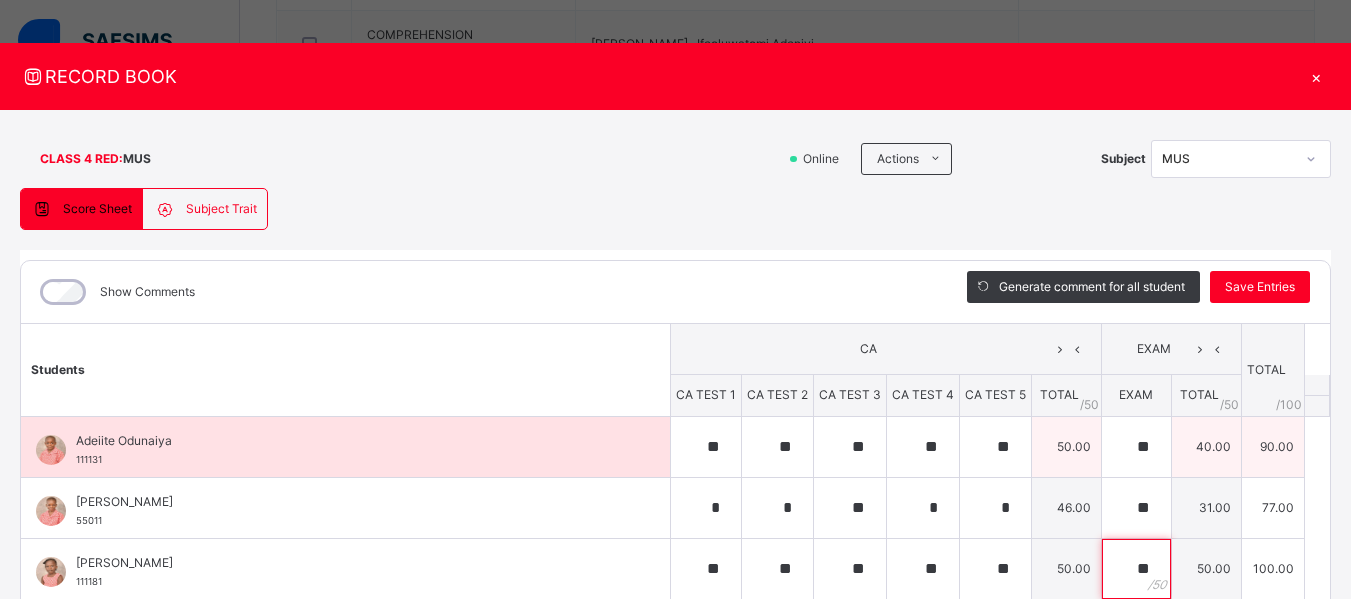 type on "**" 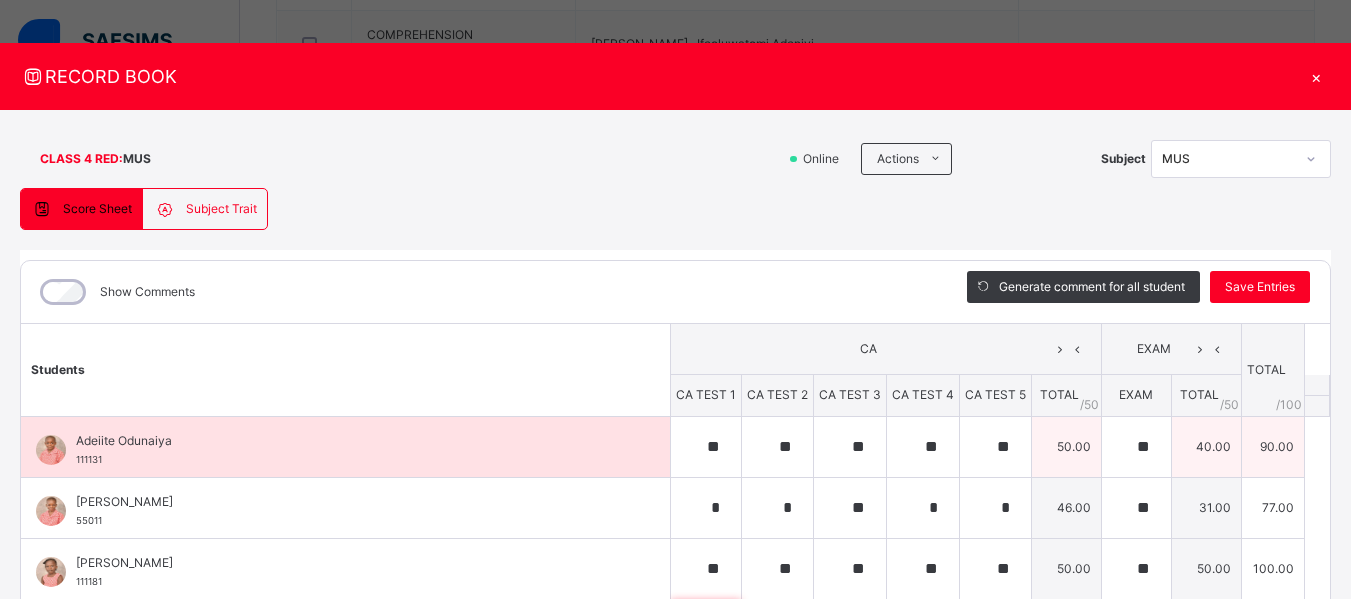 scroll, scrollTop: 312, scrollLeft: 0, axis: vertical 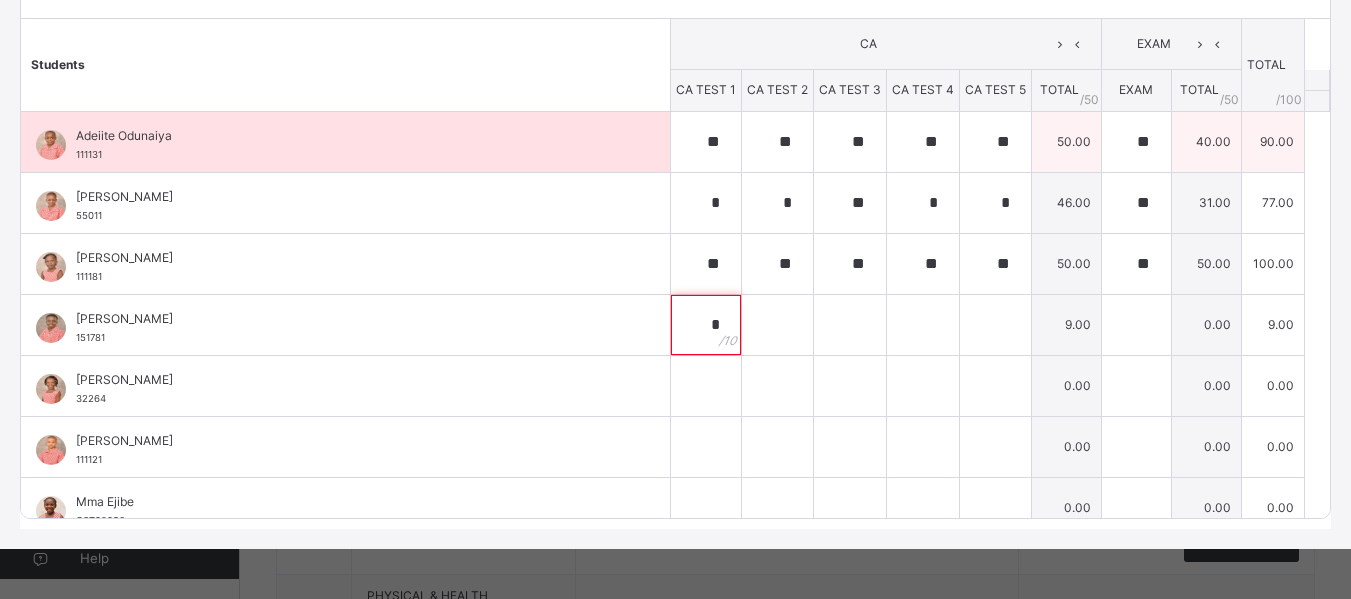 type on "*" 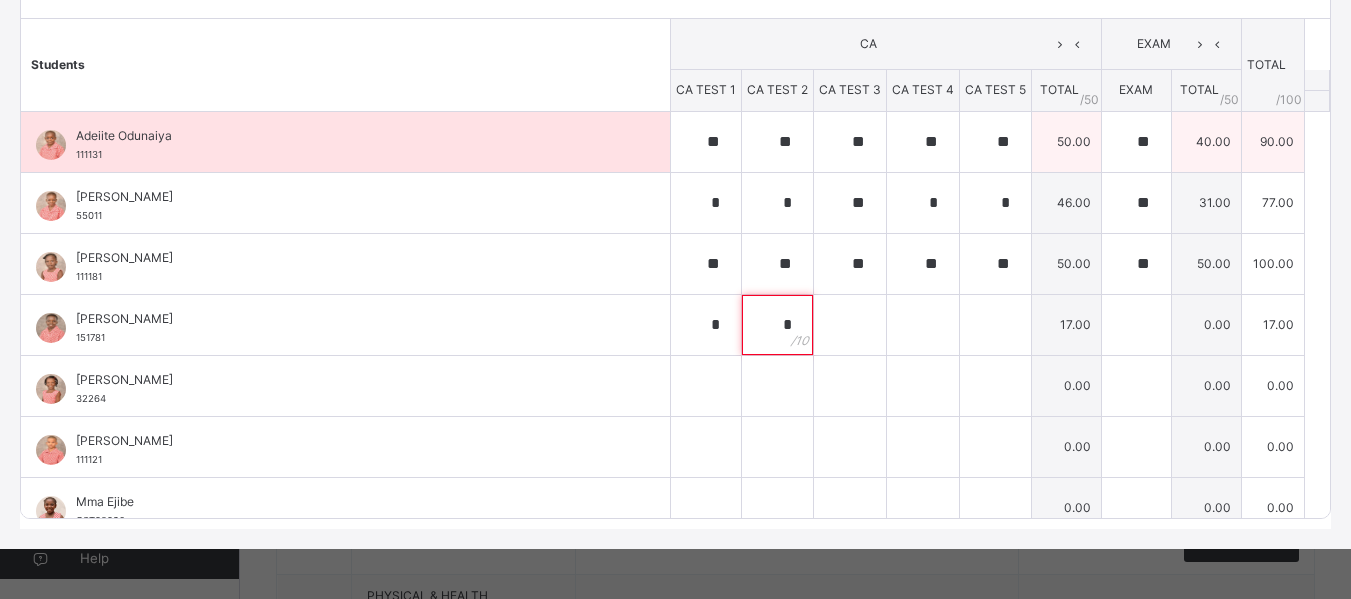 type on "*" 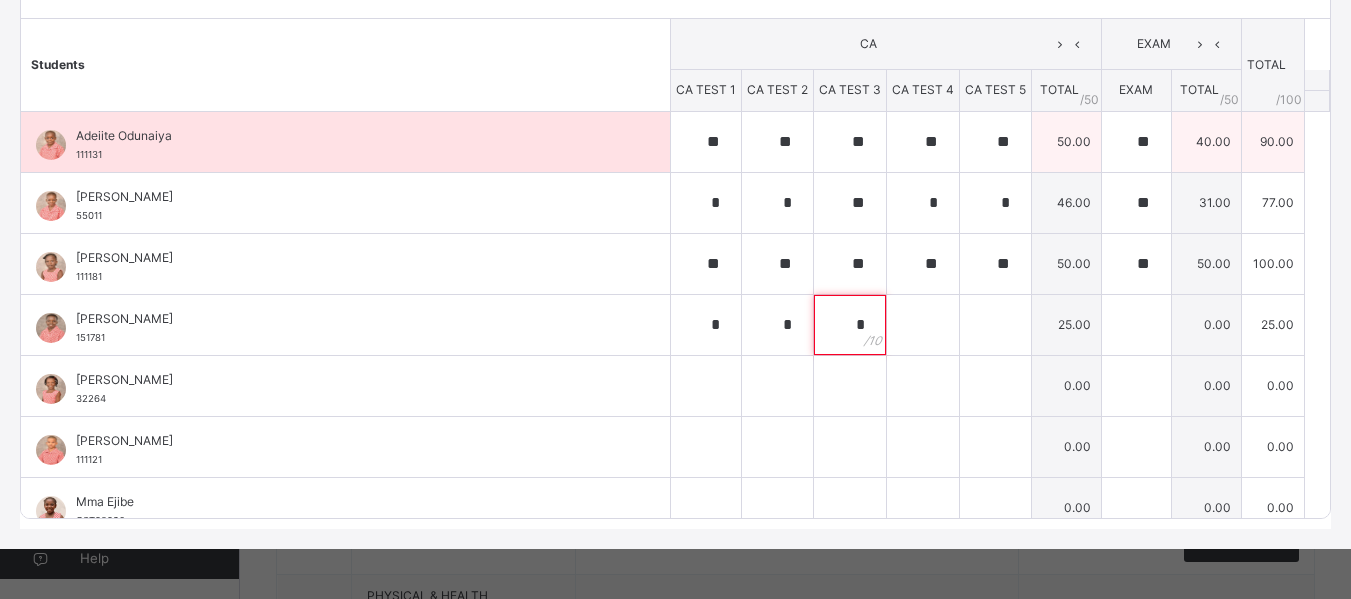 type on "*" 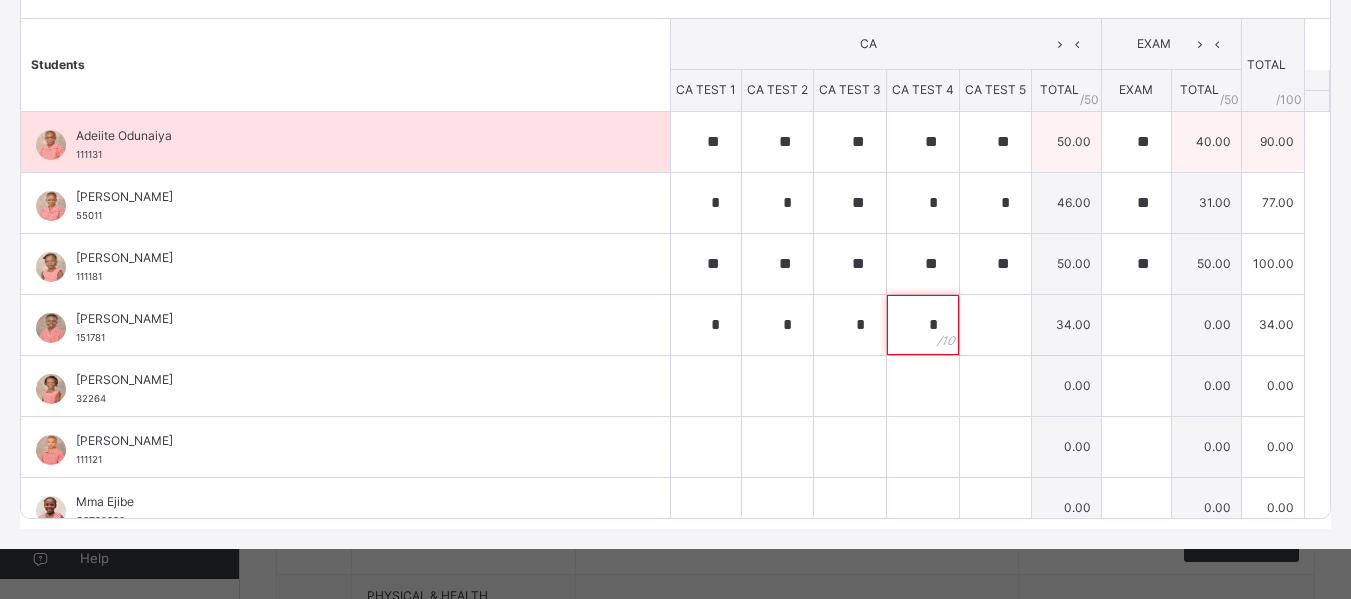 type on "*" 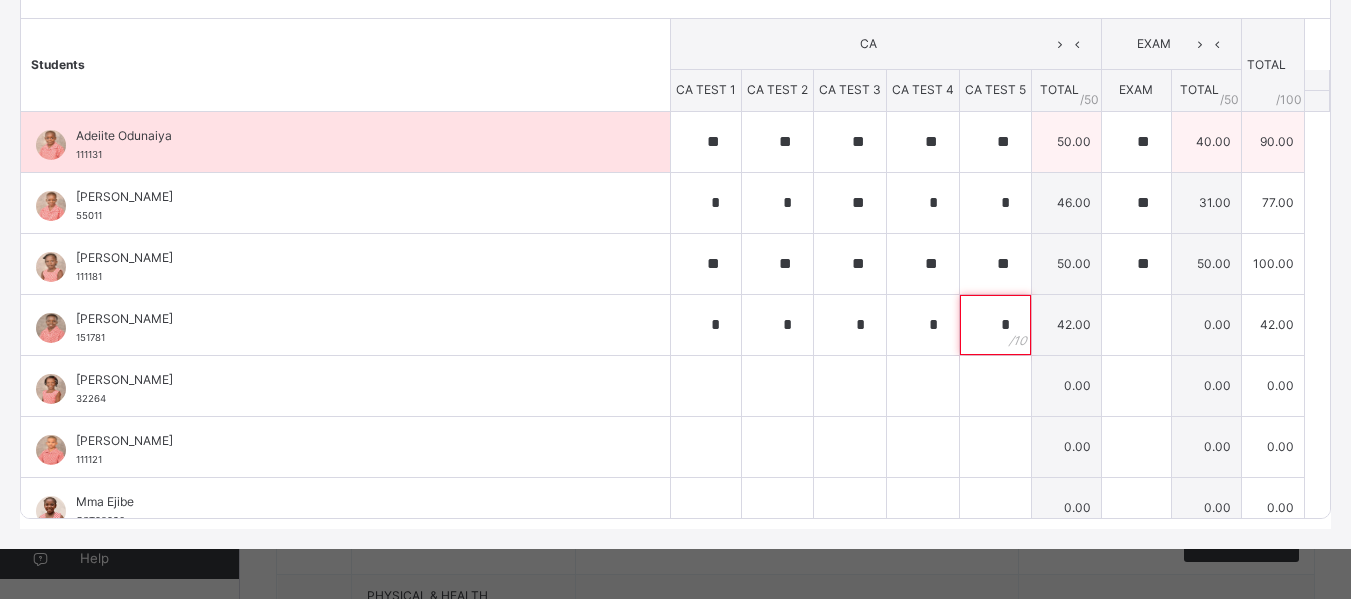 type on "*" 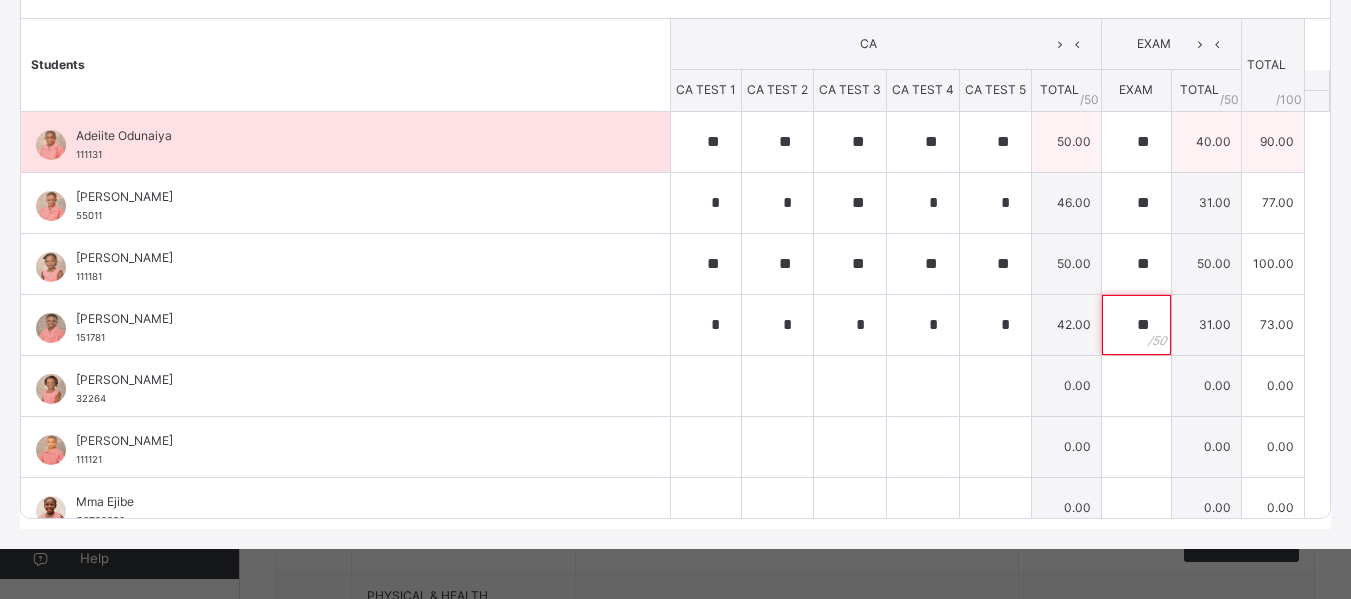 type on "**" 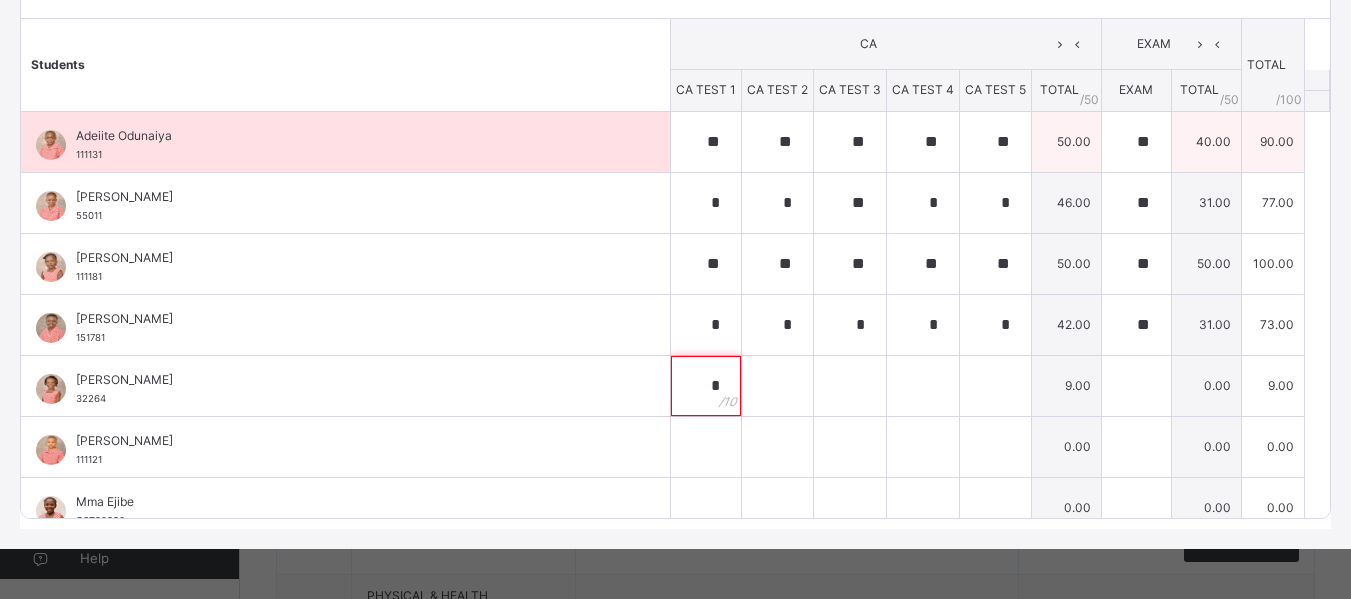 type on "*" 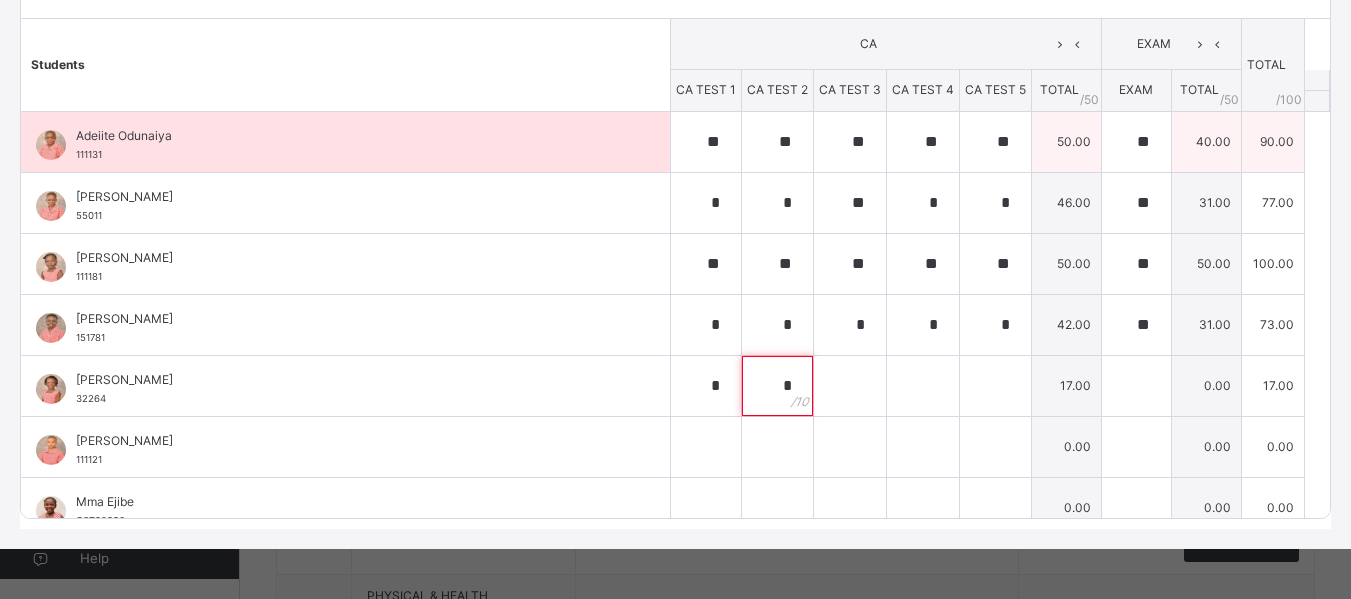 type on "*" 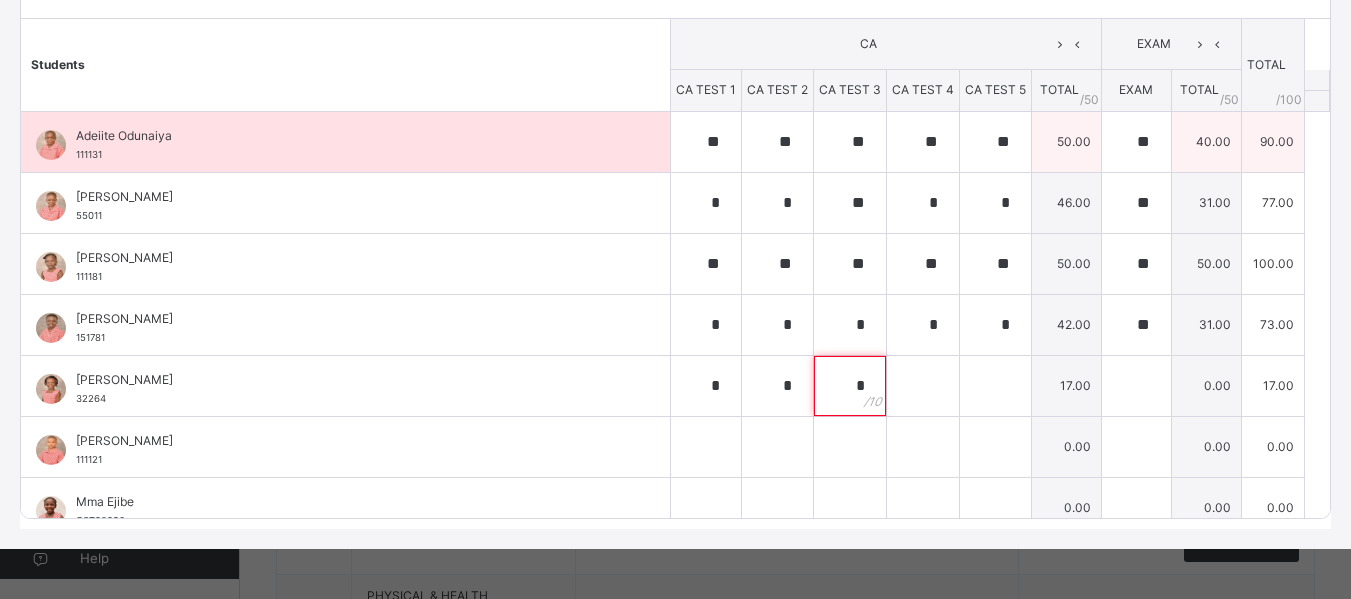 type on "*" 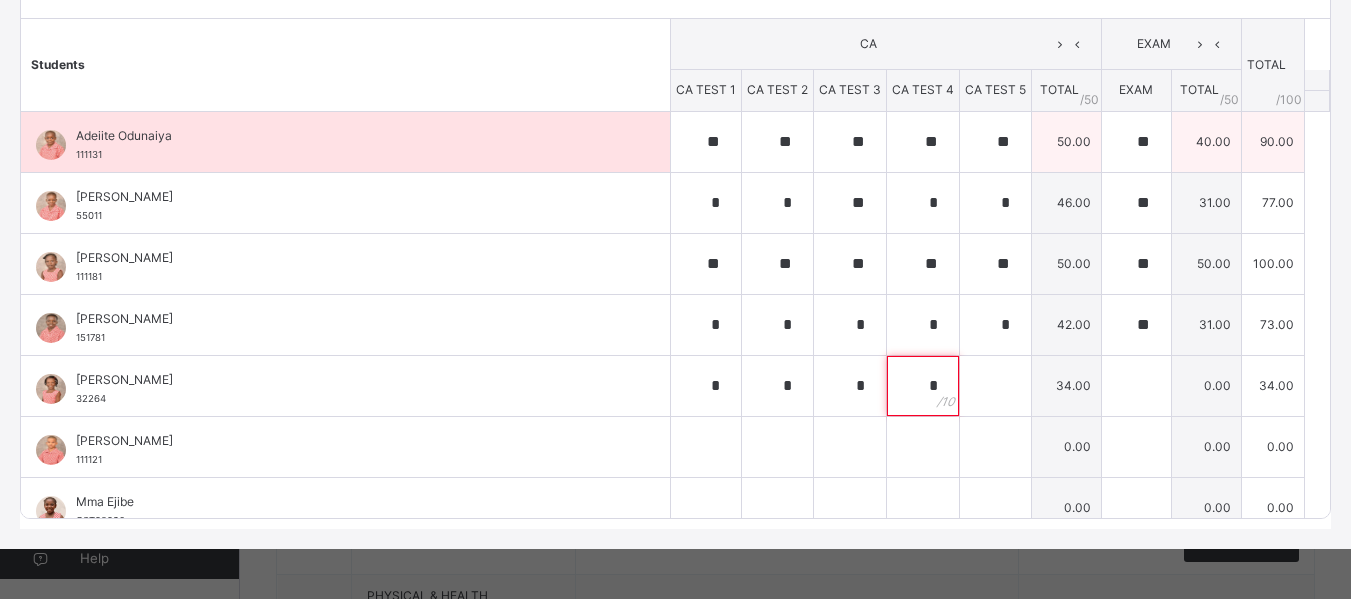 type on "*" 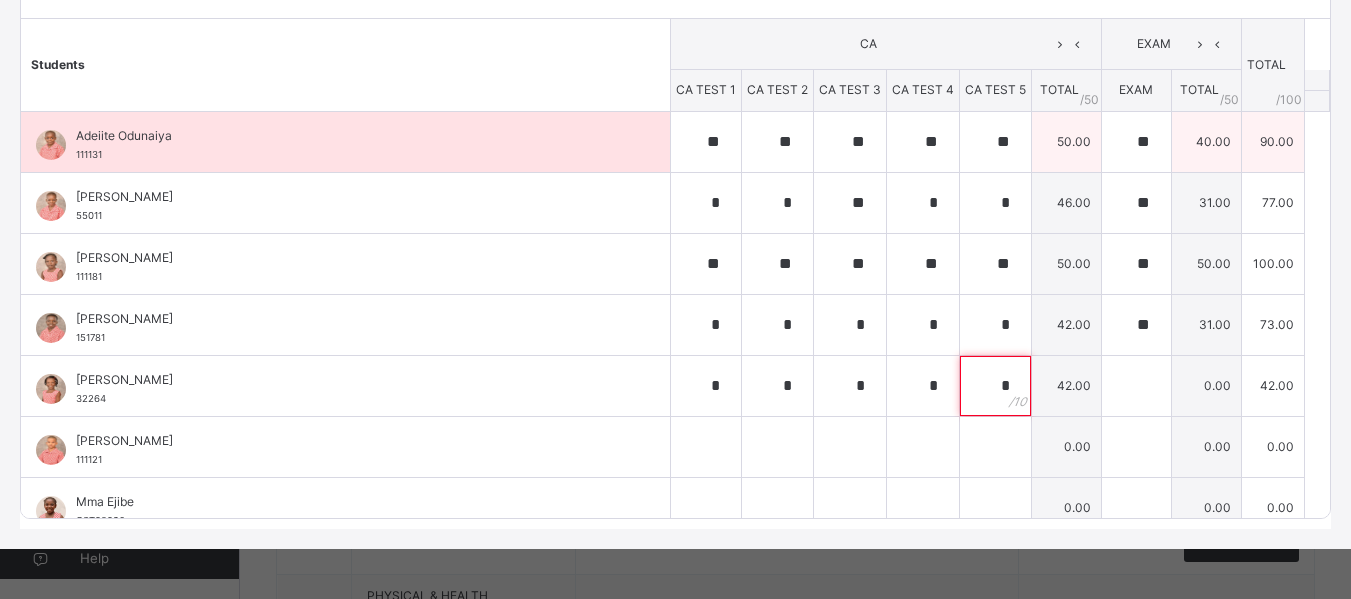 type on "*" 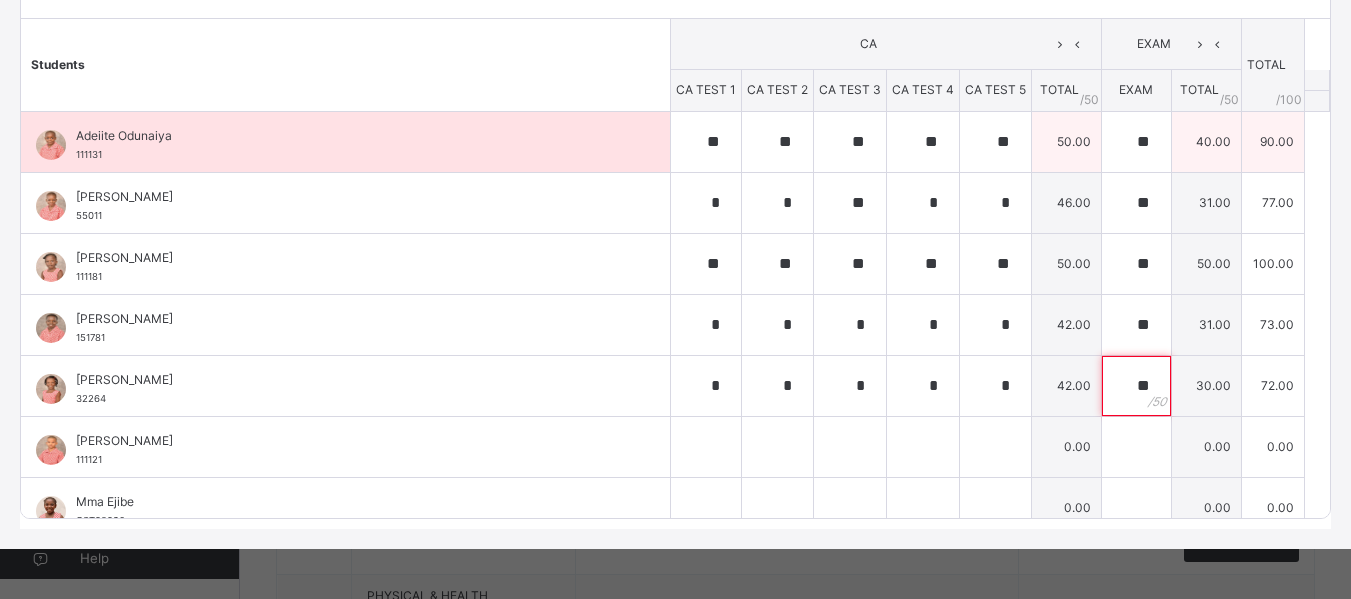 type on "**" 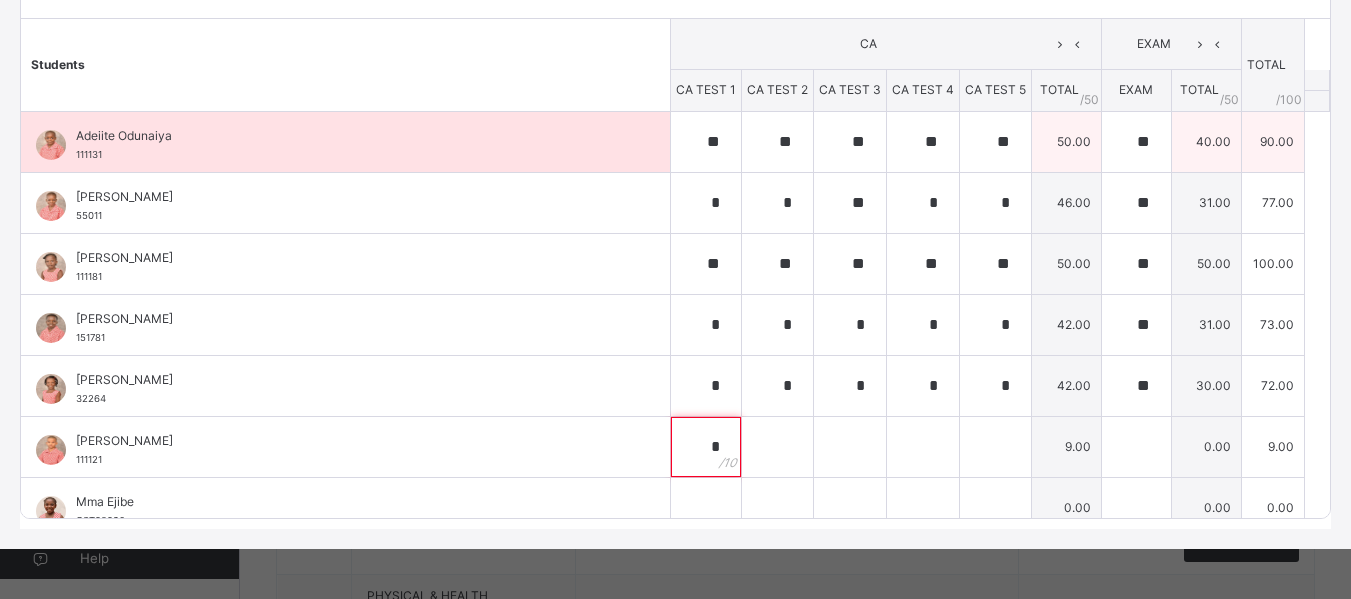 type on "*" 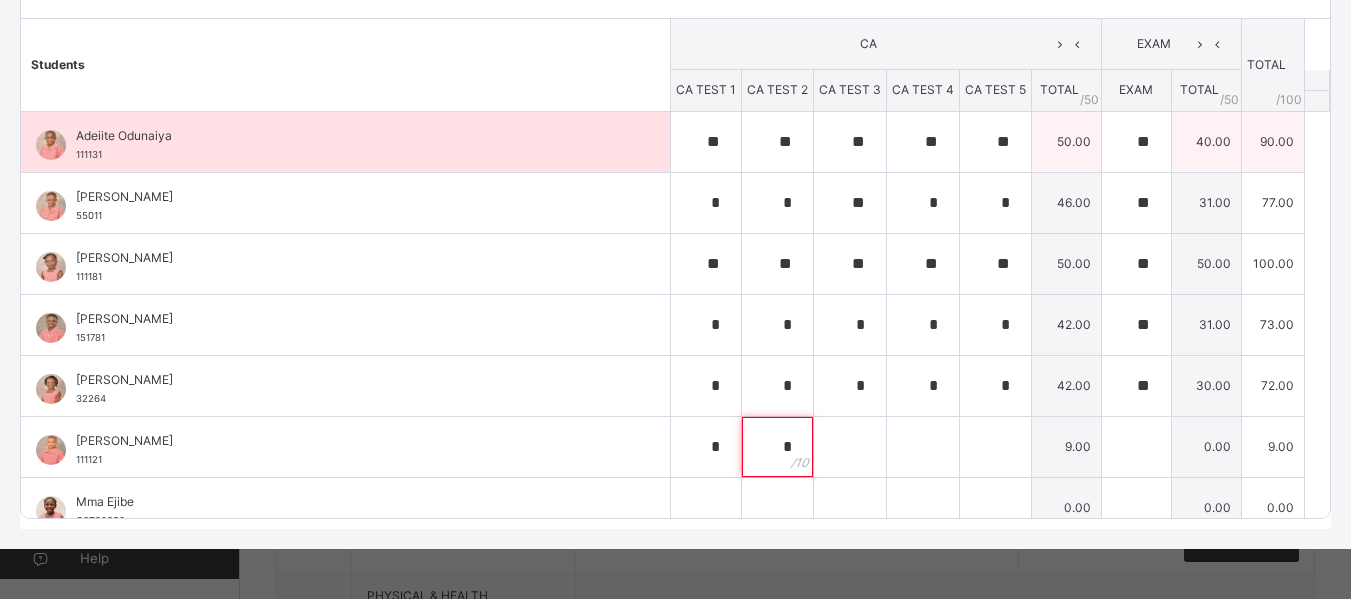 type on "*" 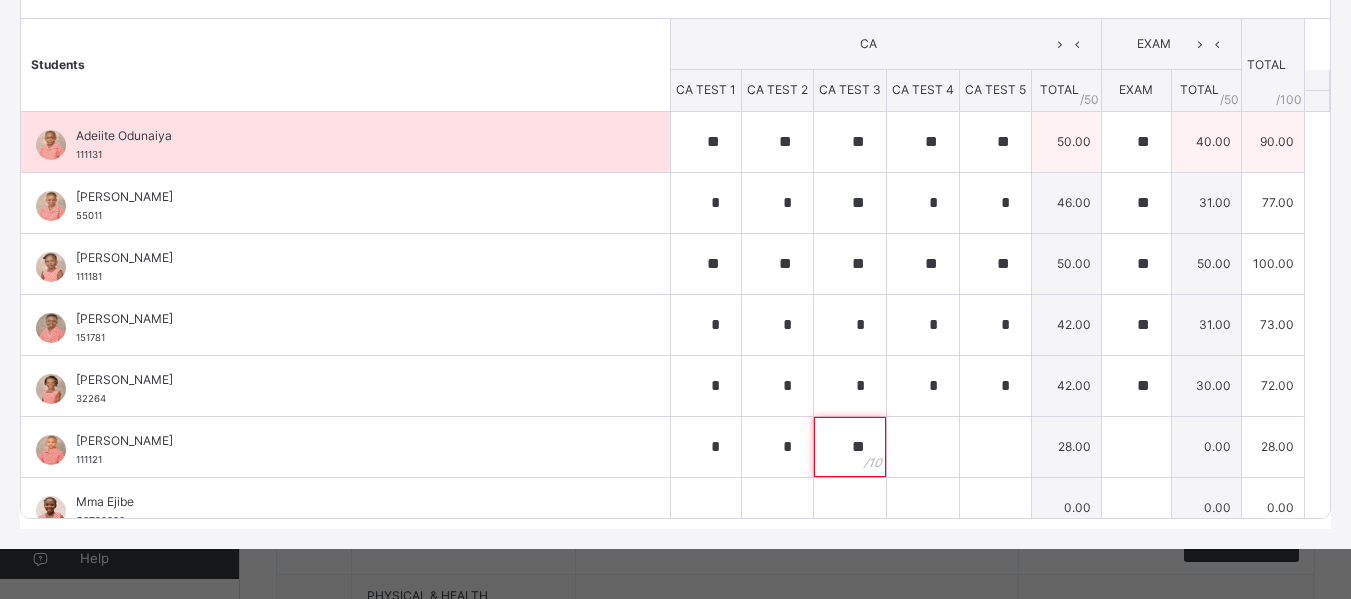 type on "**" 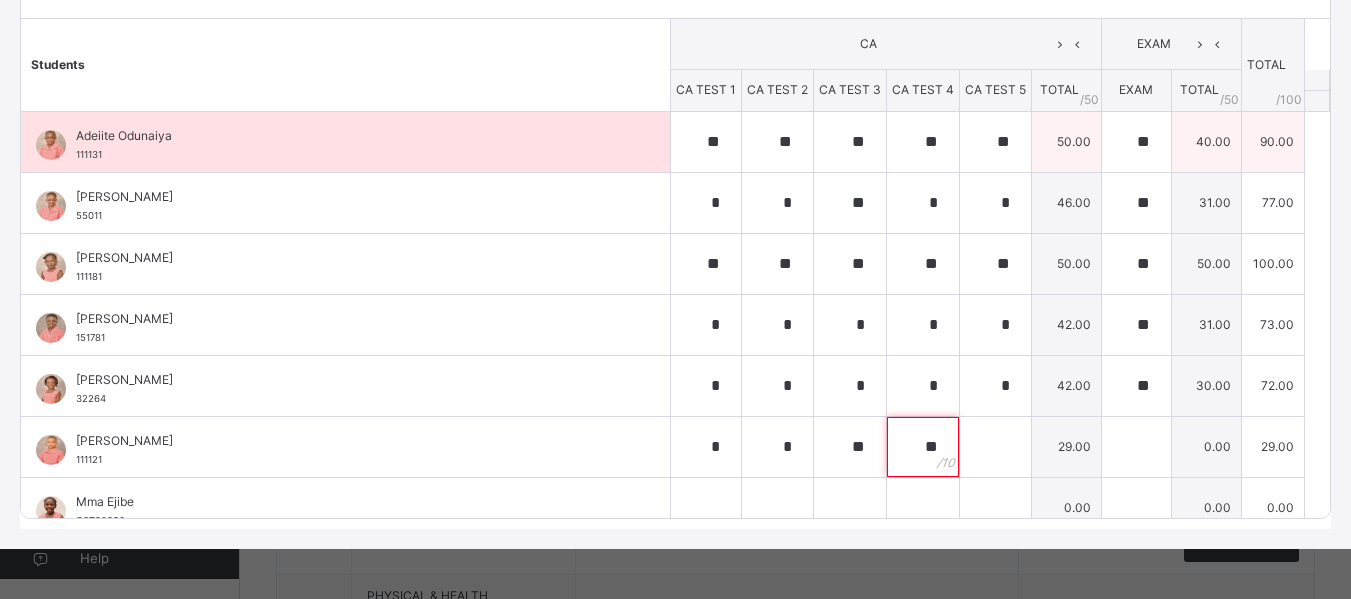 type on "**" 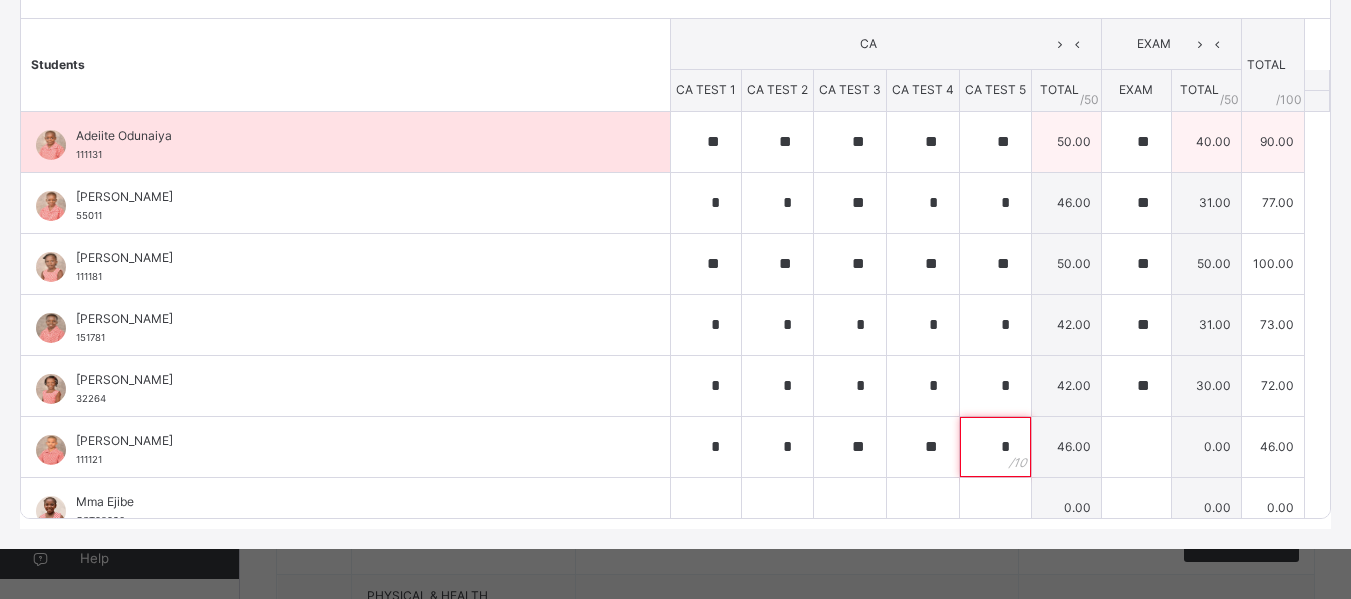 type on "*" 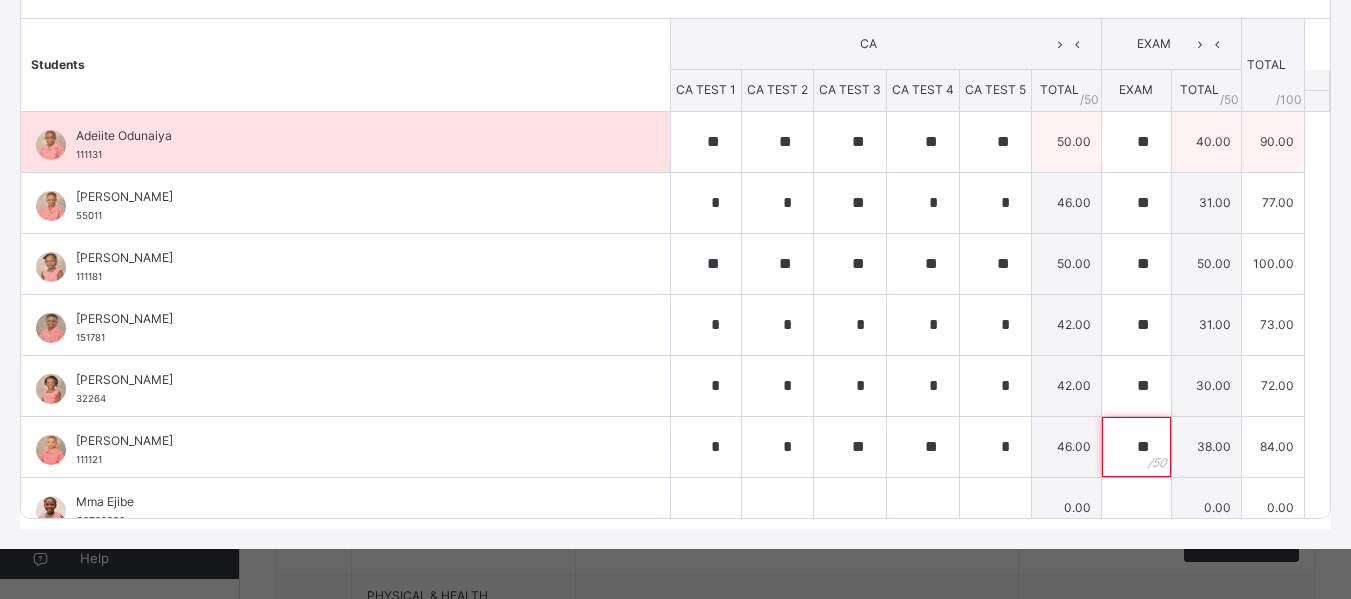 type on "**" 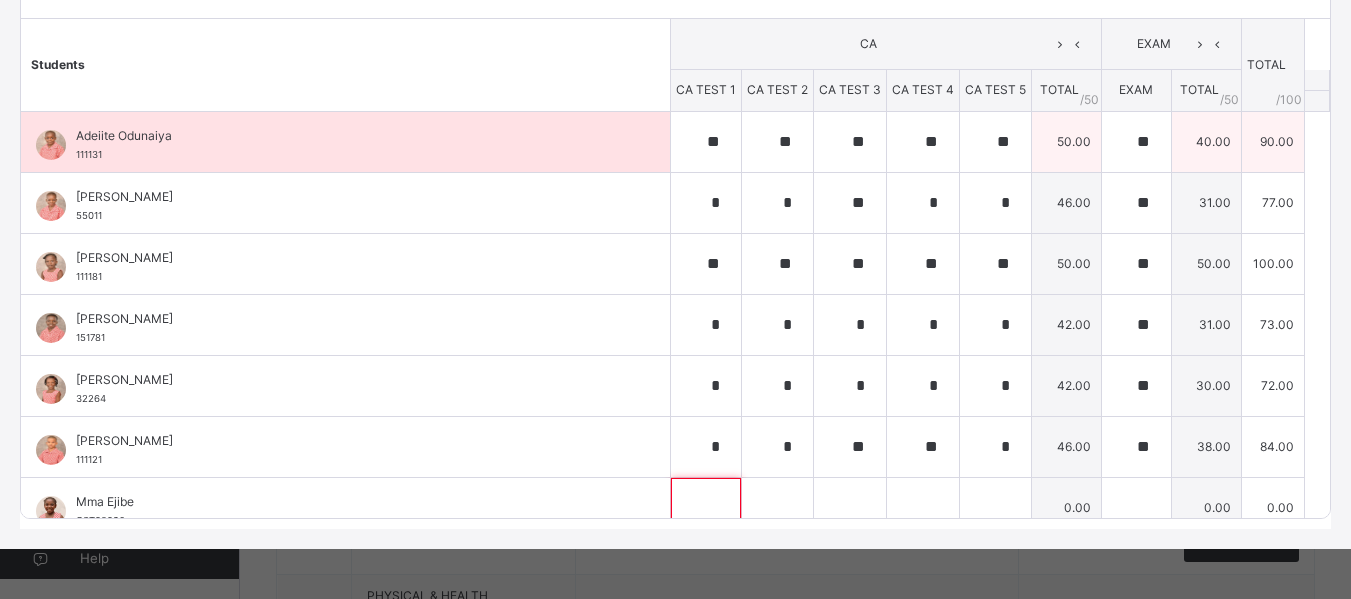 scroll, scrollTop: 20, scrollLeft: 0, axis: vertical 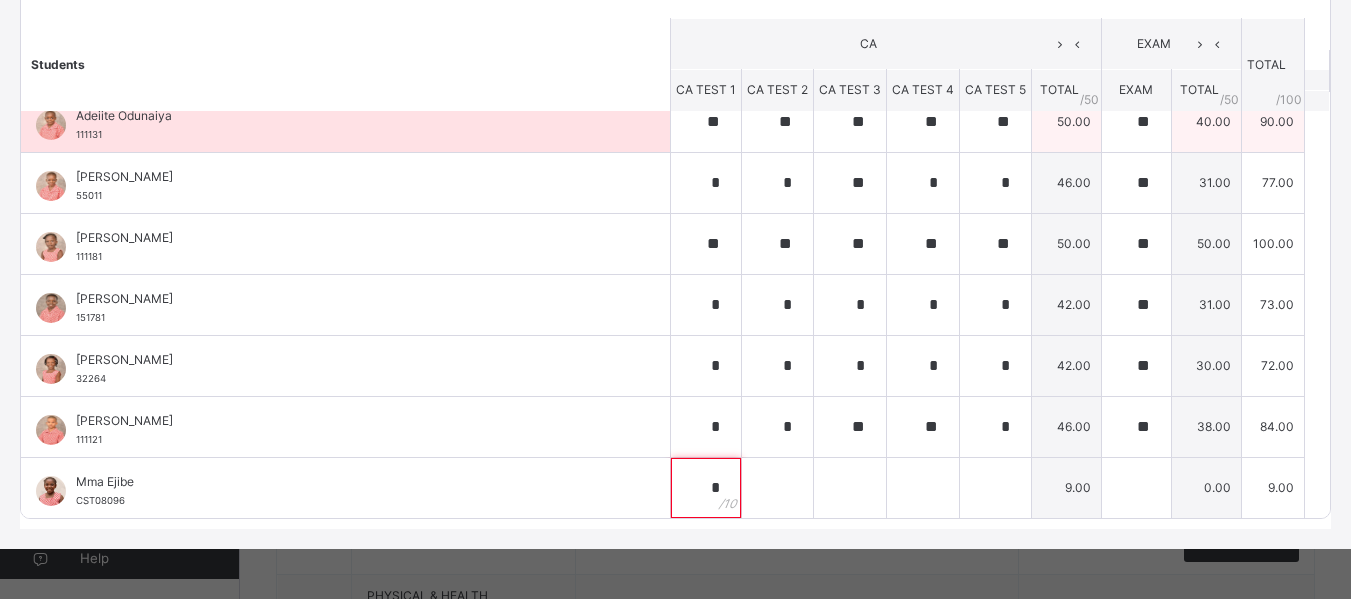 type on "*" 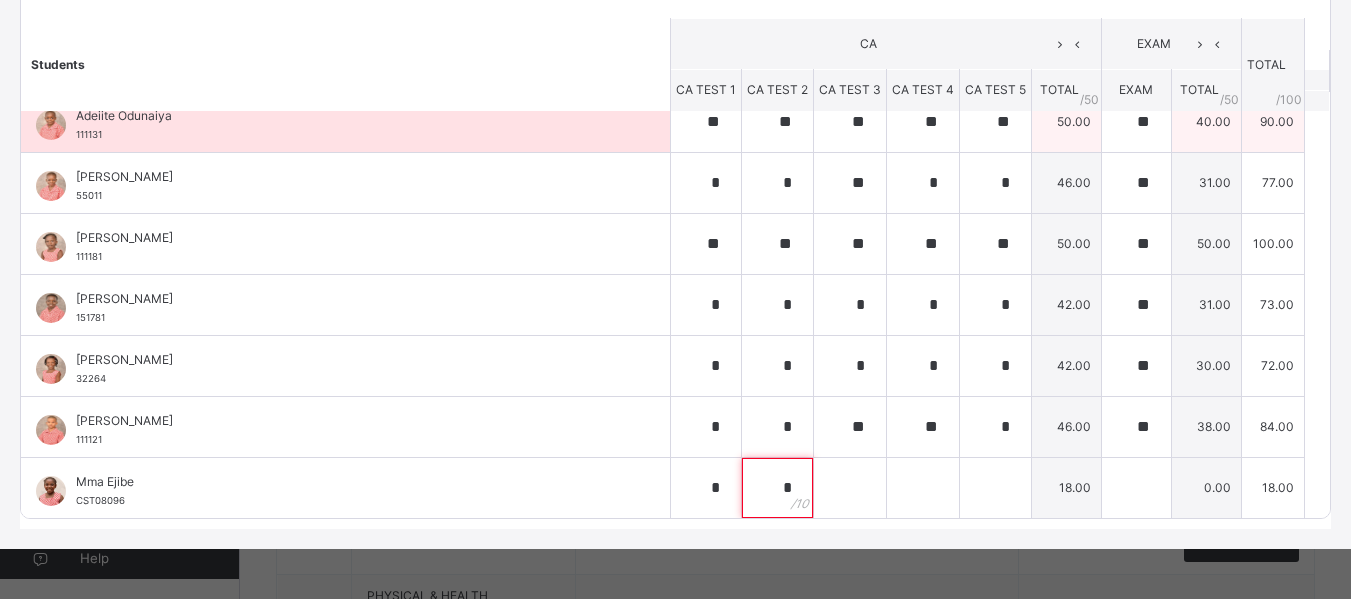 type on "*" 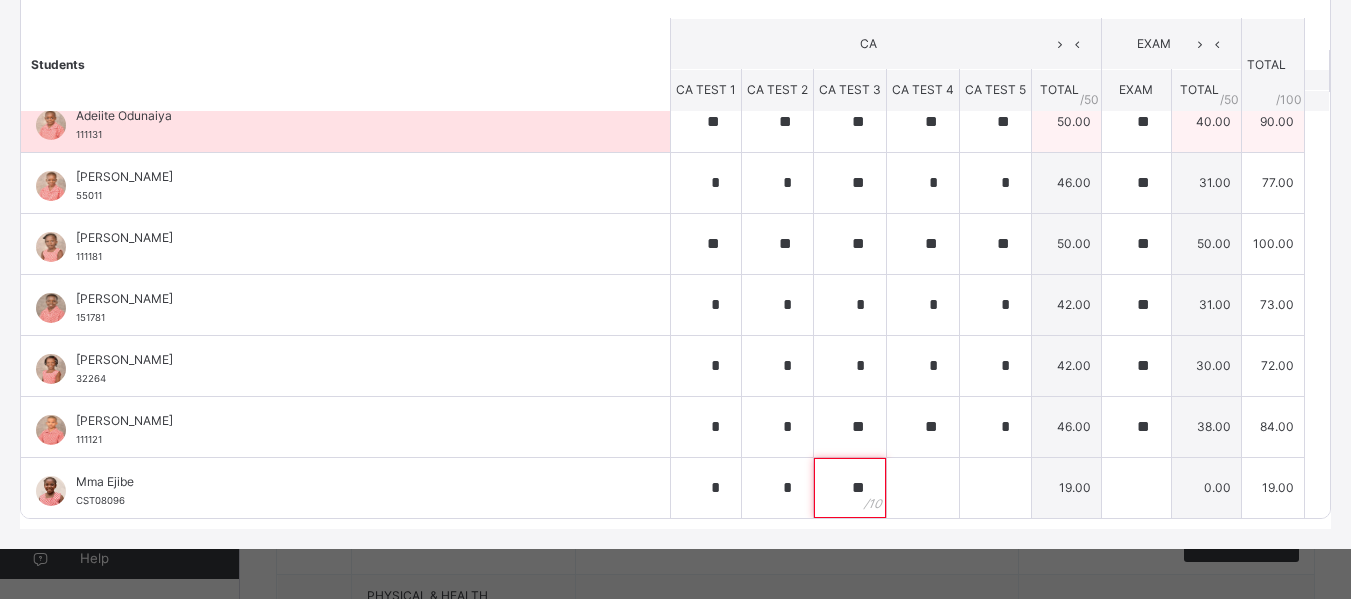 type on "**" 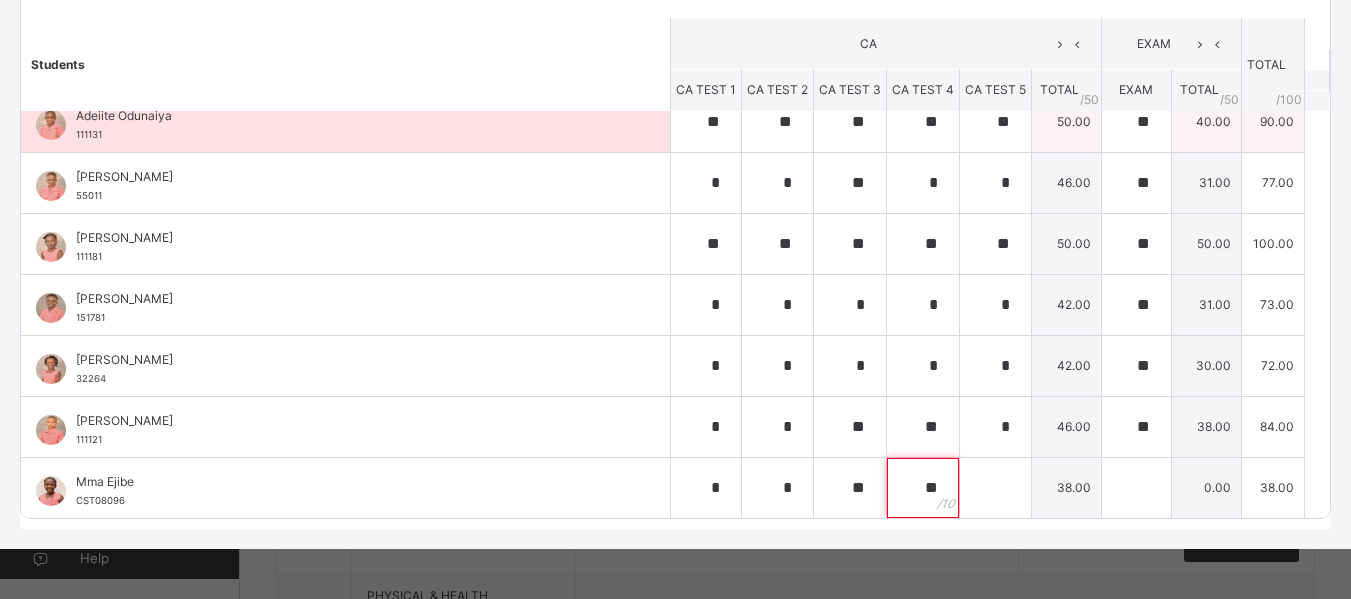 type on "**" 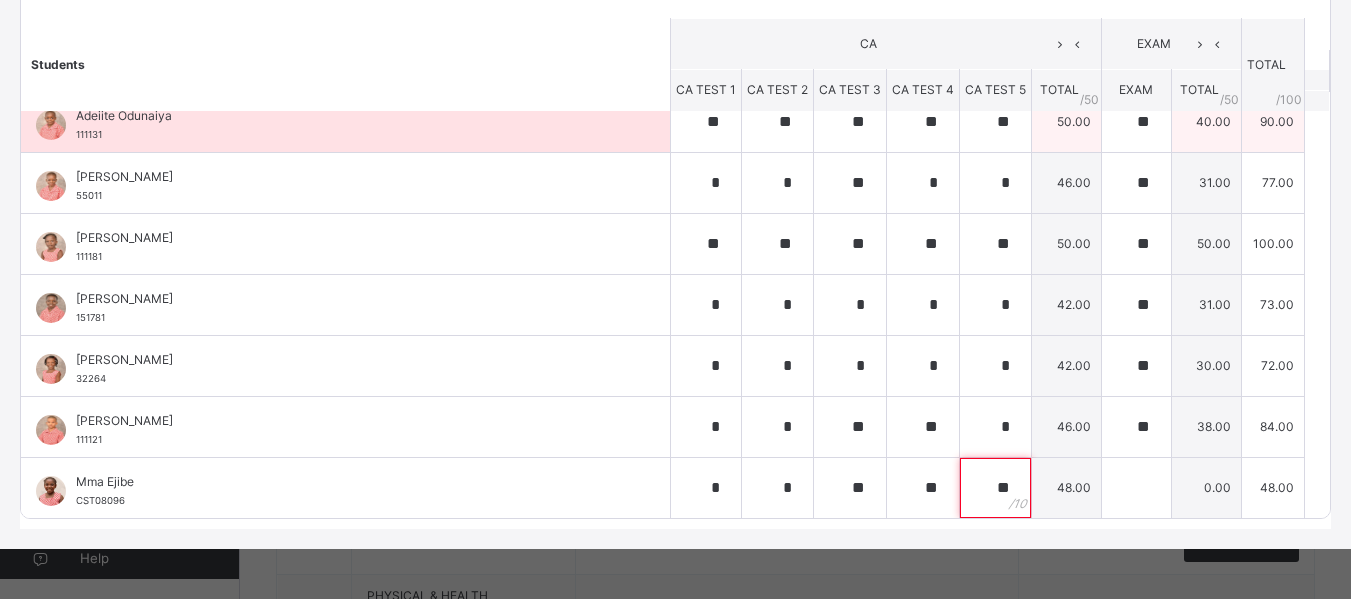 type on "**" 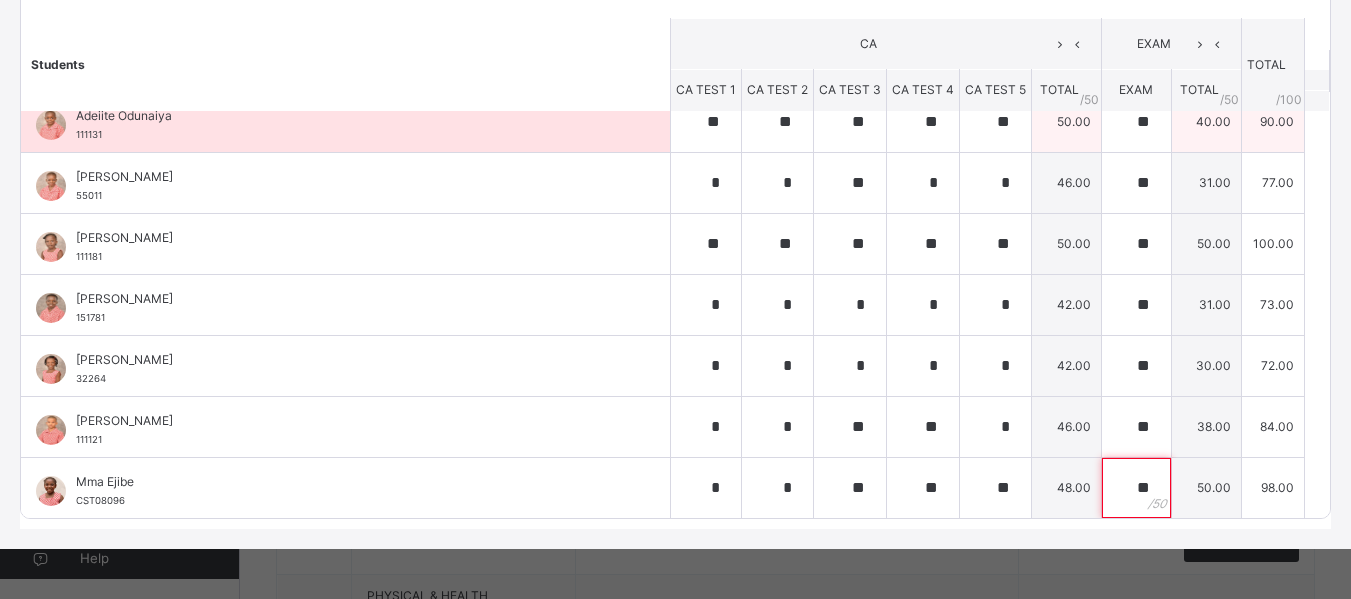 type on "**" 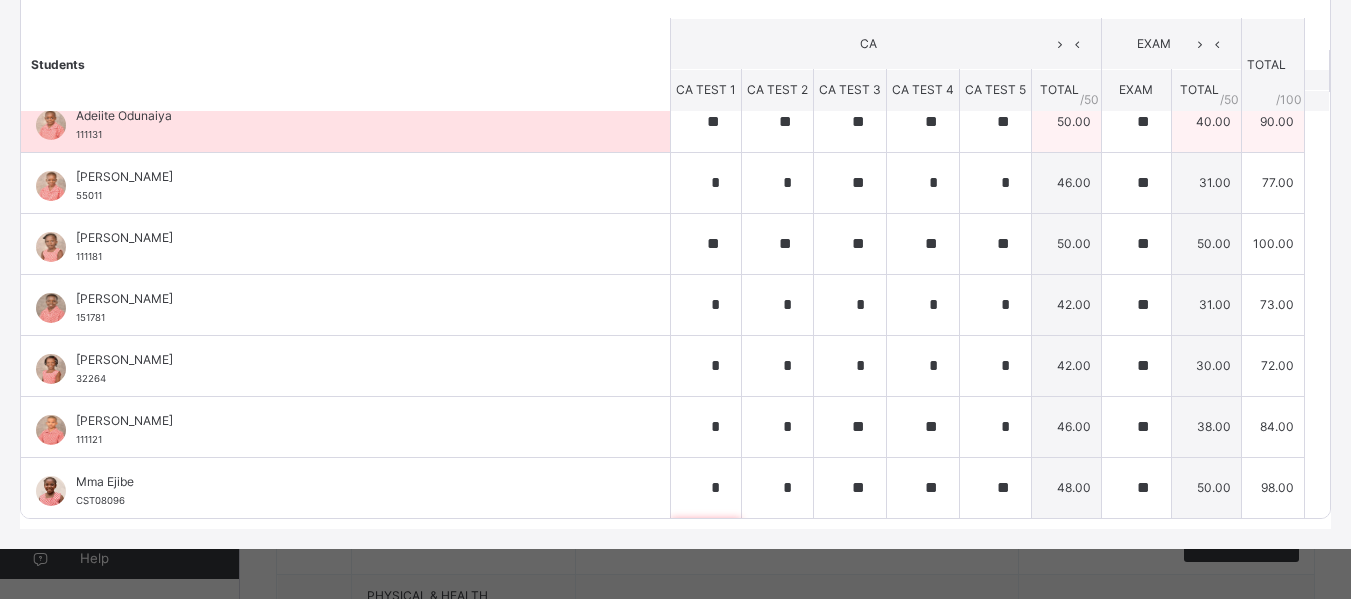 scroll, scrollTop: 301, scrollLeft: 0, axis: vertical 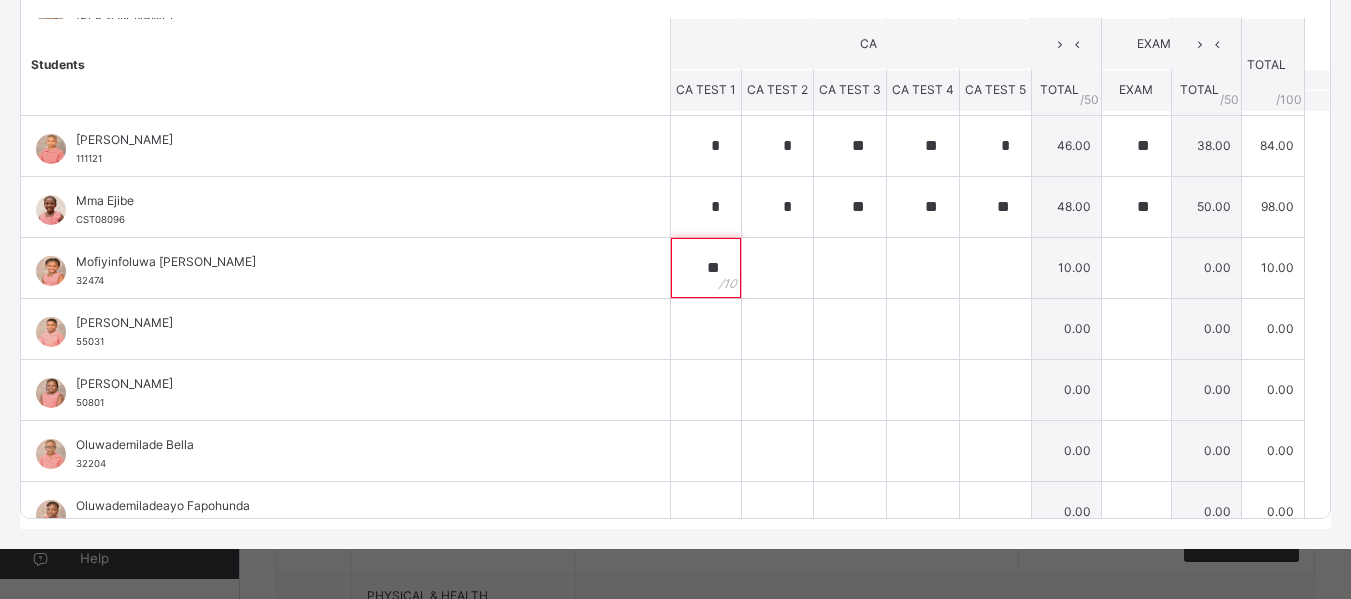 type on "**" 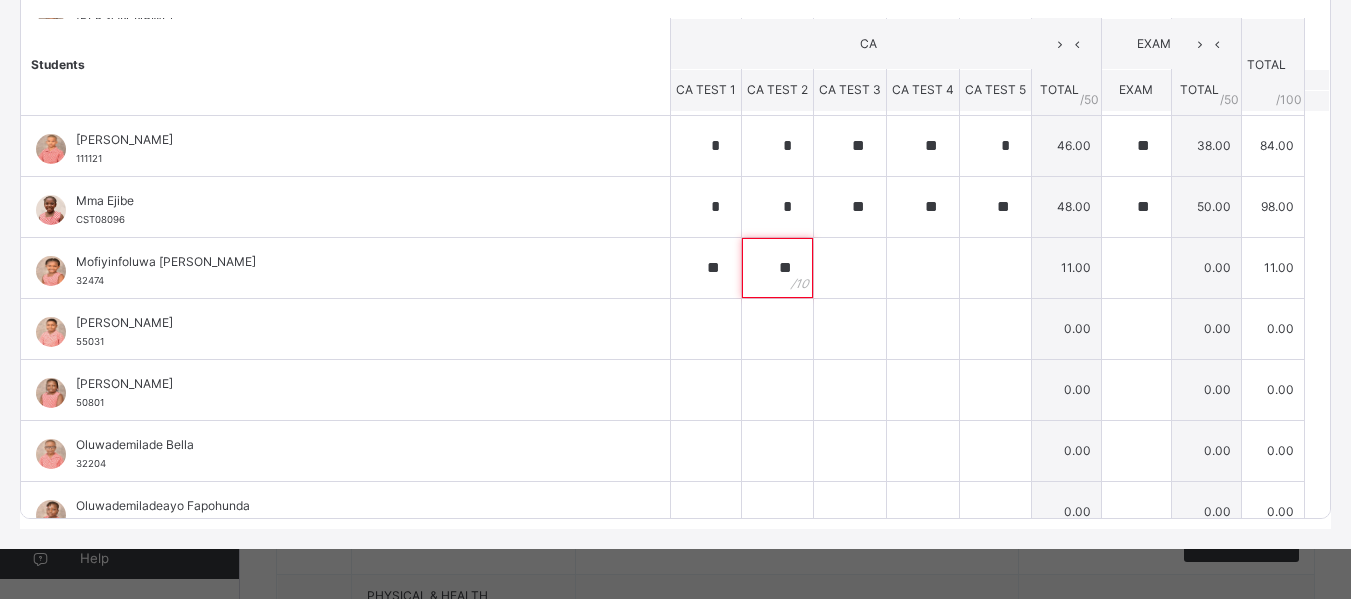 type on "**" 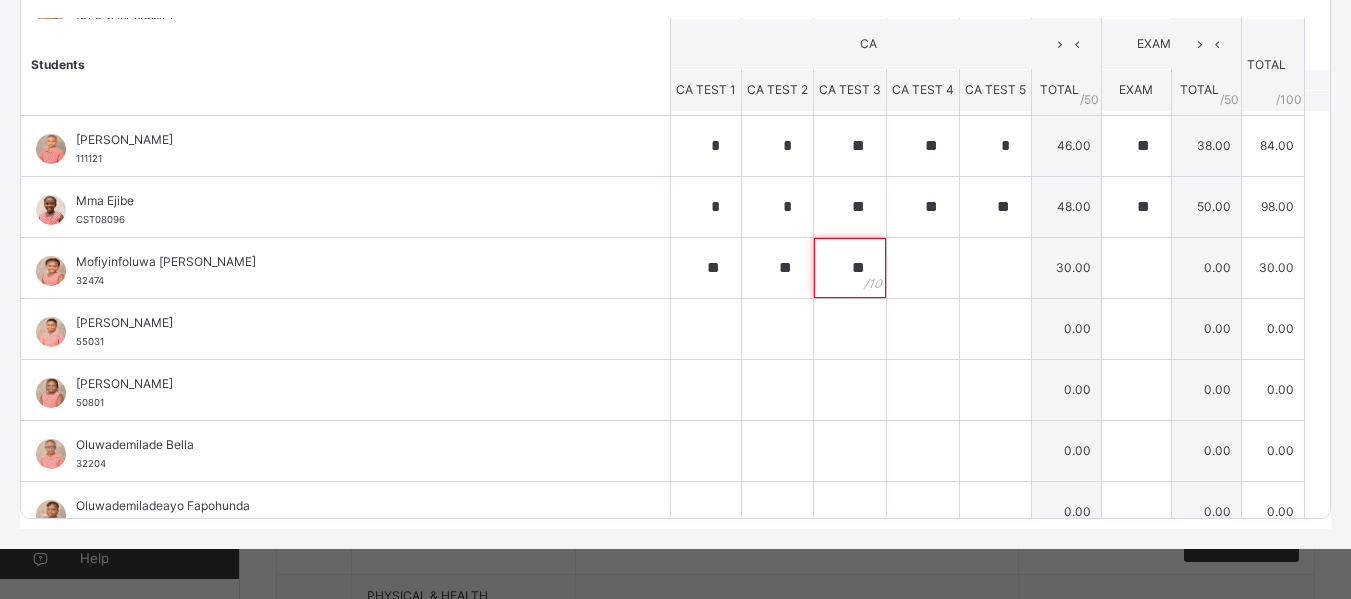type on "**" 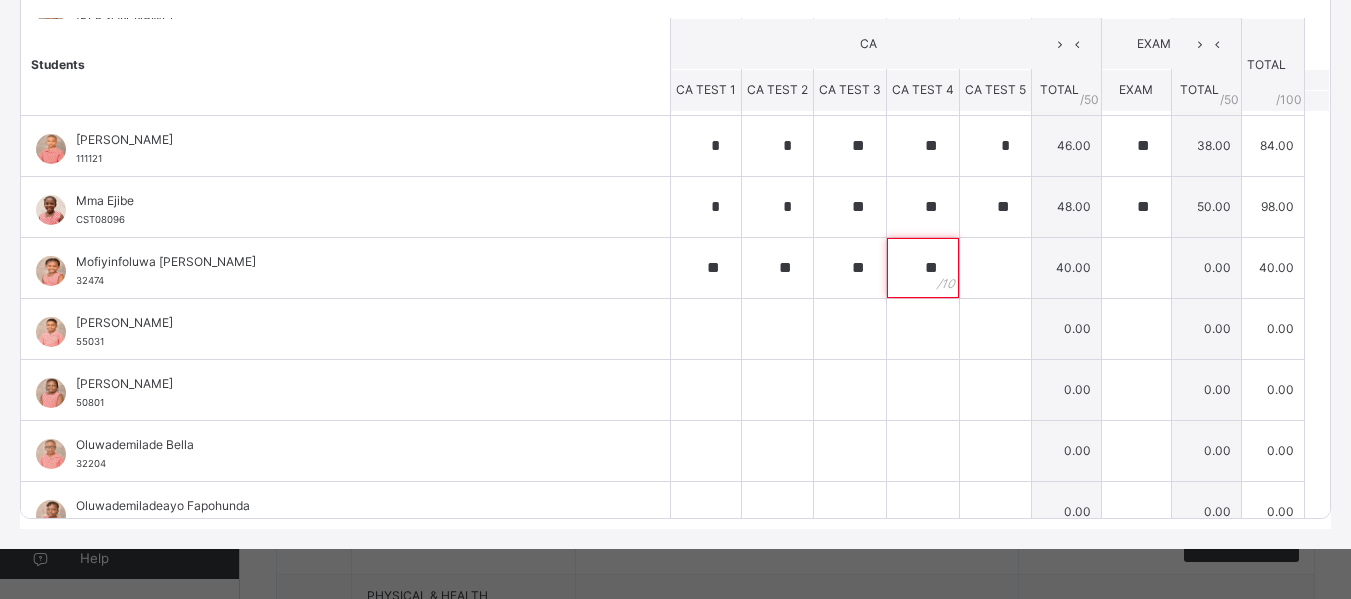 type on "**" 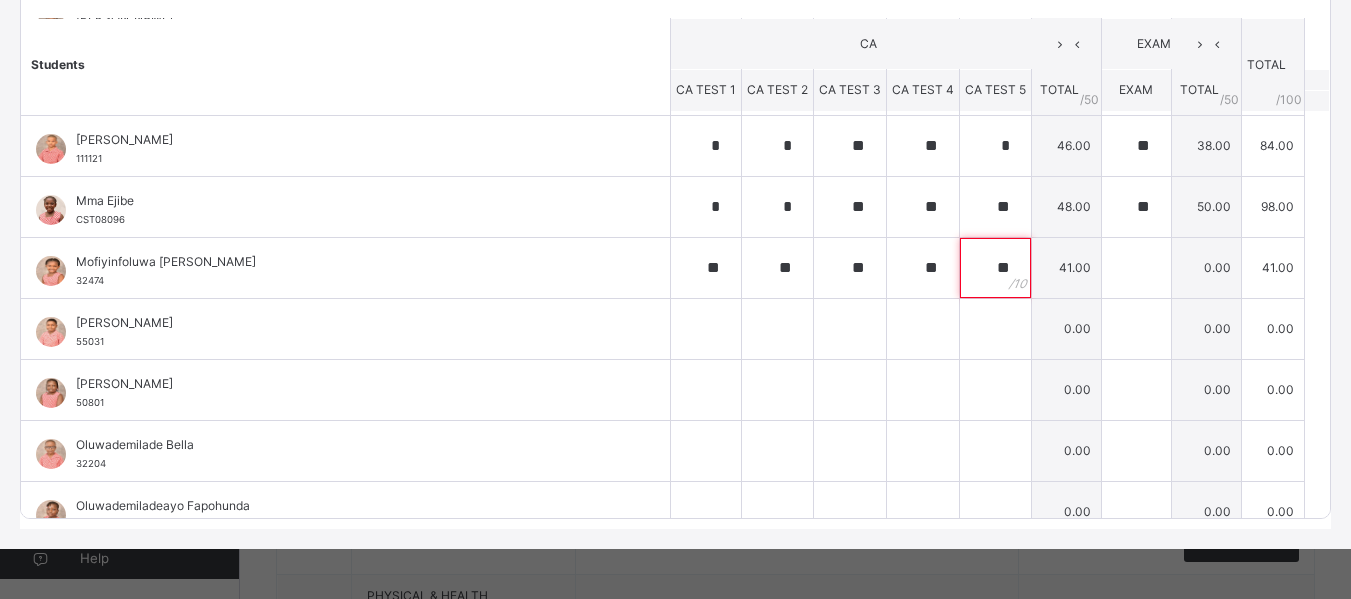 type on "**" 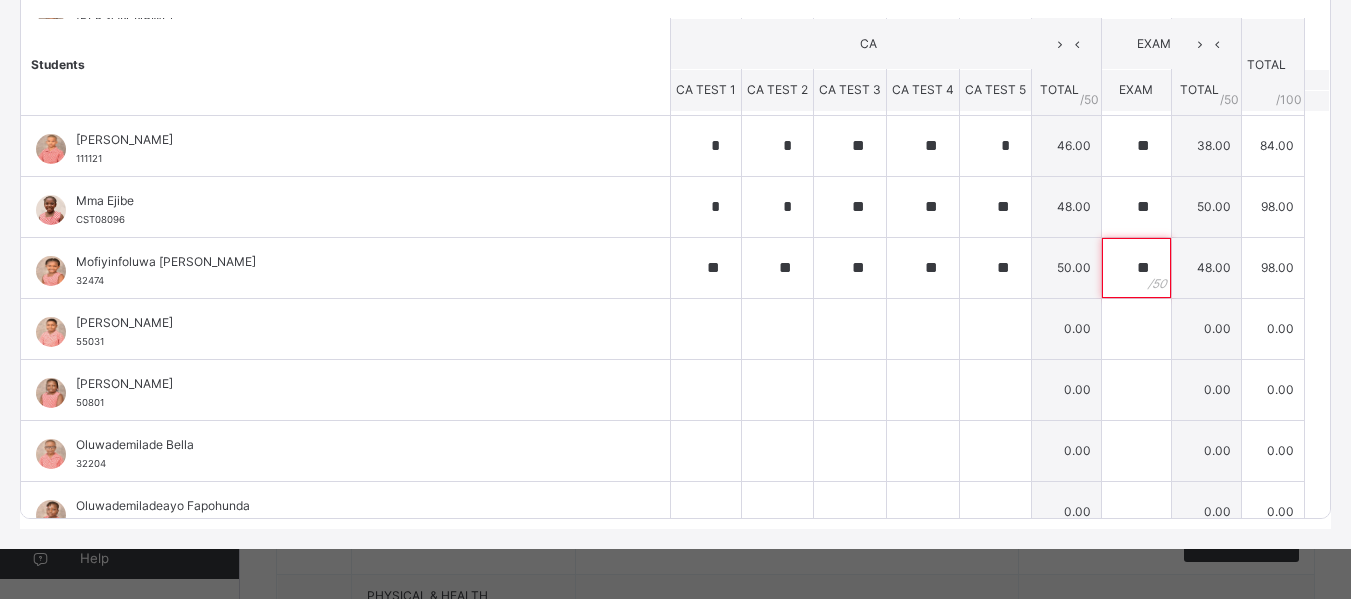 type on "**" 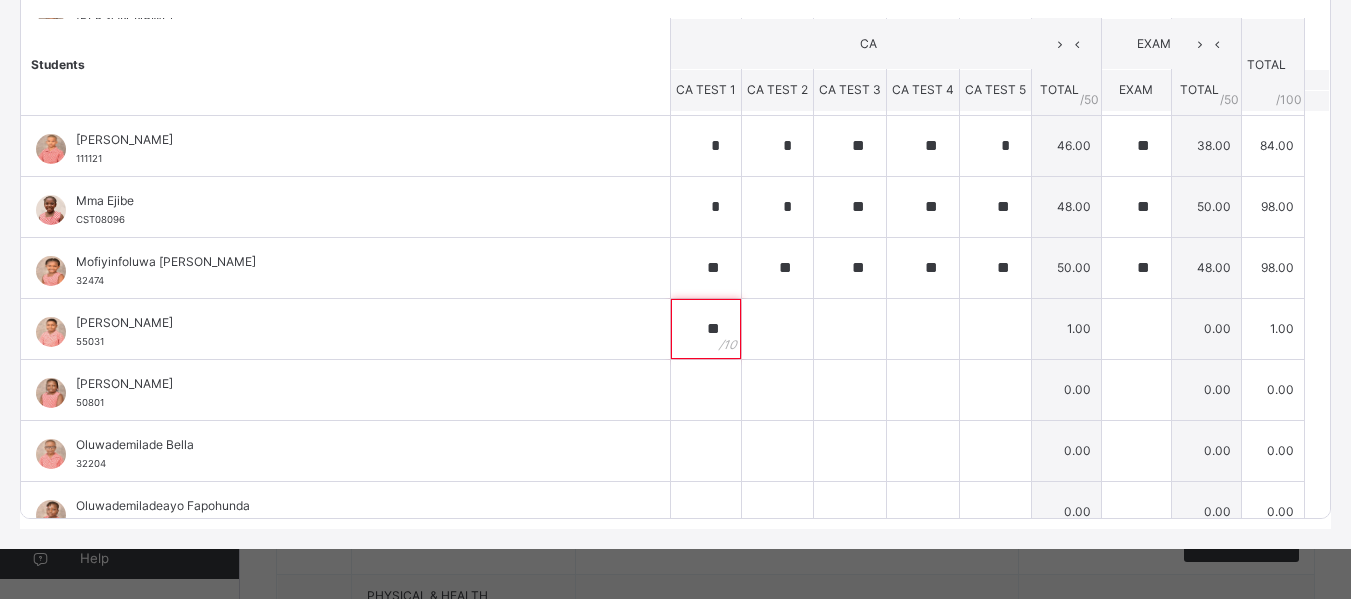 type on "**" 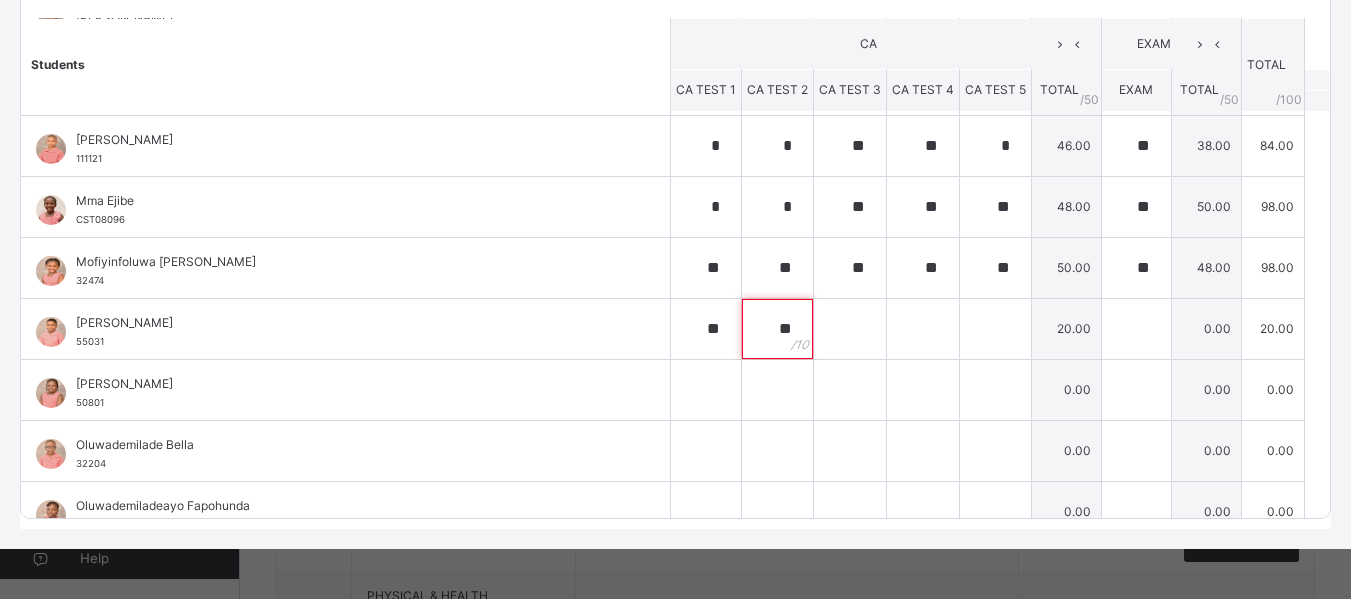 type on "**" 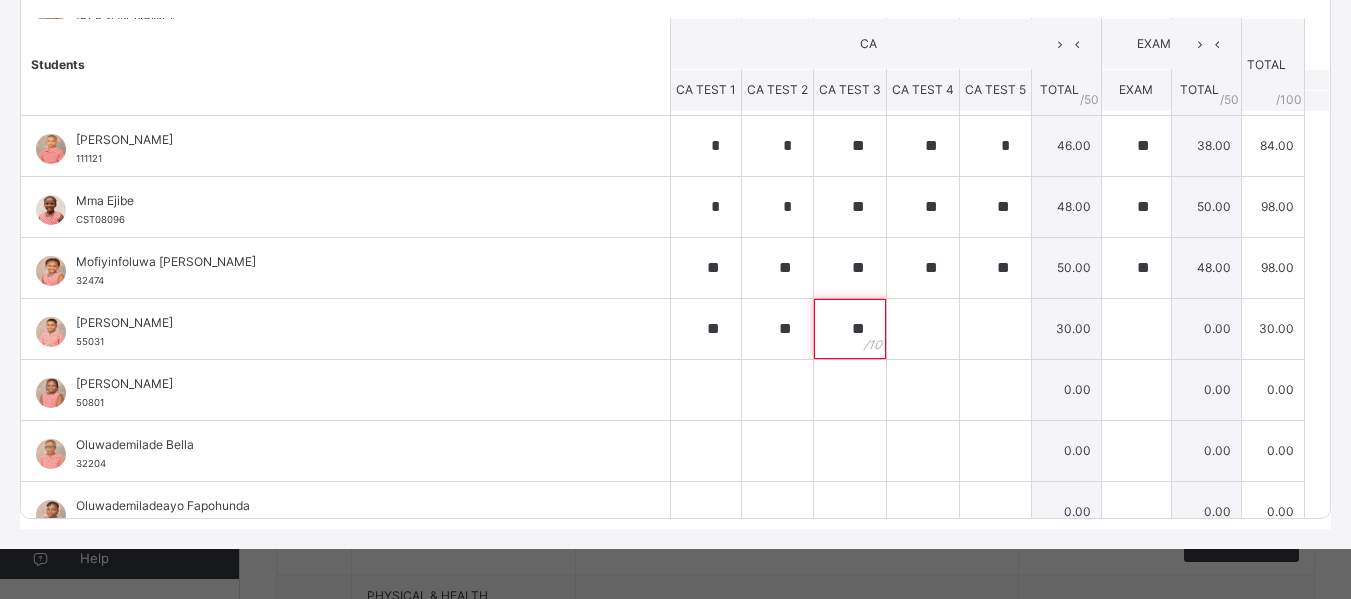 type on "**" 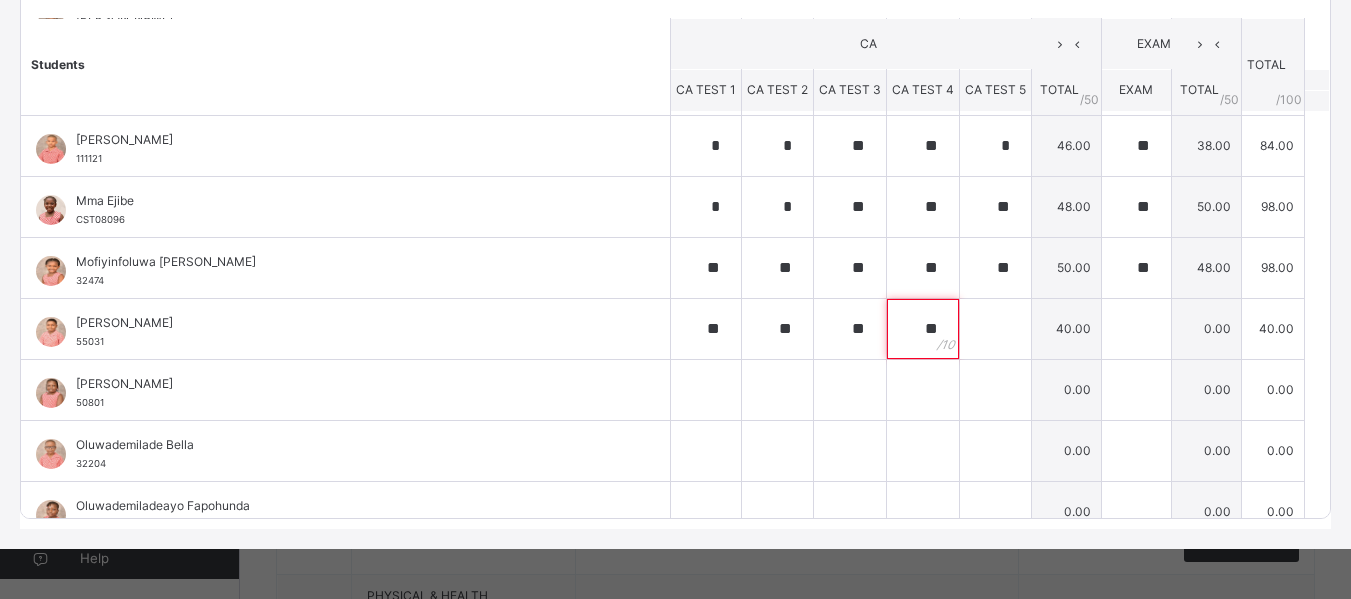 type on "**" 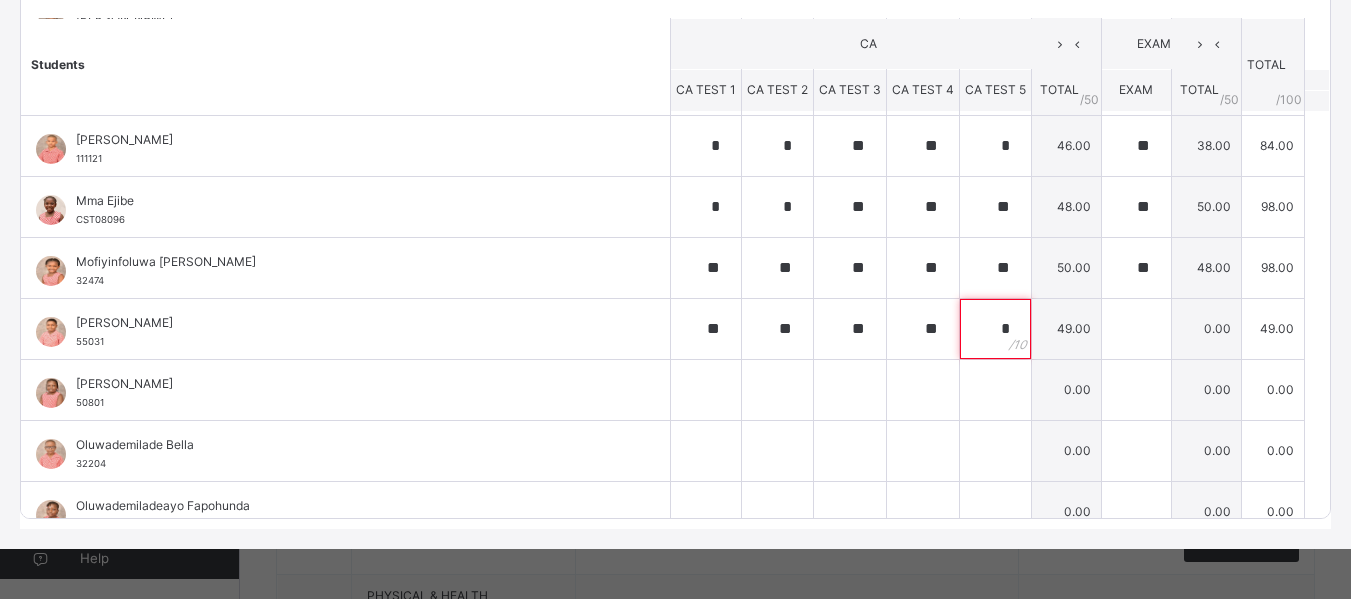 type on "*" 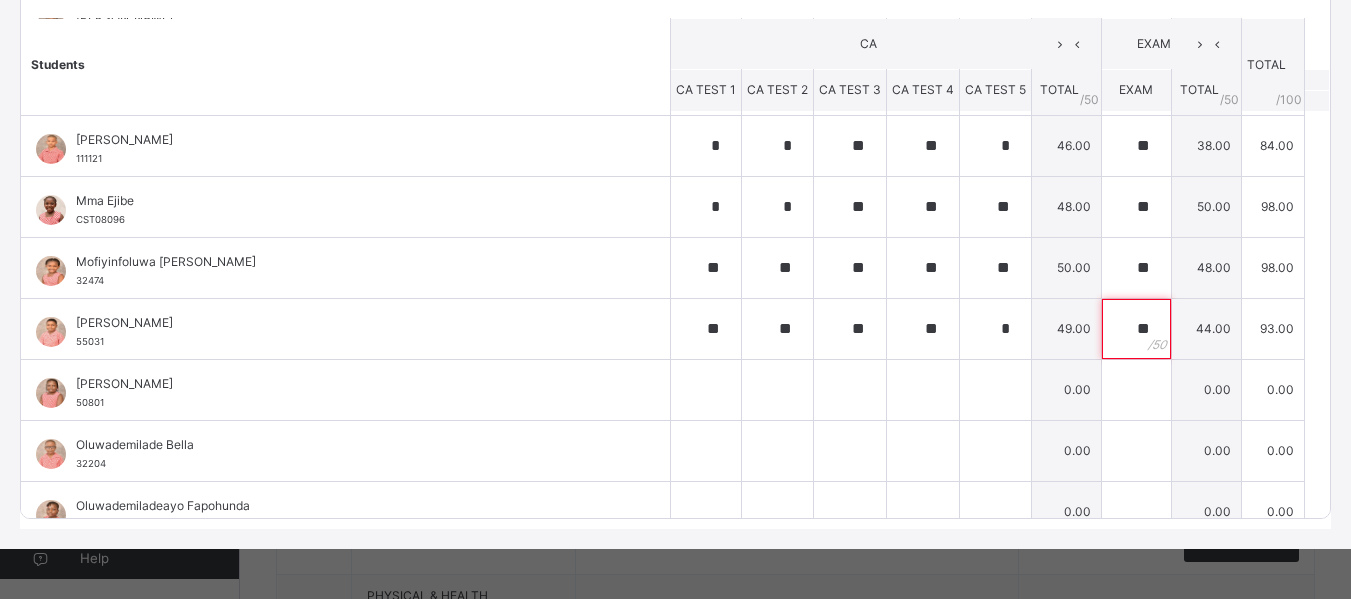 type on "**" 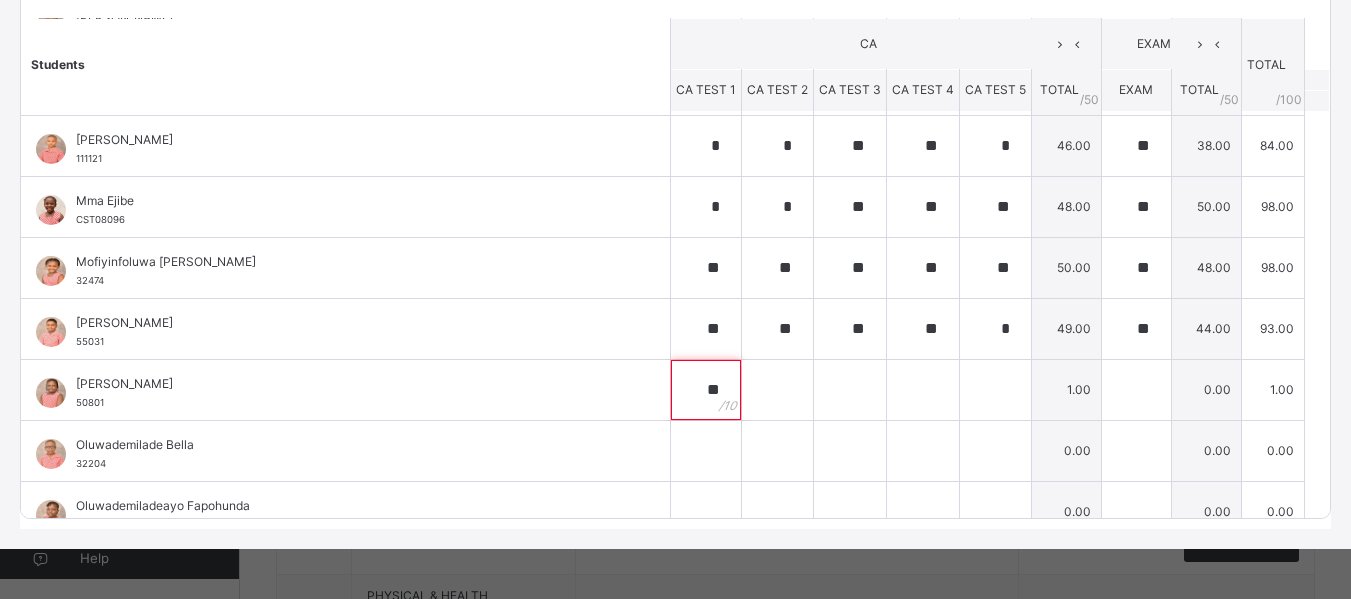 type on "**" 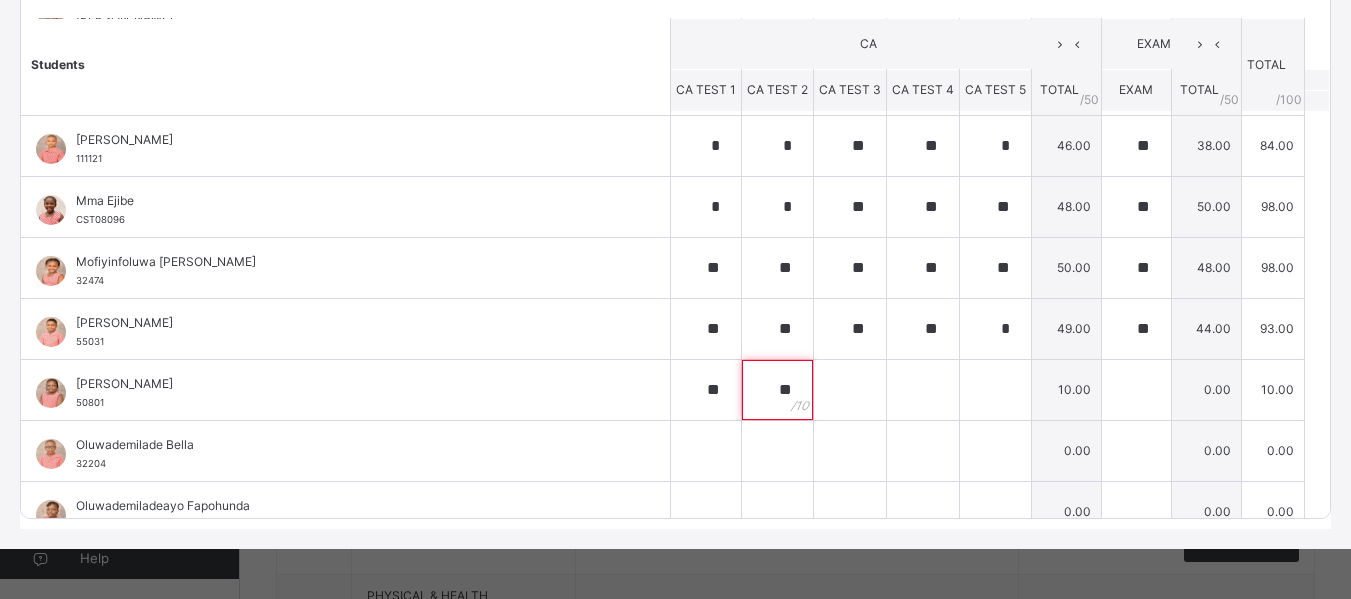 type on "**" 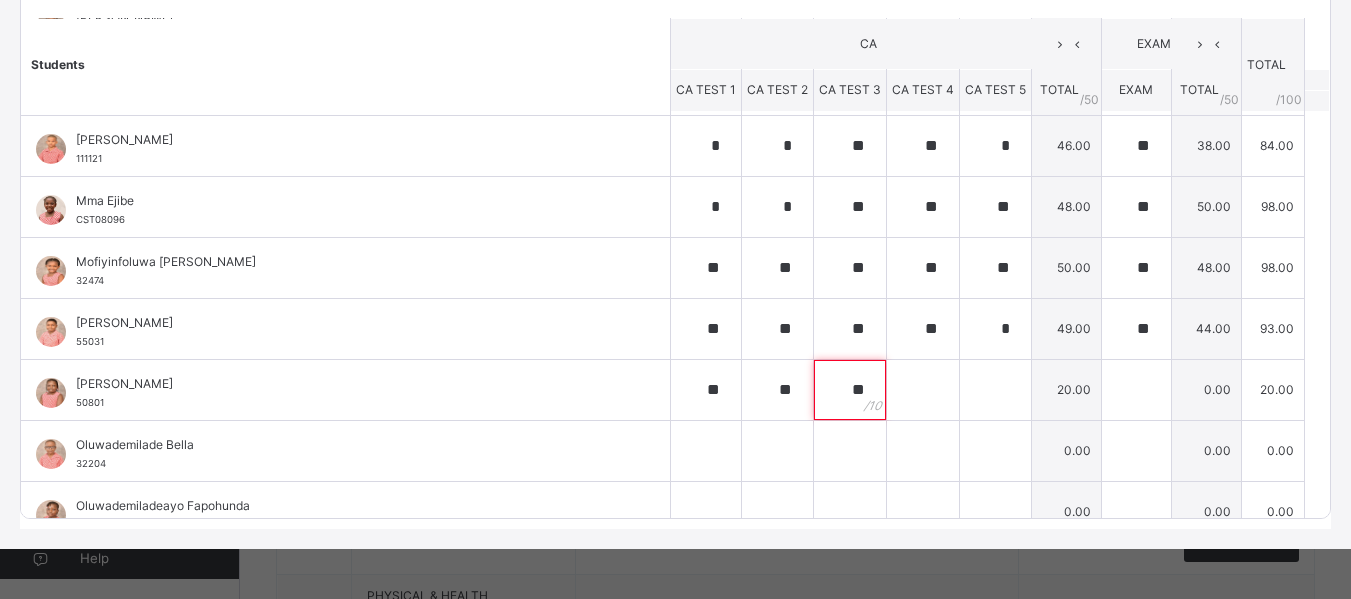 type on "**" 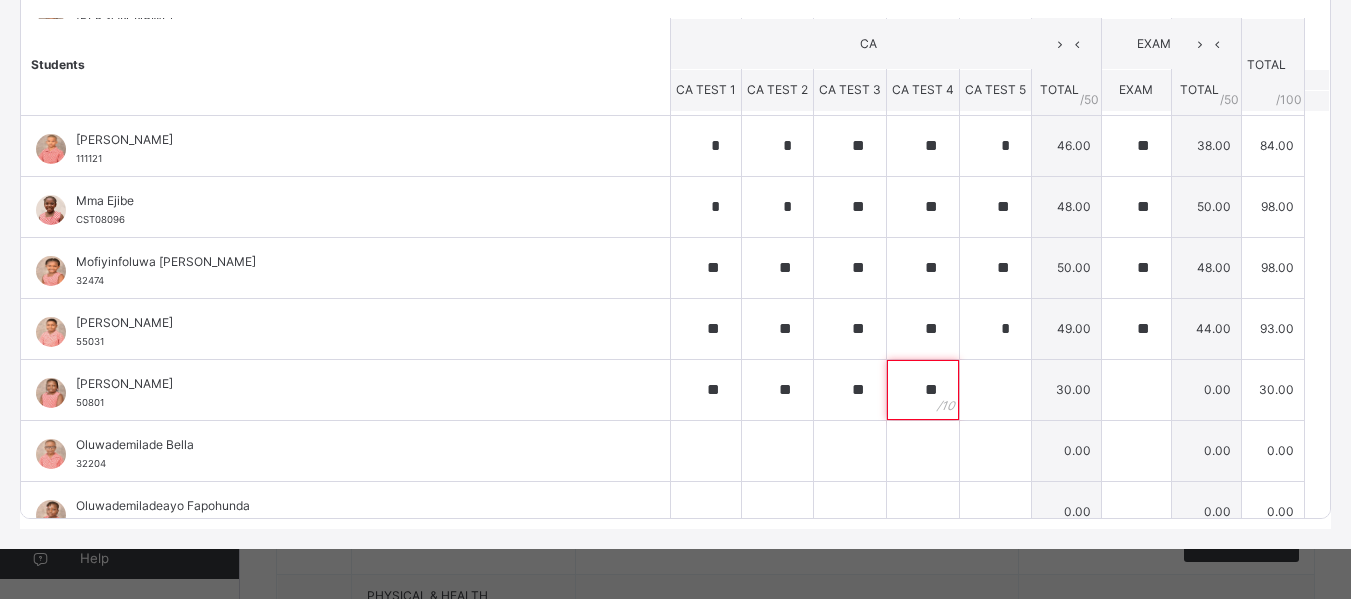 type on "**" 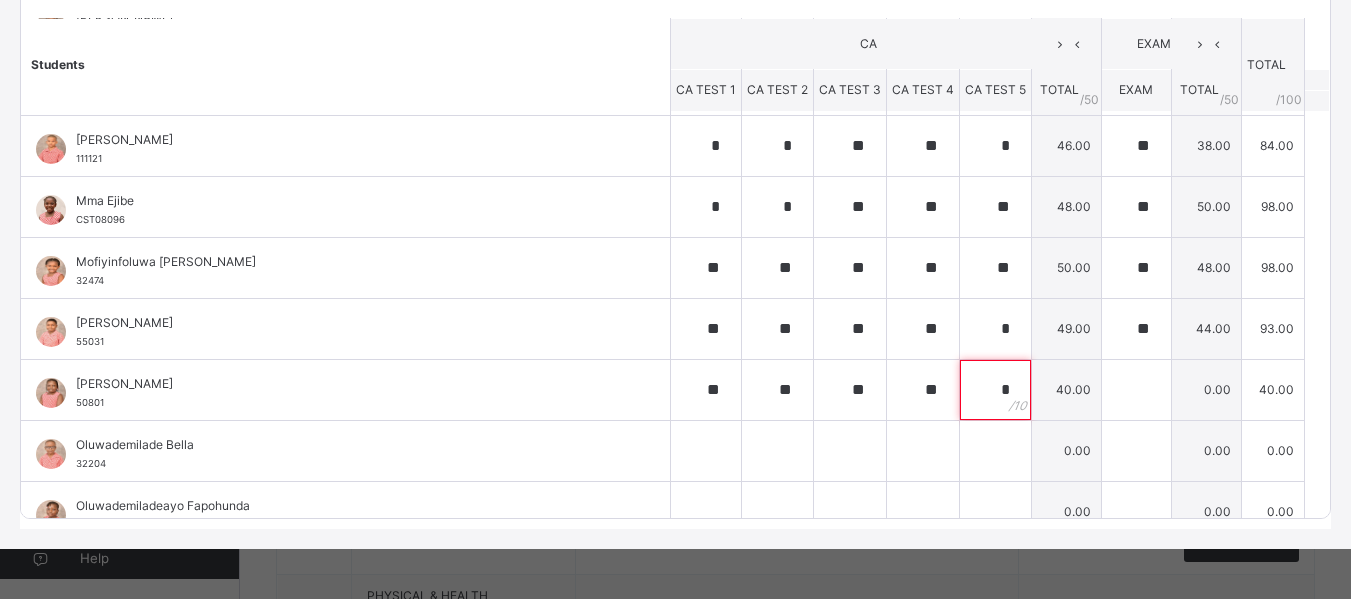 type on "**" 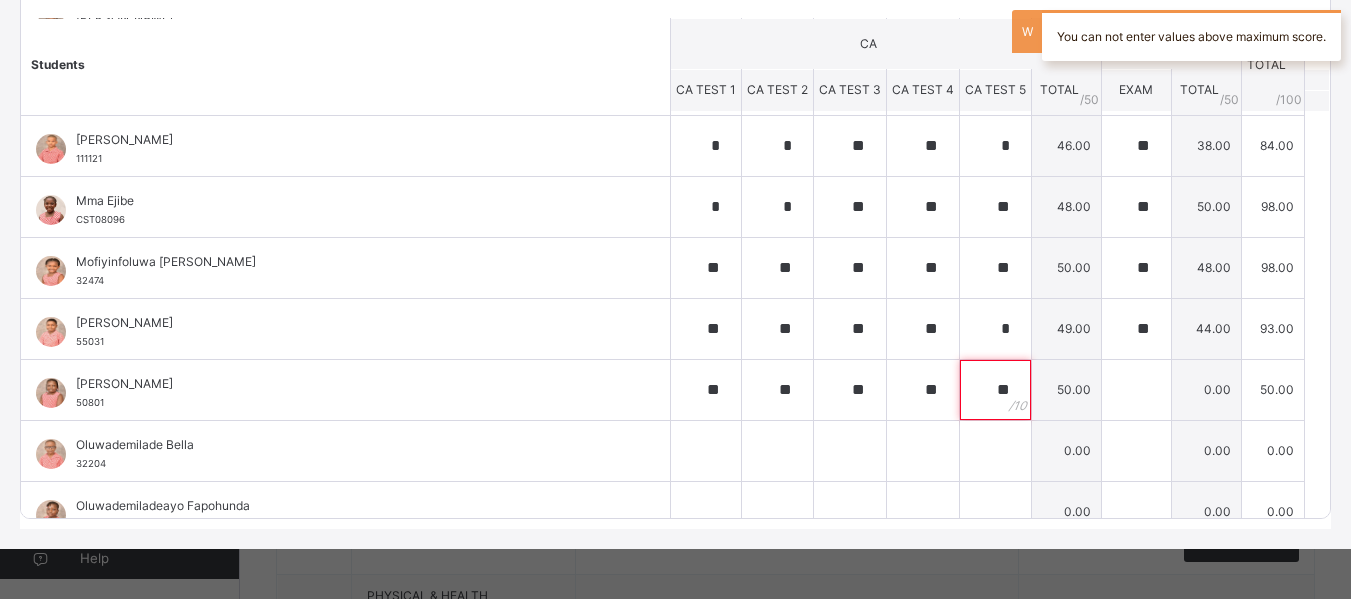 type on "**" 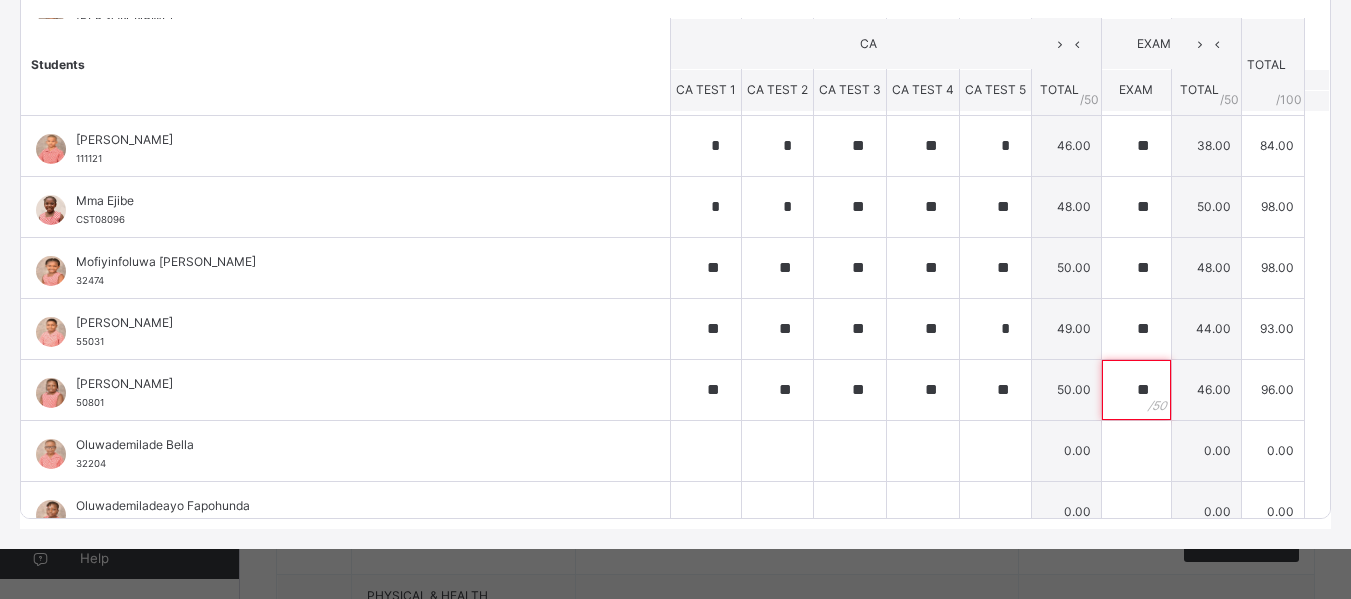 type on "**" 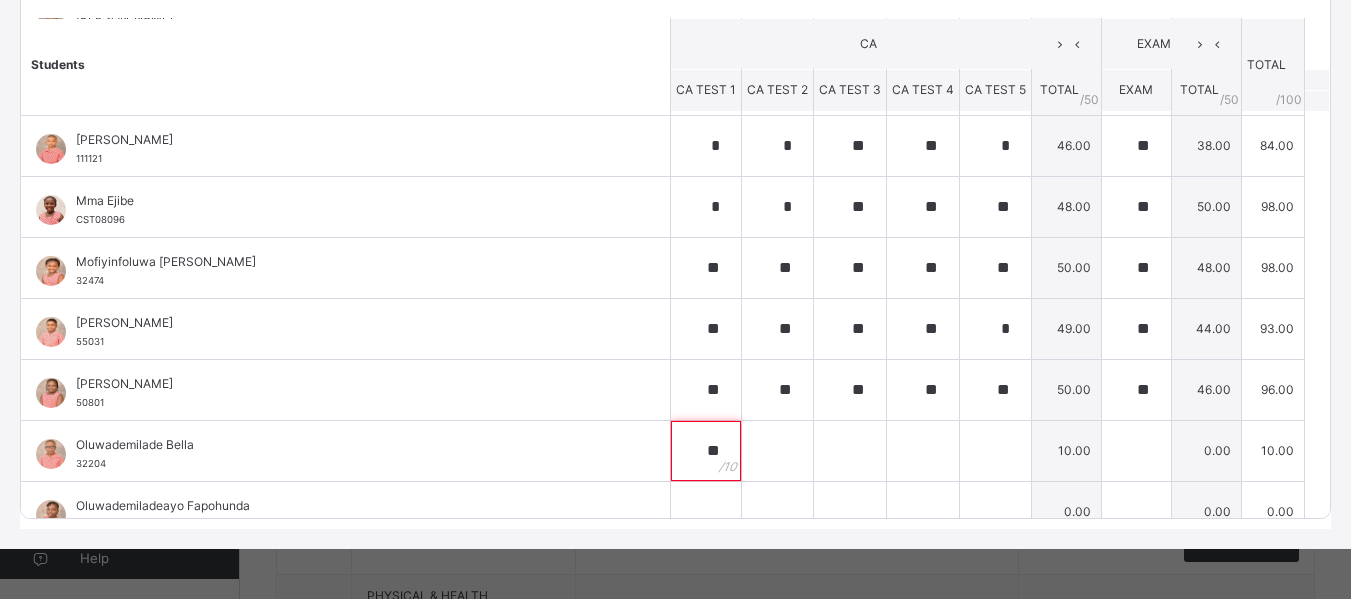 type on "**" 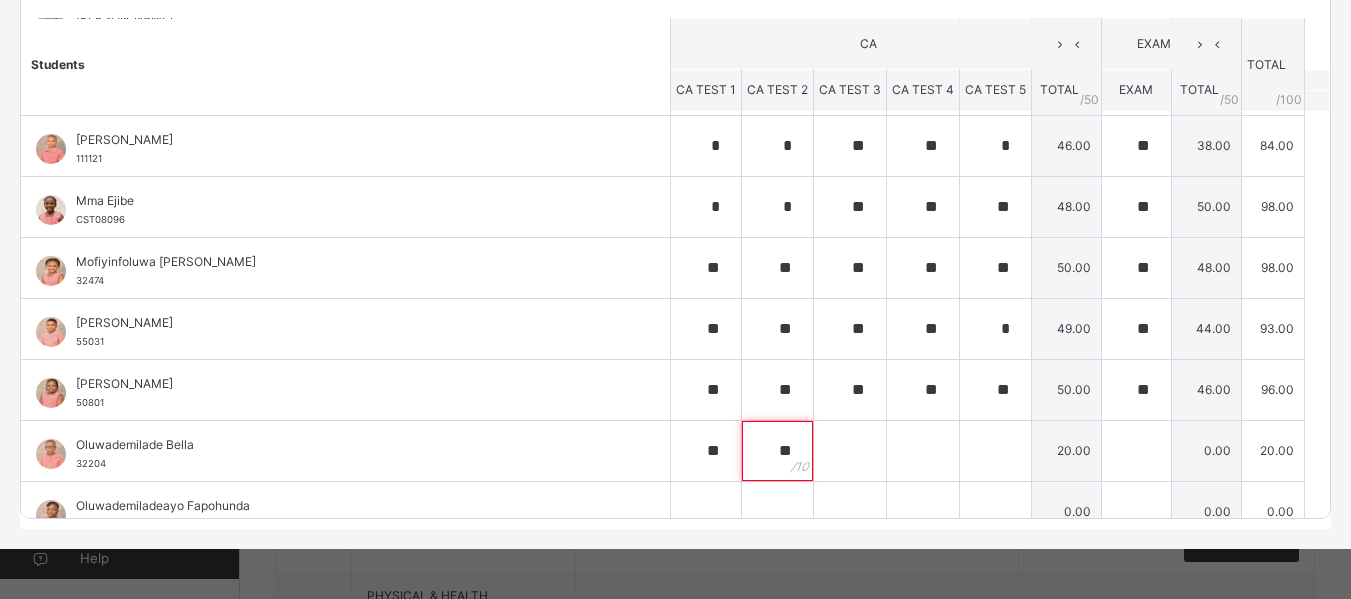 type on "**" 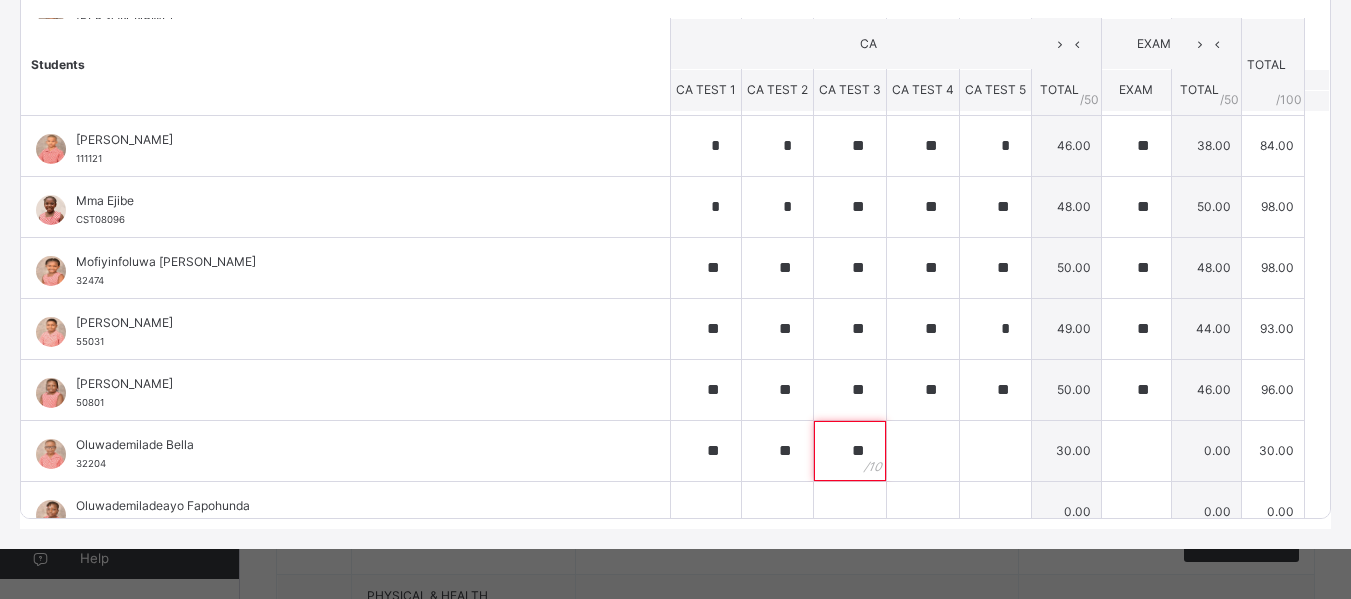 type on "**" 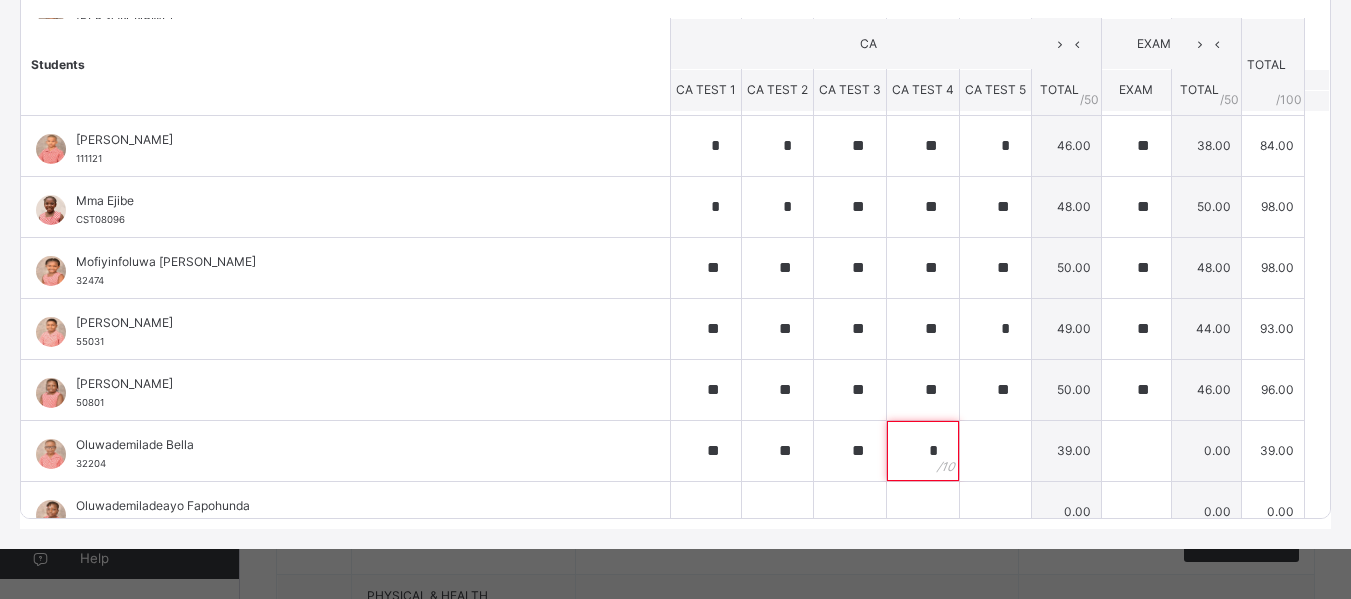 type on "*" 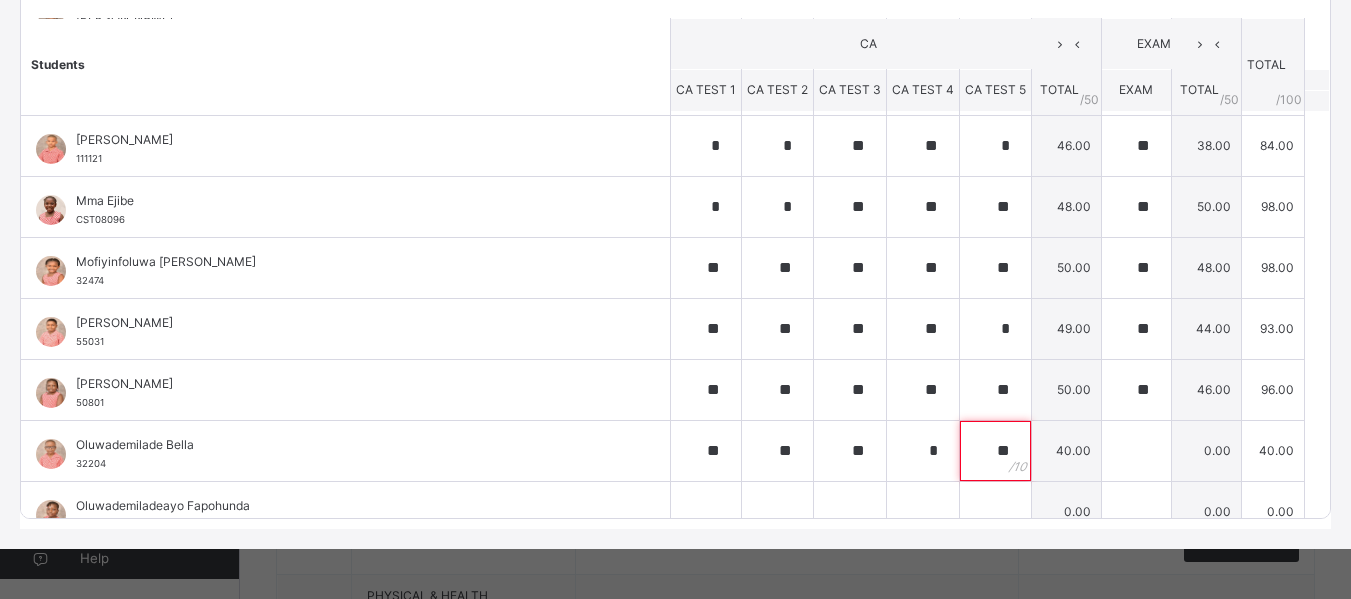 type on "**" 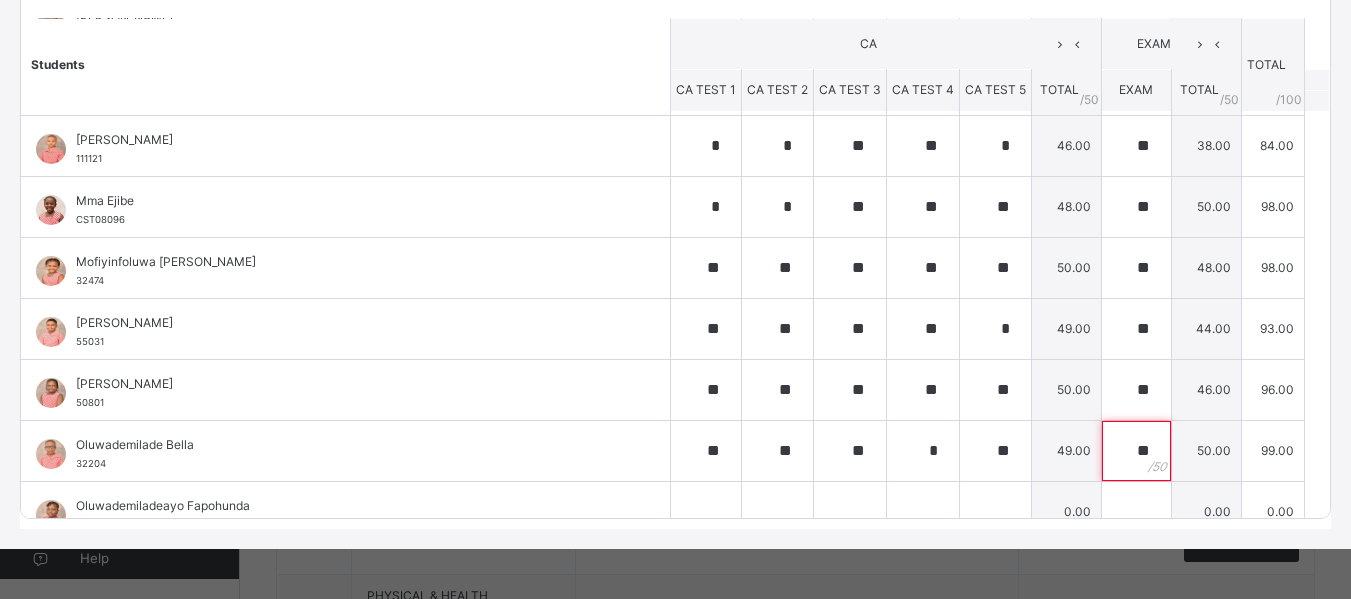 type on "**" 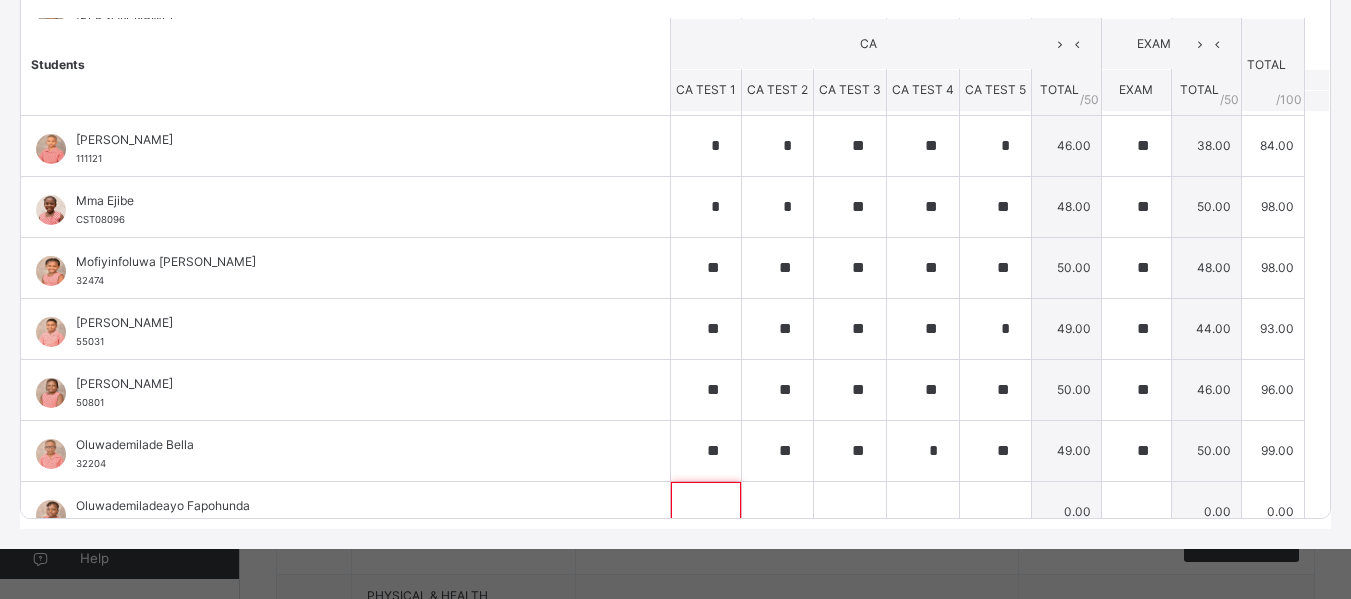 scroll, scrollTop: 325, scrollLeft: 0, axis: vertical 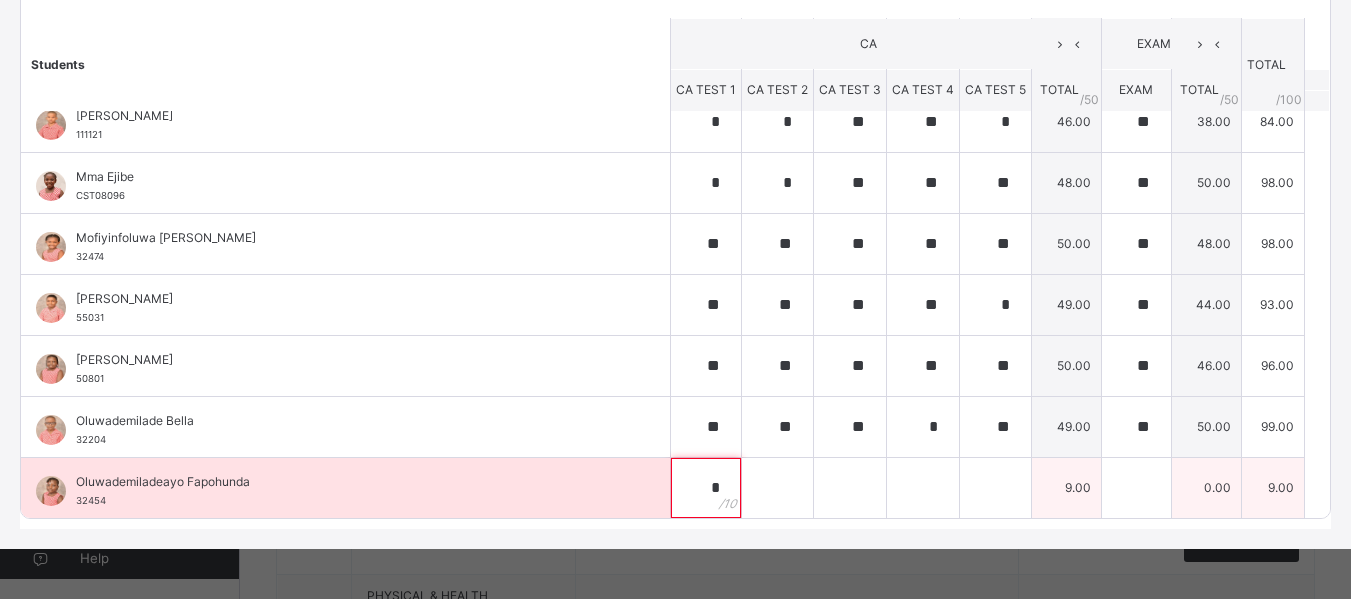type on "*" 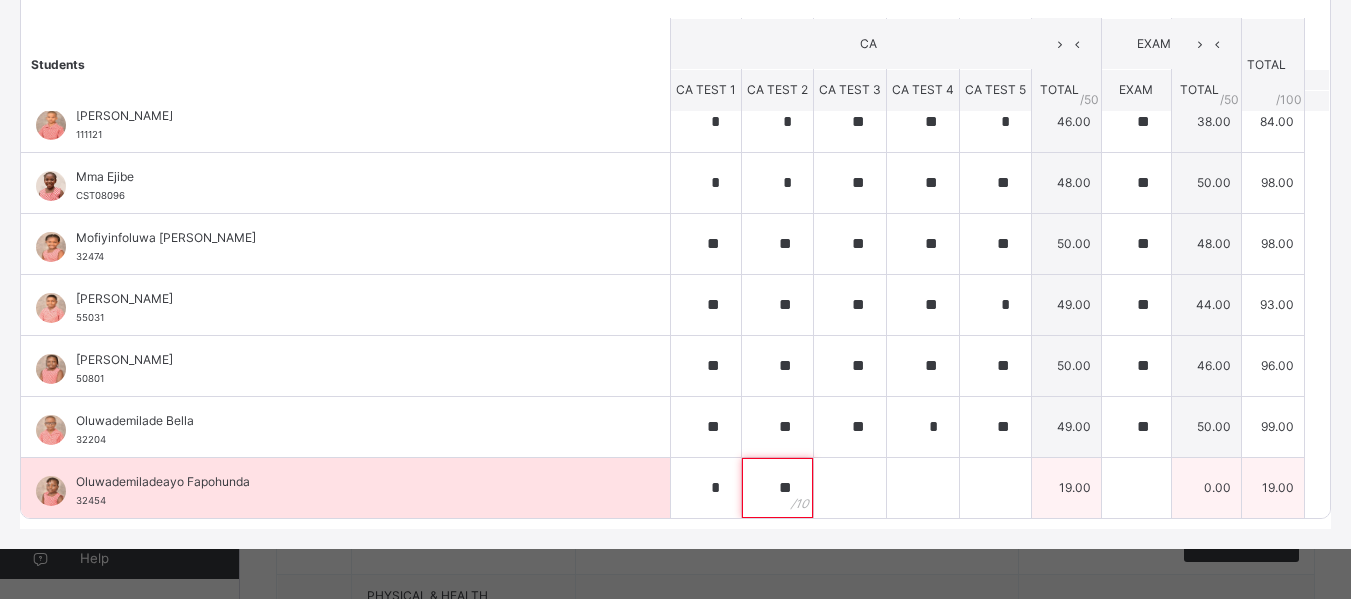 type on "**" 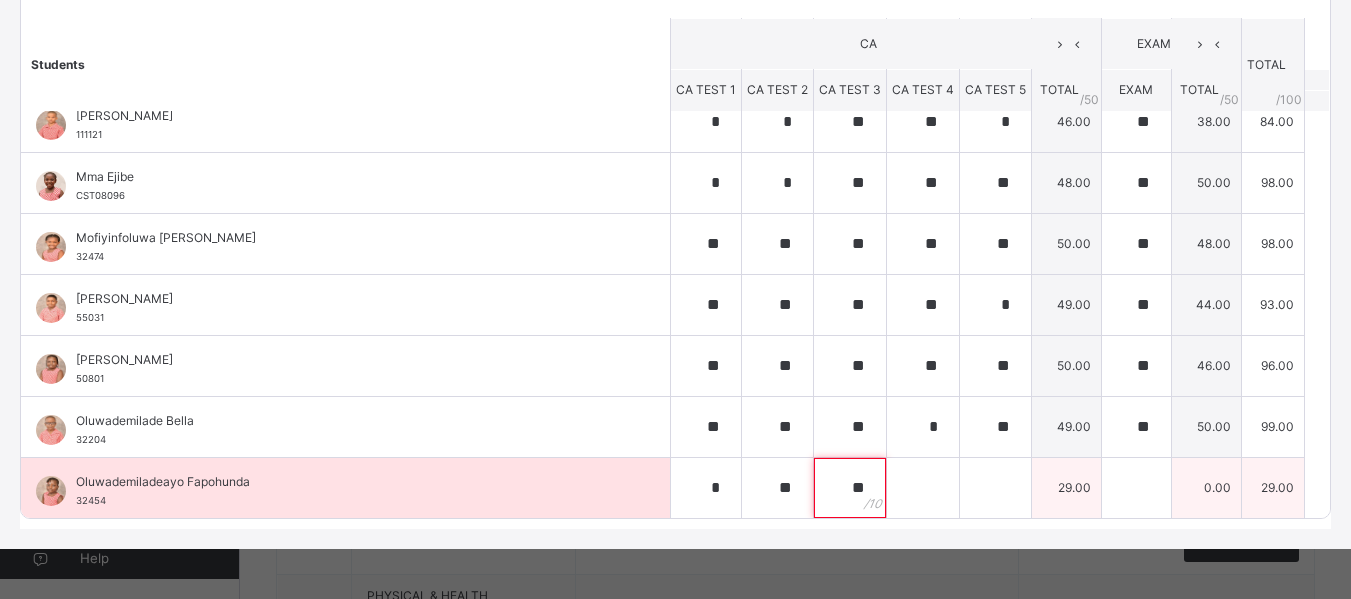 type on "**" 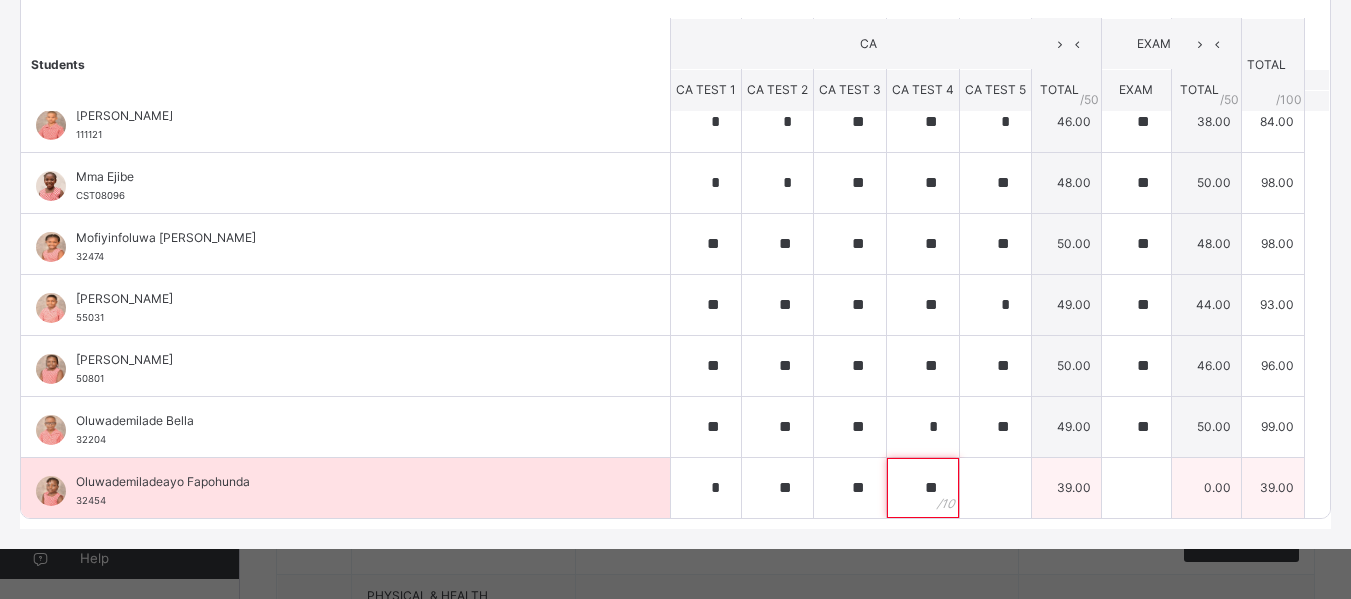 type on "**" 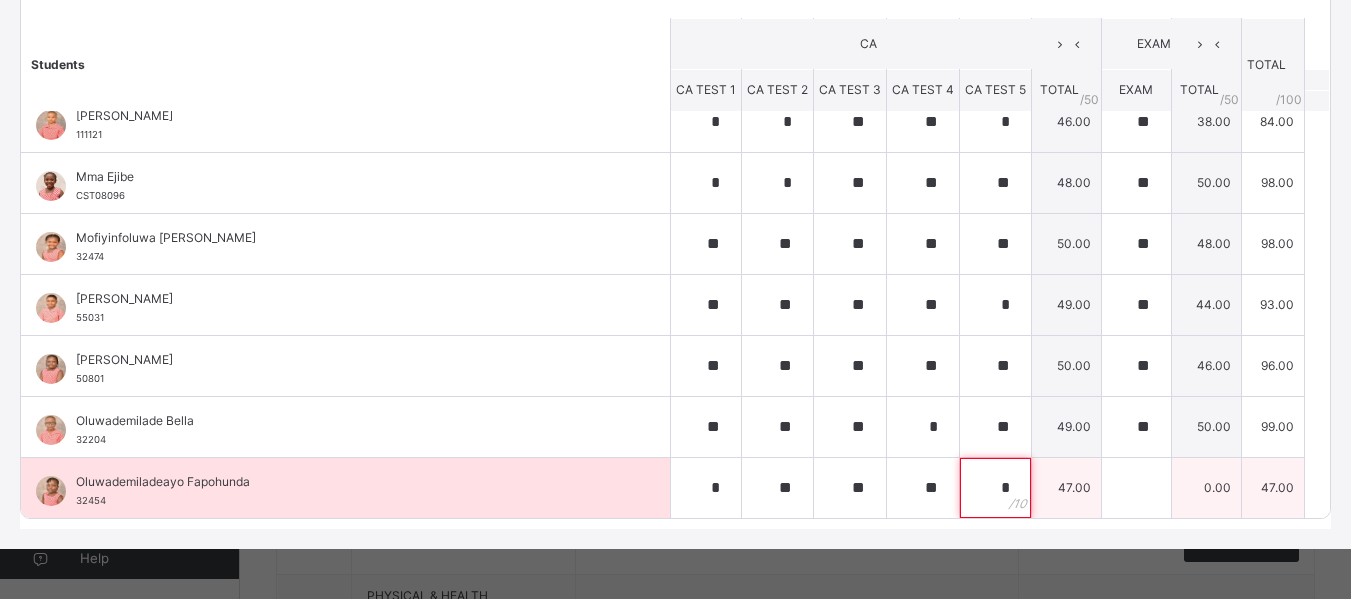 type on "*" 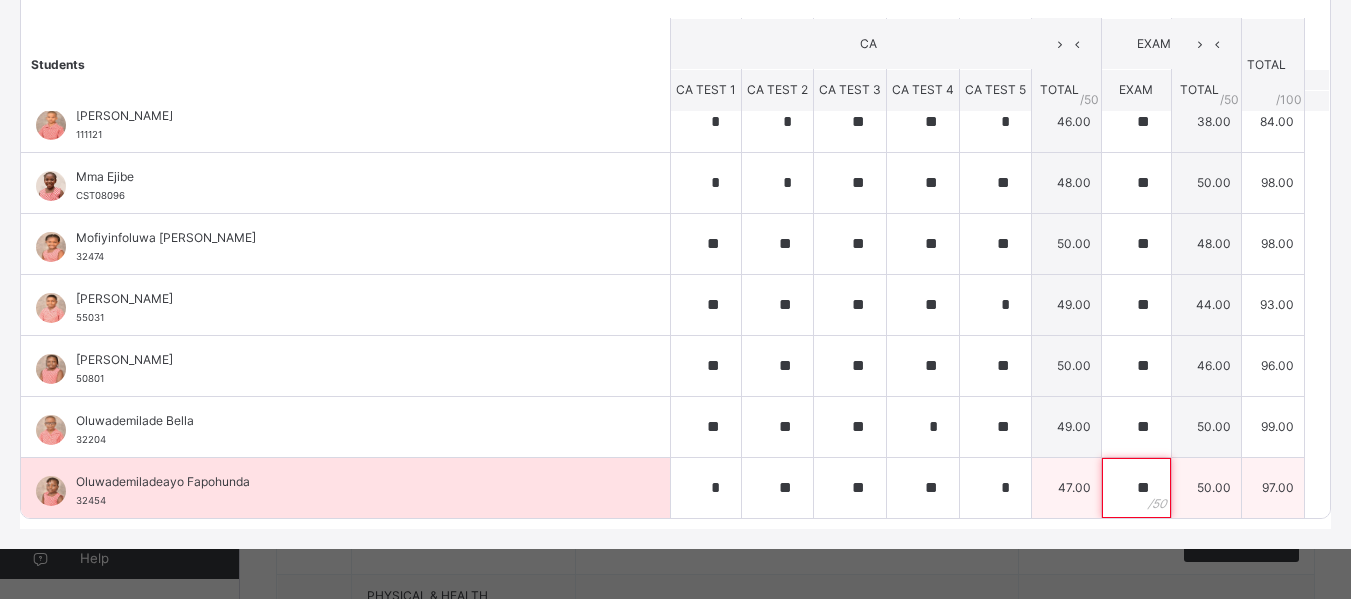 type on "**" 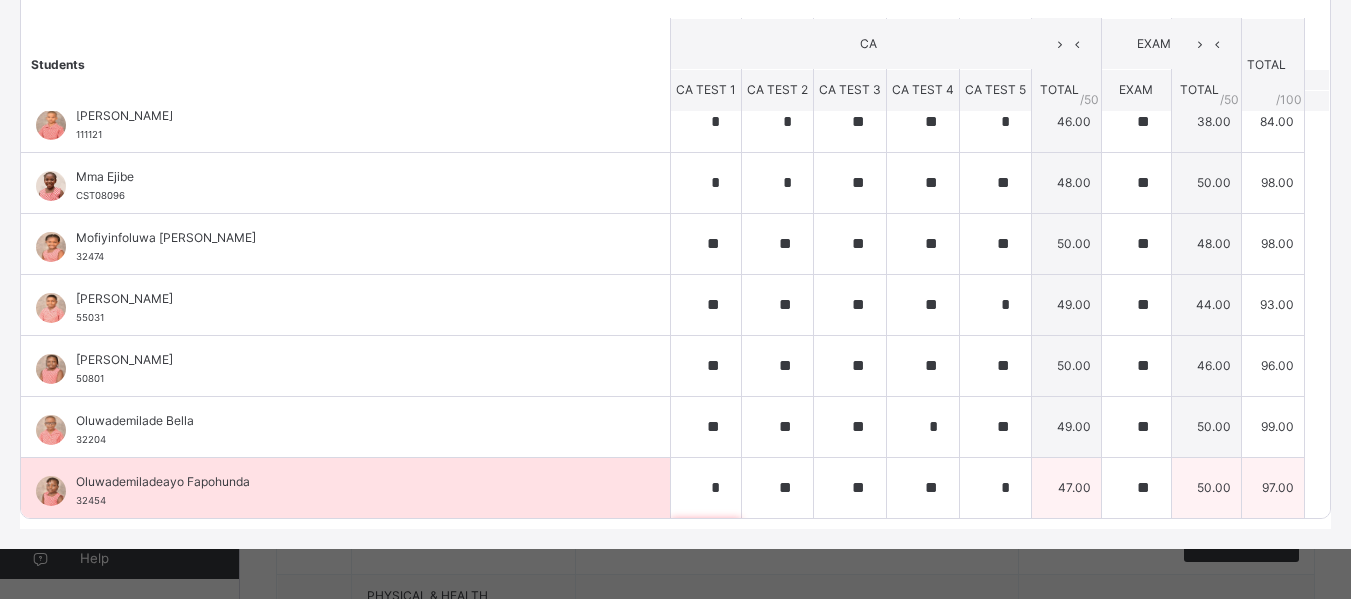 scroll, scrollTop: 606, scrollLeft: 0, axis: vertical 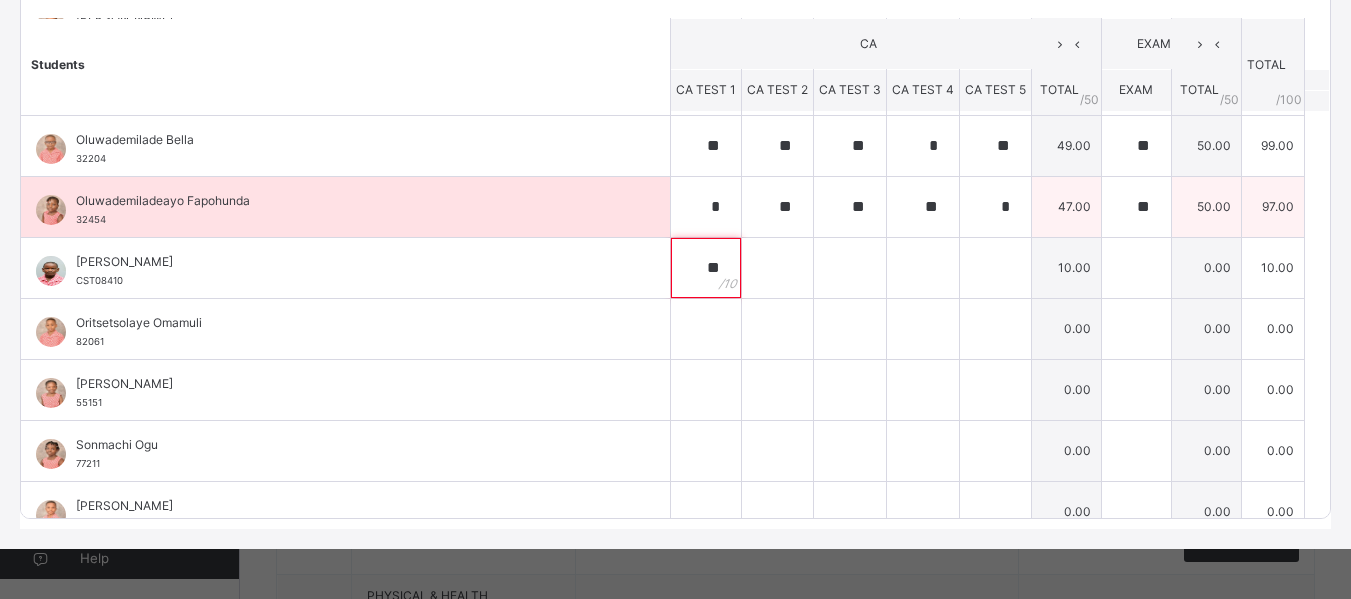 type on "**" 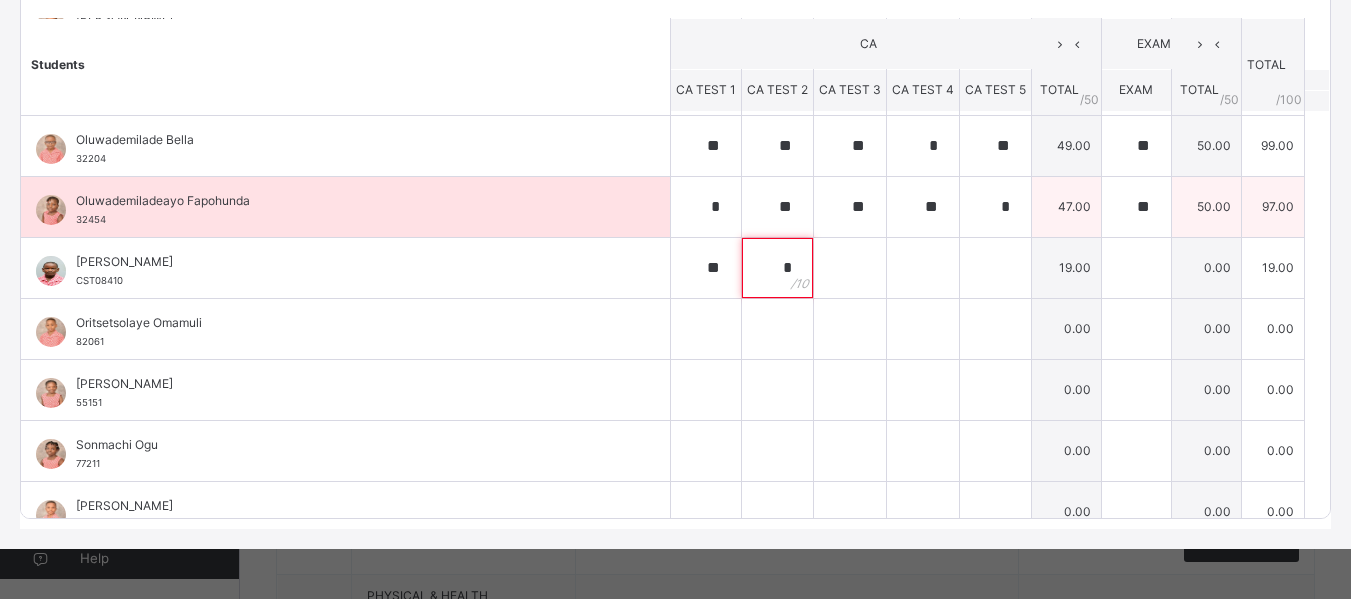 type on "*" 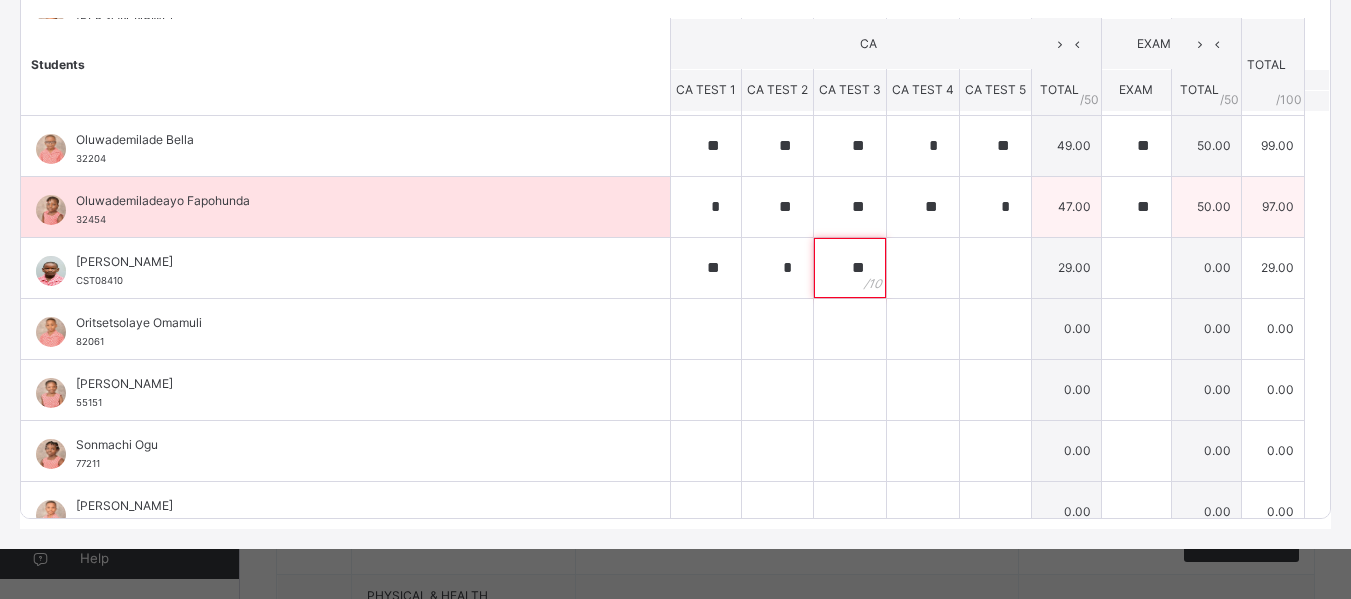 type on "**" 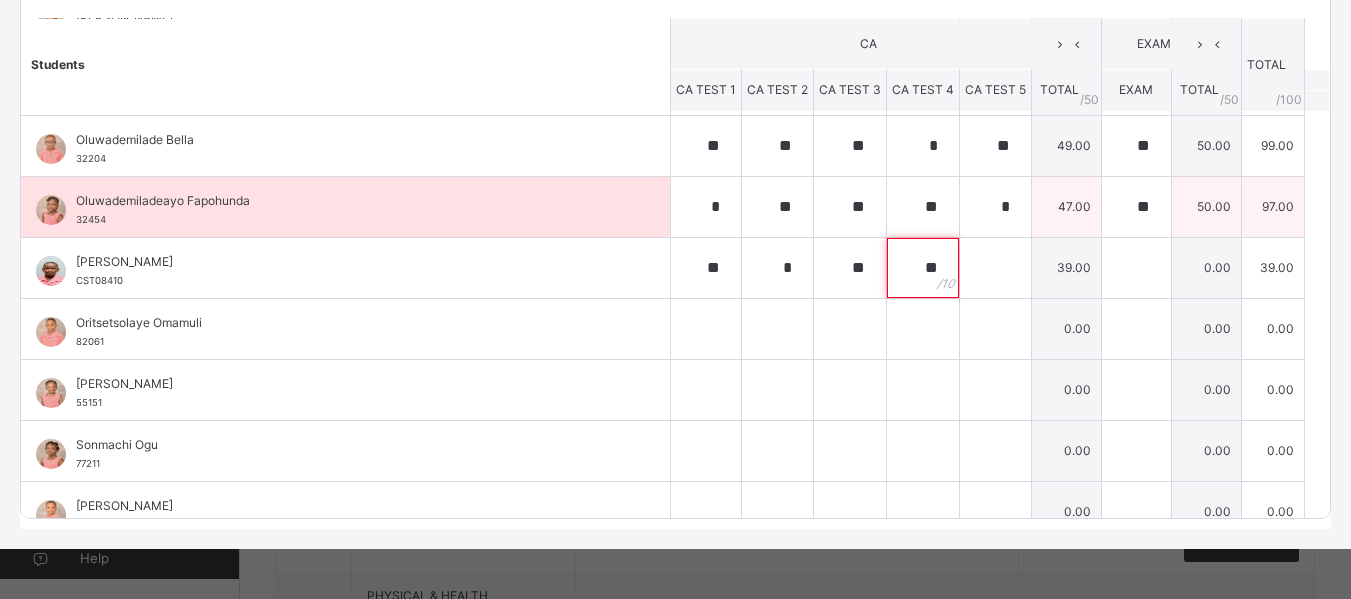 type on "**" 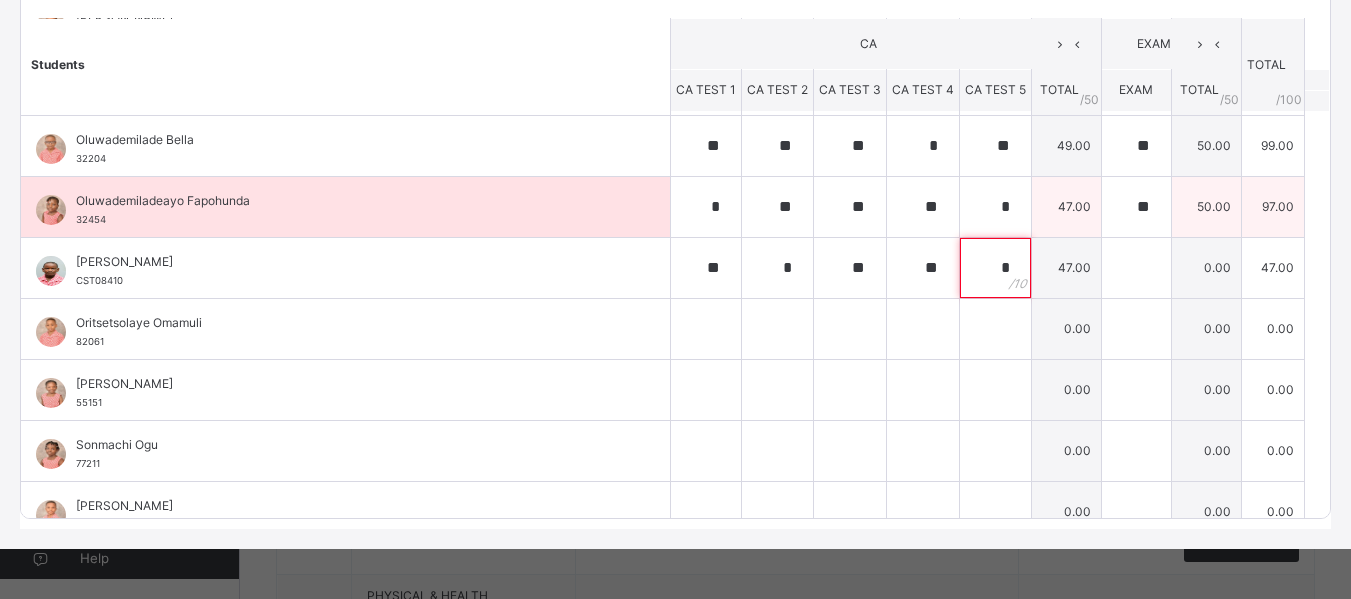 type on "*" 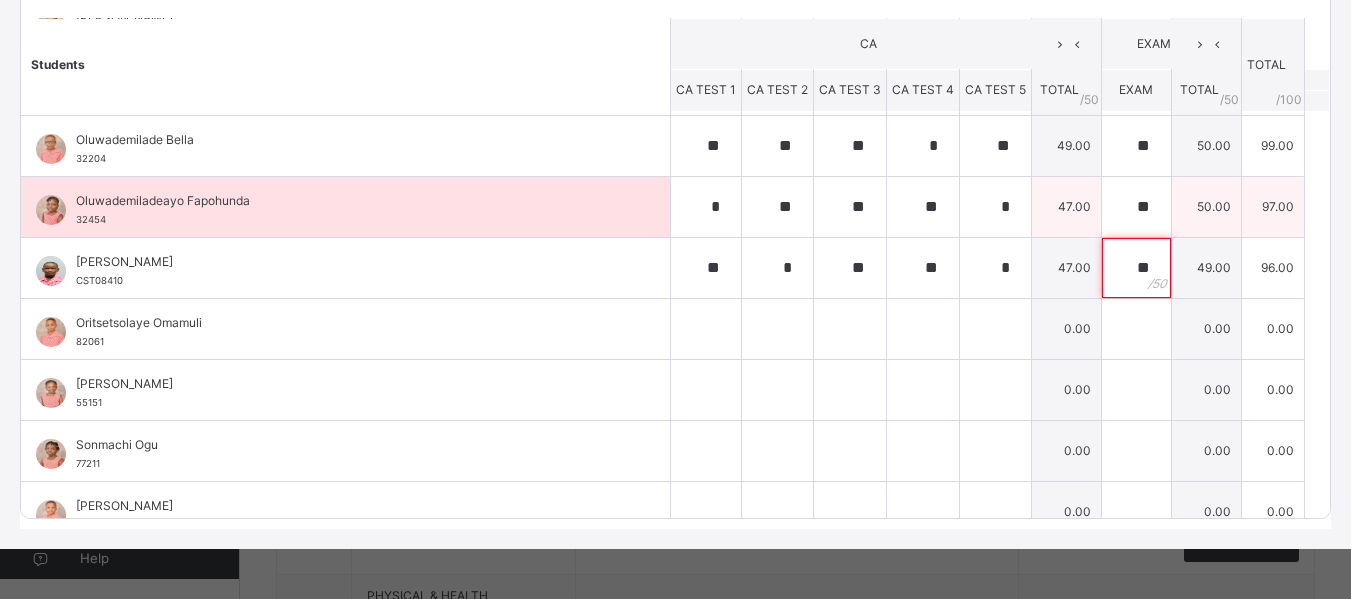 type on "**" 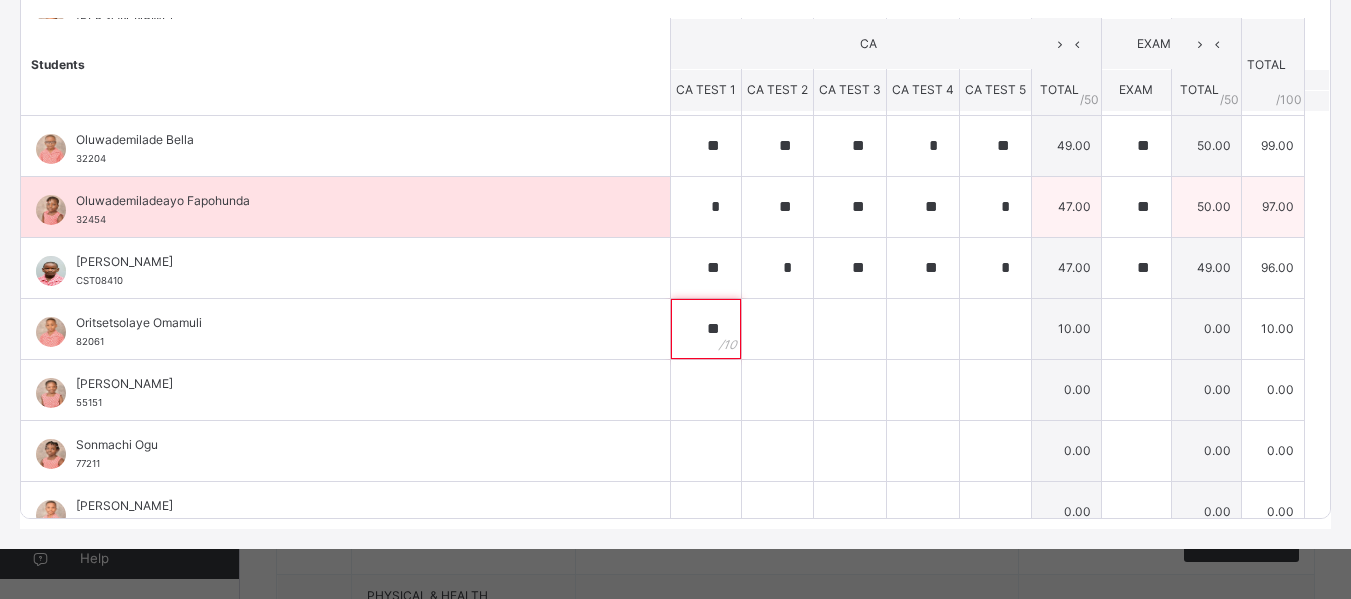 type on "**" 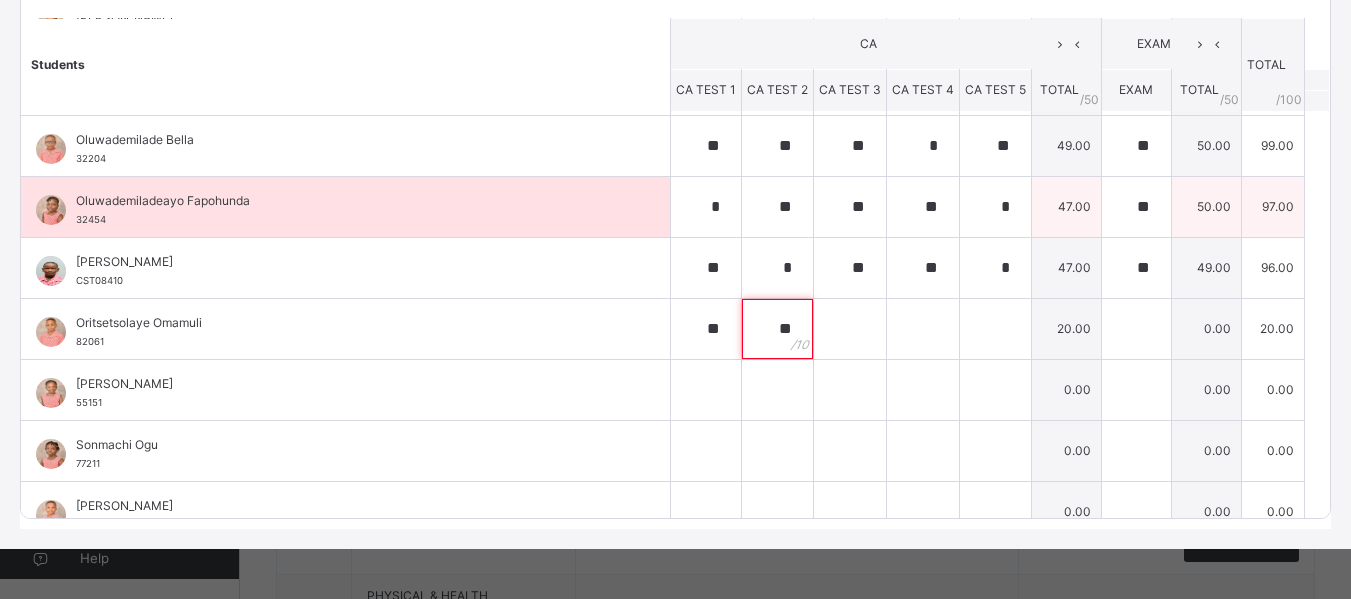 type on "**" 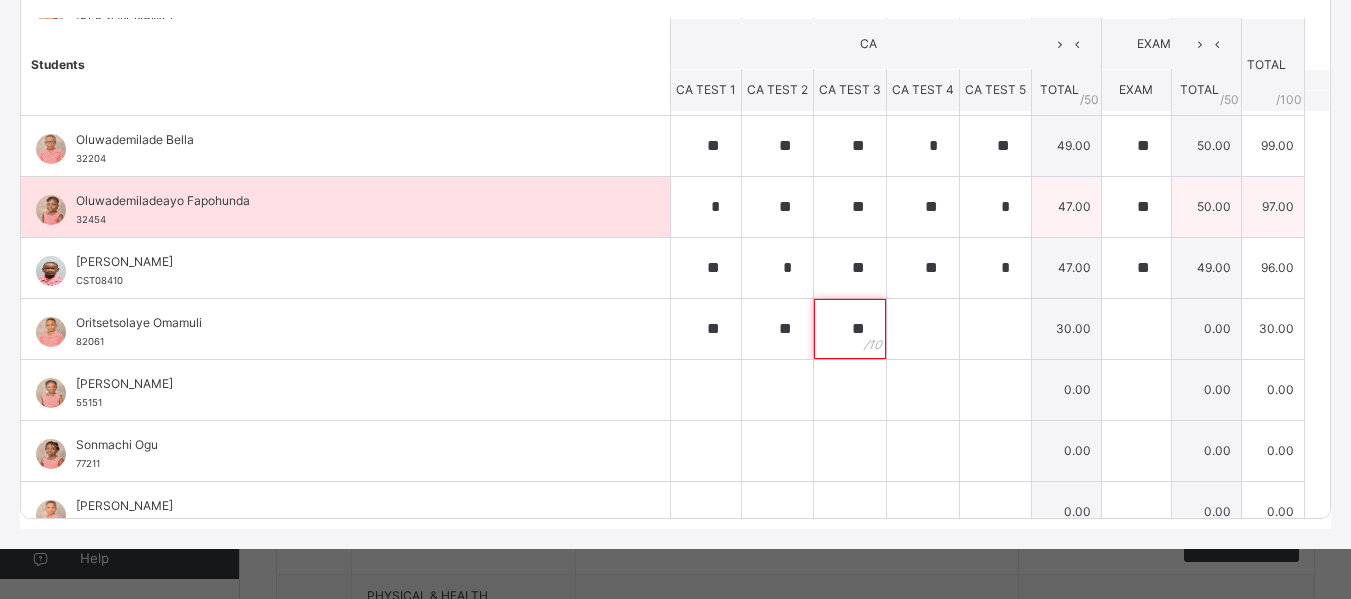 type 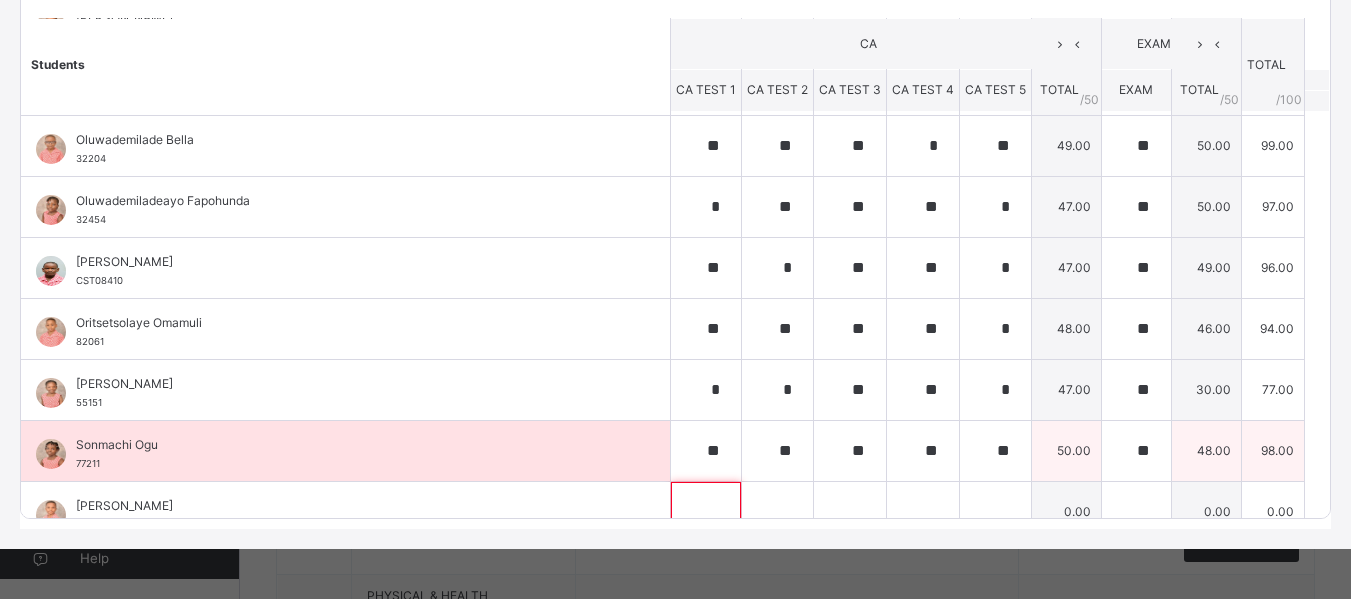 scroll, scrollTop: 630, scrollLeft: 0, axis: vertical 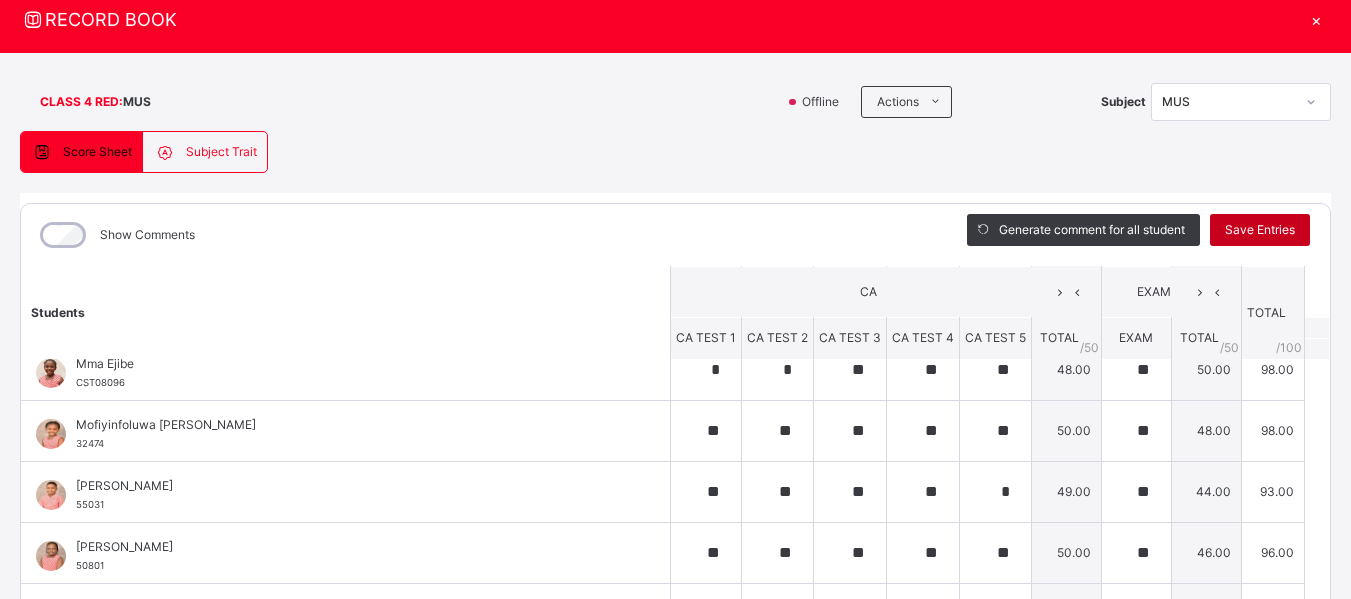 click on "Save Entries" at bounding box center [1260, 230] 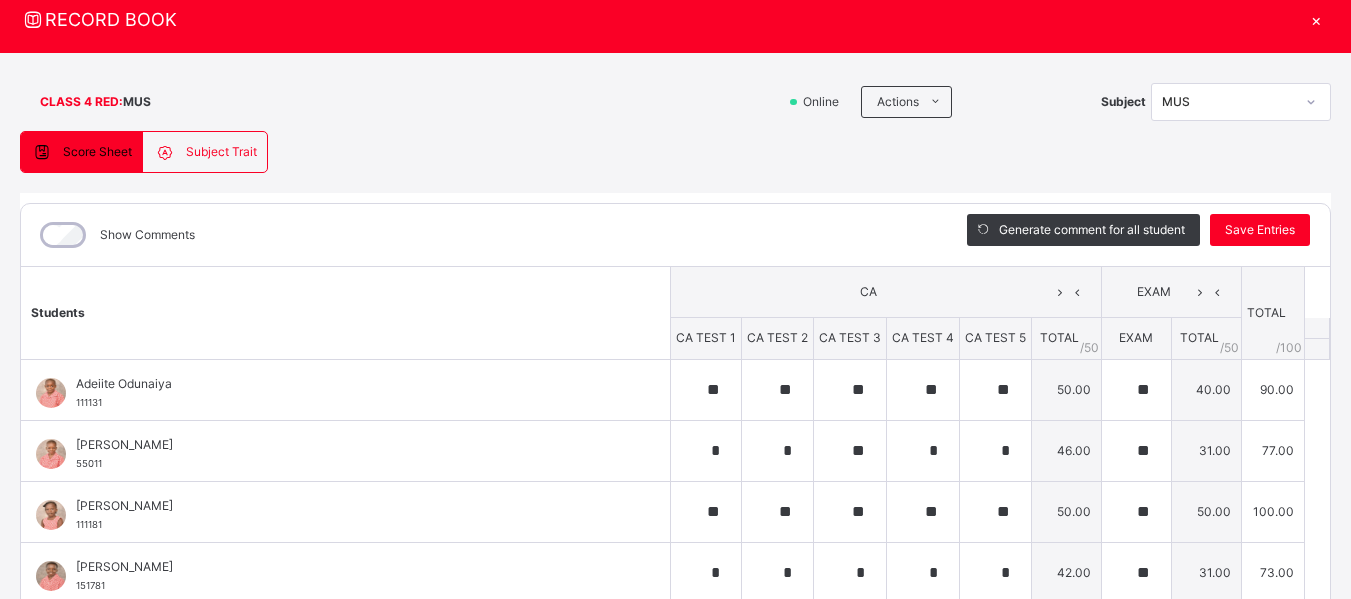 click on "×" at bounding box center [1316, 19] 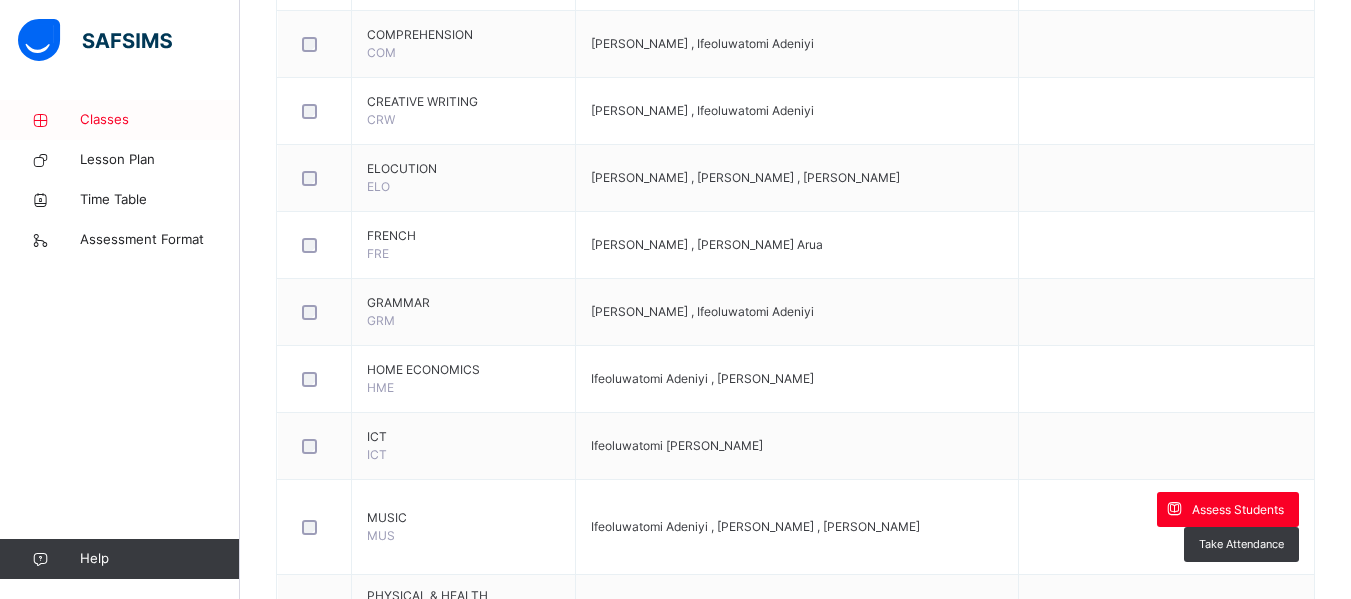click on "Classes" at bounding box center (160, 120) 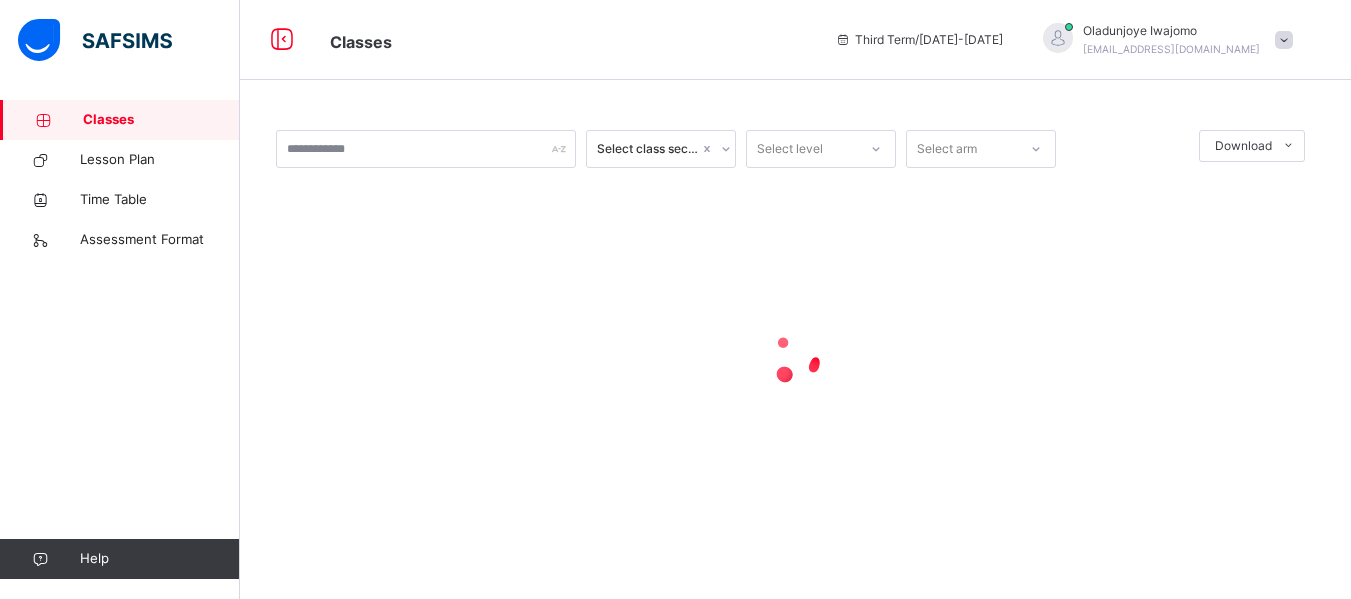 scroll, scrollTop: 0, scrollLeft: 0, axis: both 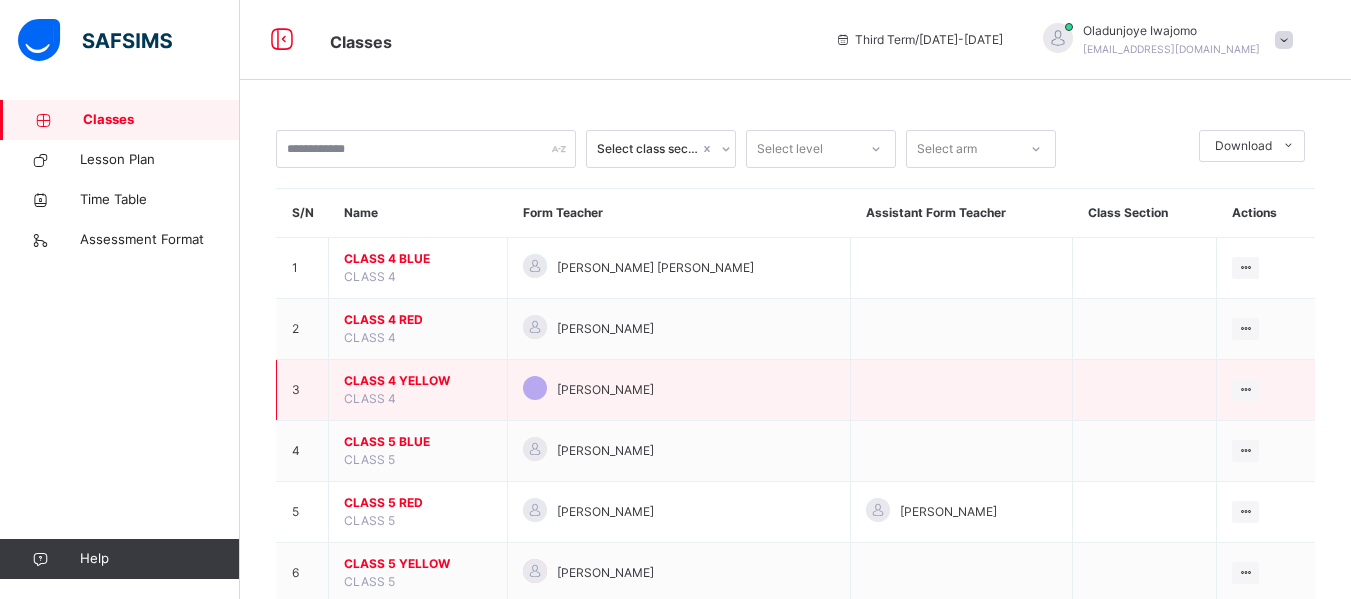 click on "CLASS 4   YELLOW" at bounding box center [418, 381] 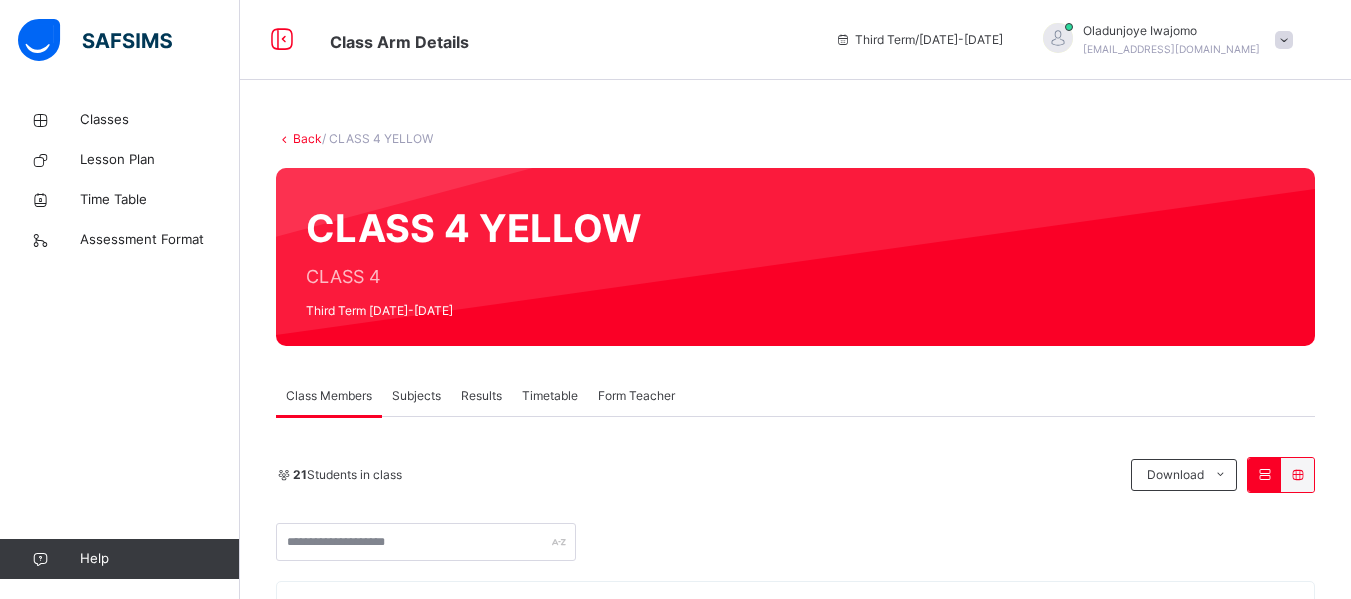 click on "Subjects" at bounding box center [416, 396] 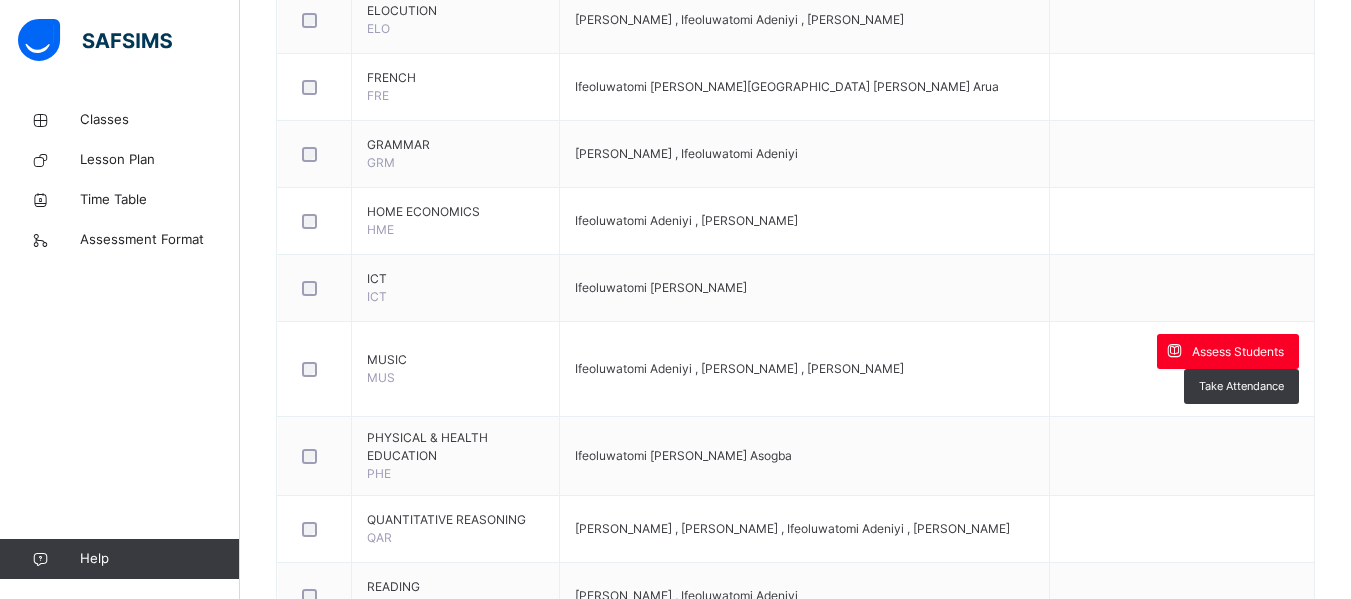 scroll, scrollTop: 1090, scrollLeft: 0, axis: vertical 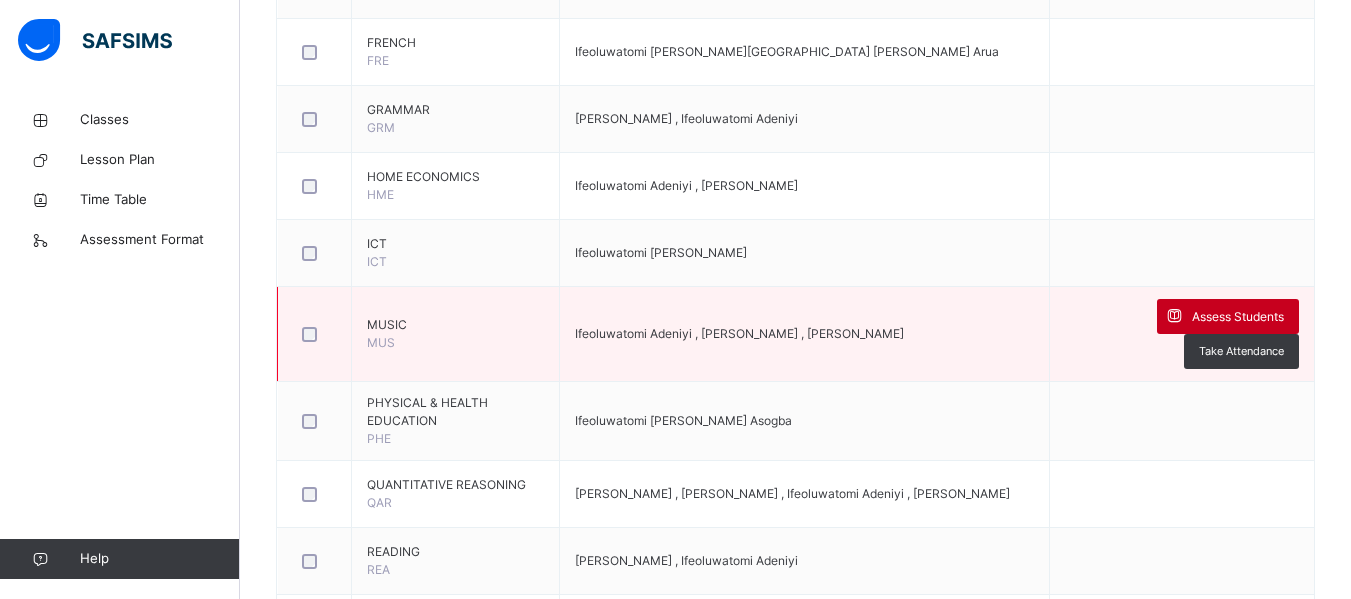 click on "Assess Students" at bounding box center [1238, 317] 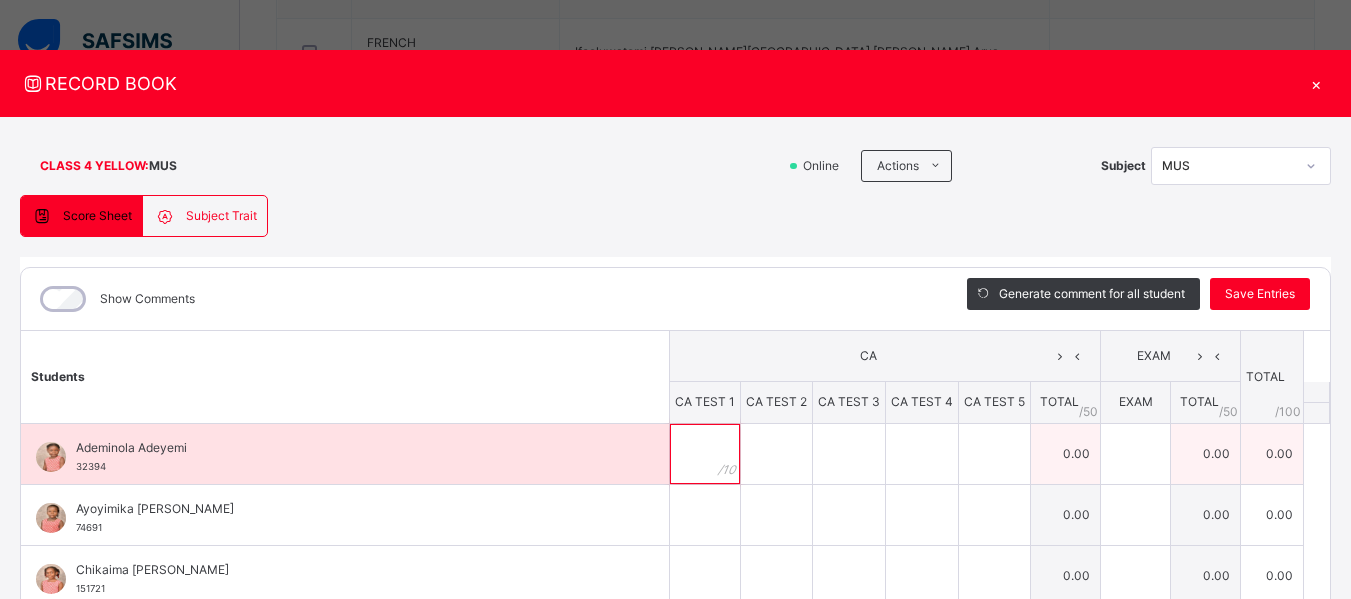 click at bounding box center (705, 454) 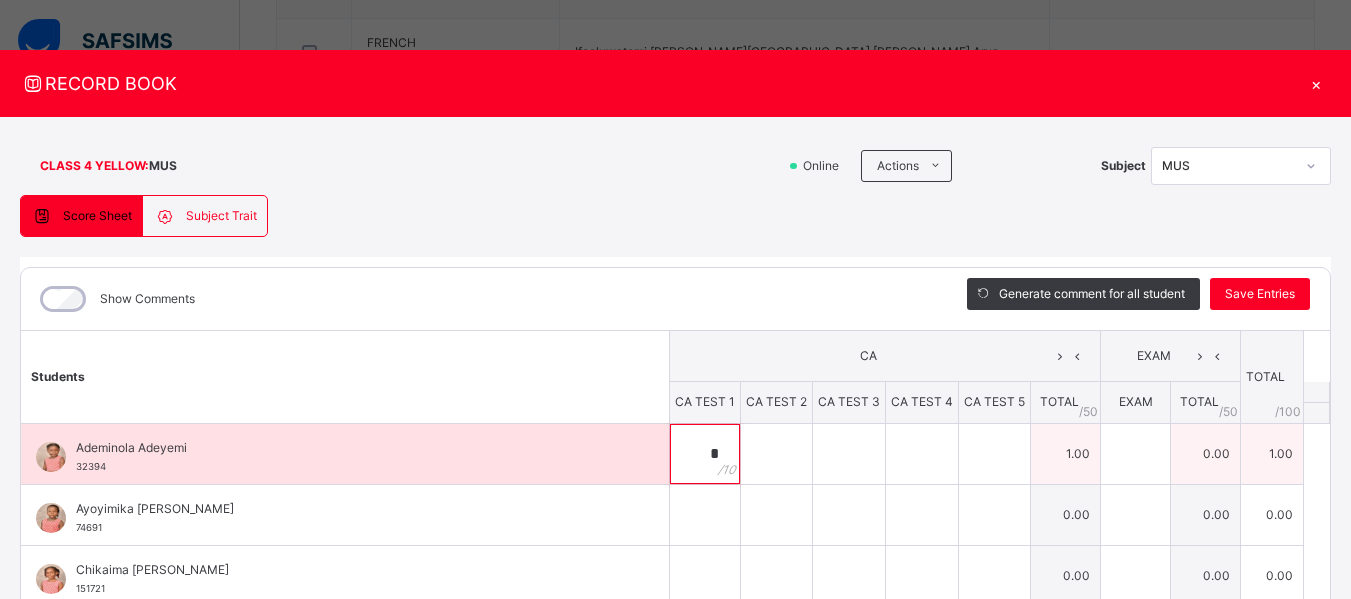 click on "*" at bounding box center [705, 454] 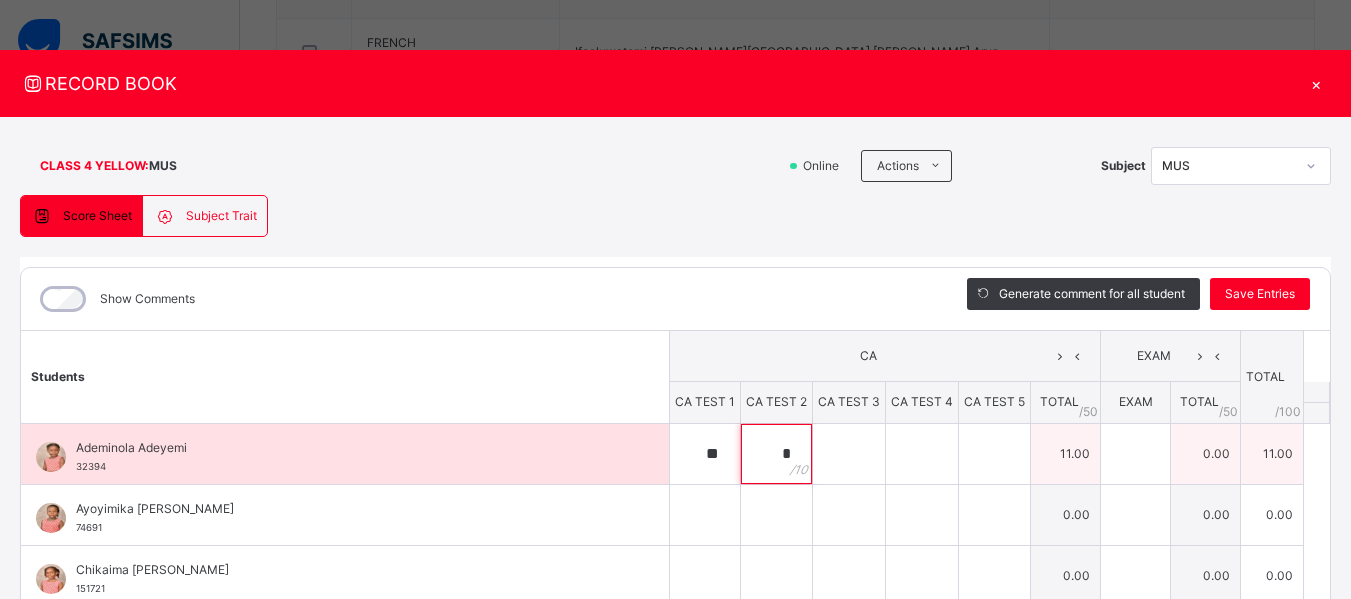 click on "*" at bounding box center (776, 454) 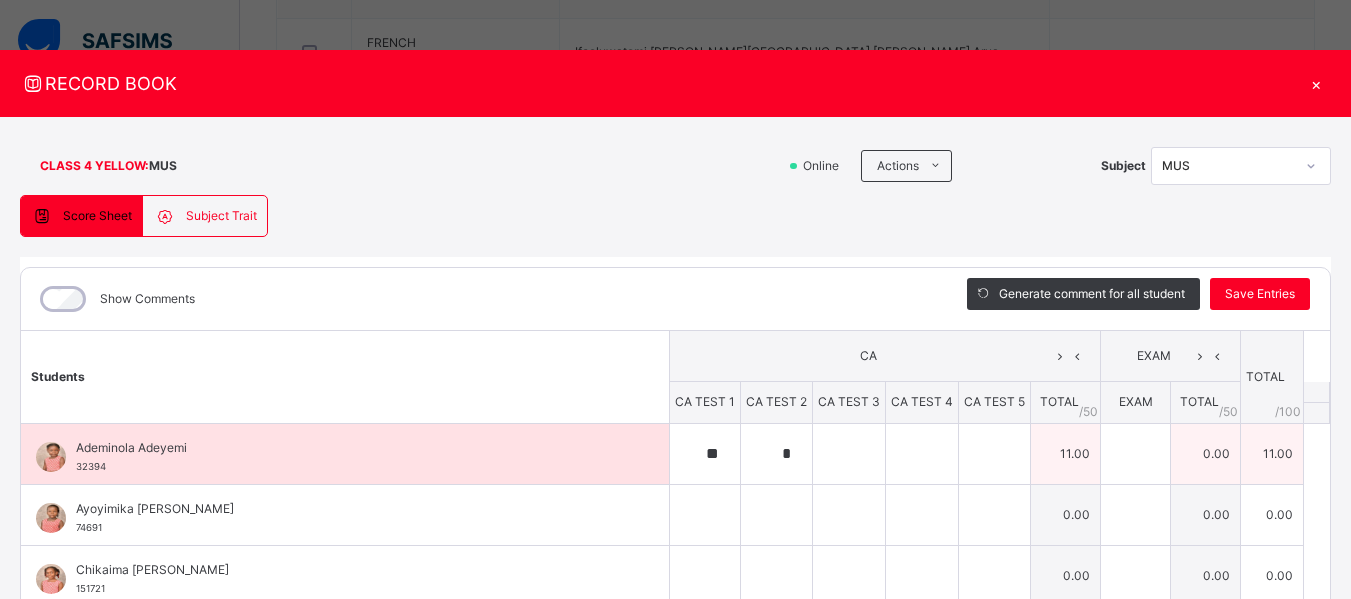 click on "*" at bounding box center [776, 454] 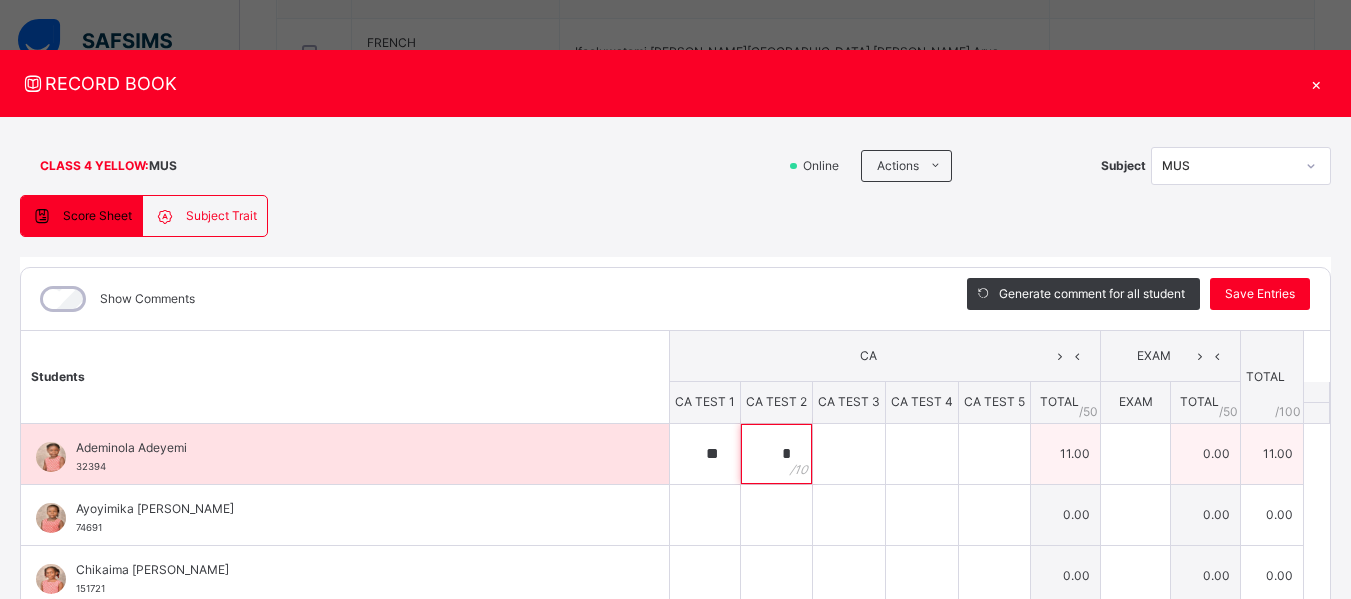 click on "*" at bounding box center (776, 454) 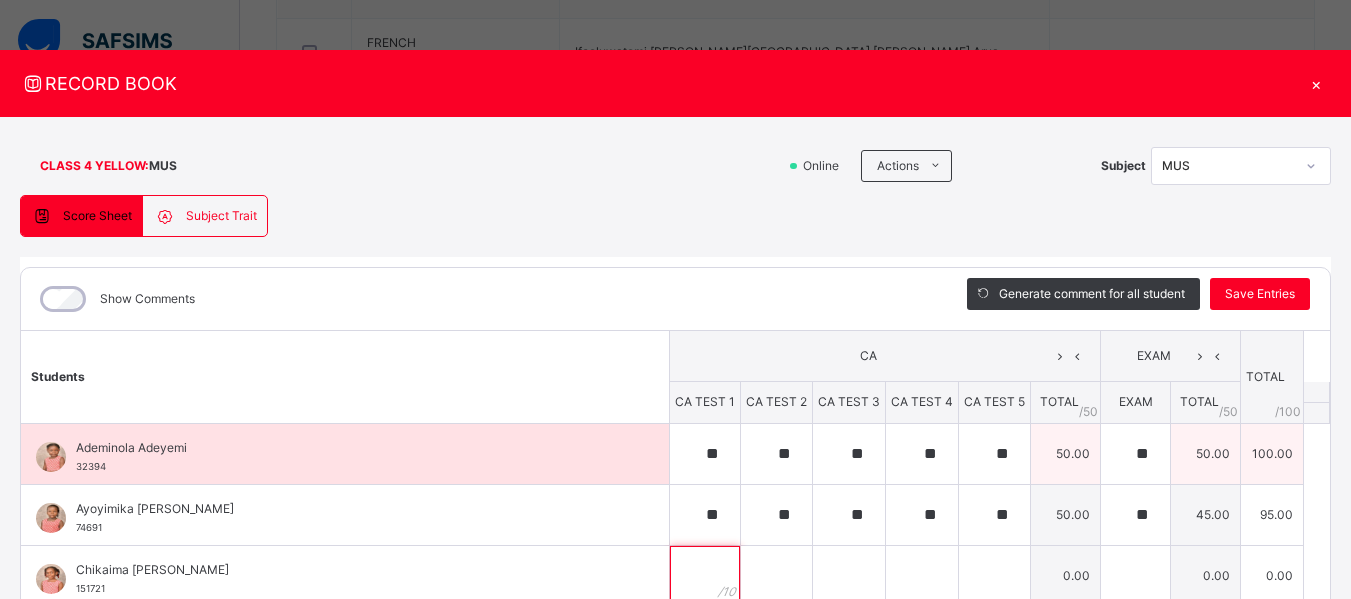 scroll, scrollTop: 7, scrollLeft: 0, axis: vertical 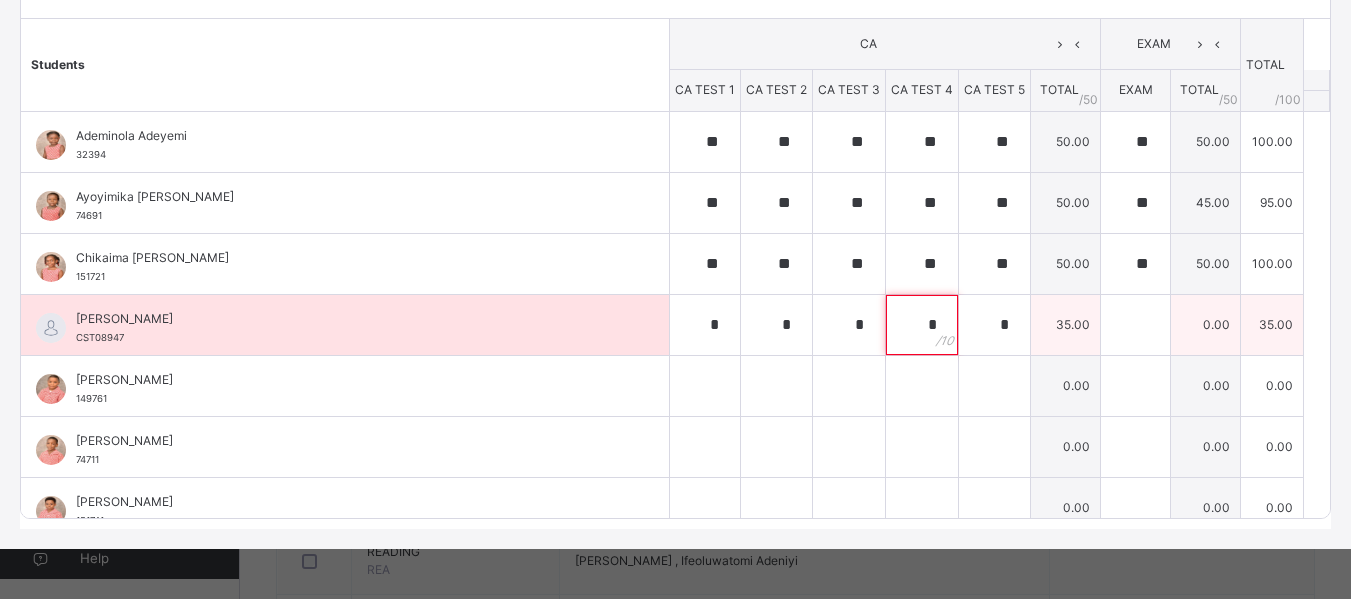 click on "*" at bounding box center [922, 325] 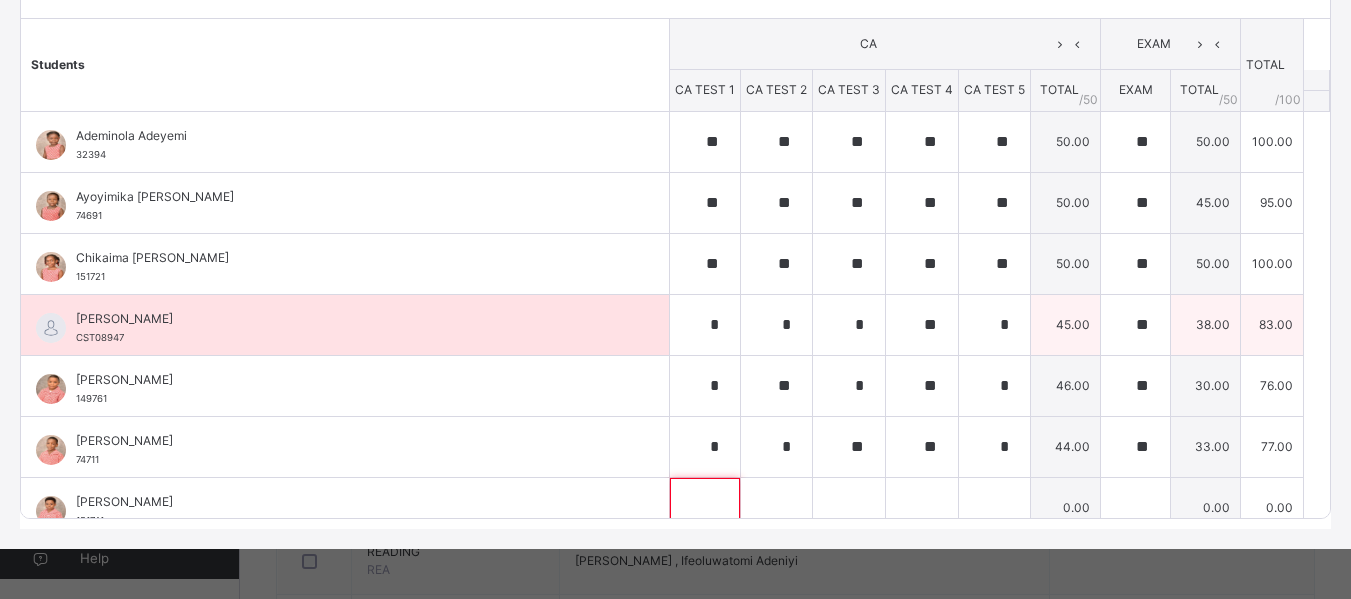 scroll, scrollTop: 20, scrollLeft: 0, axis: vertical 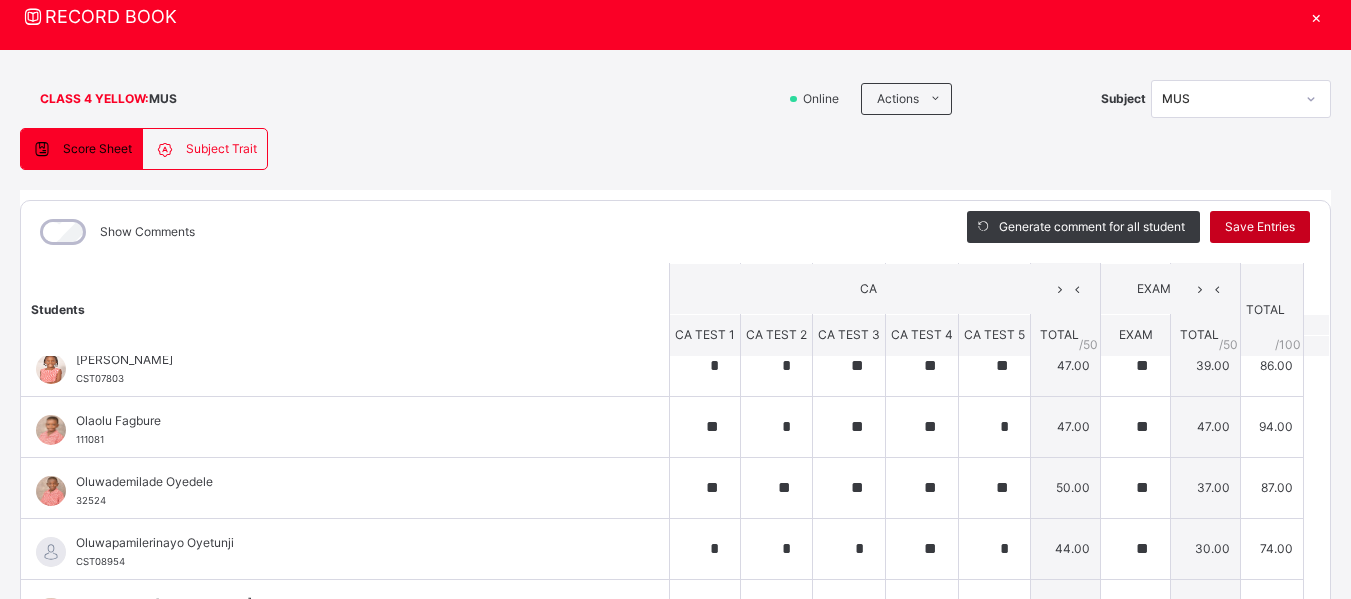 click on "Save Entries" at bounding box center [1260, 227] 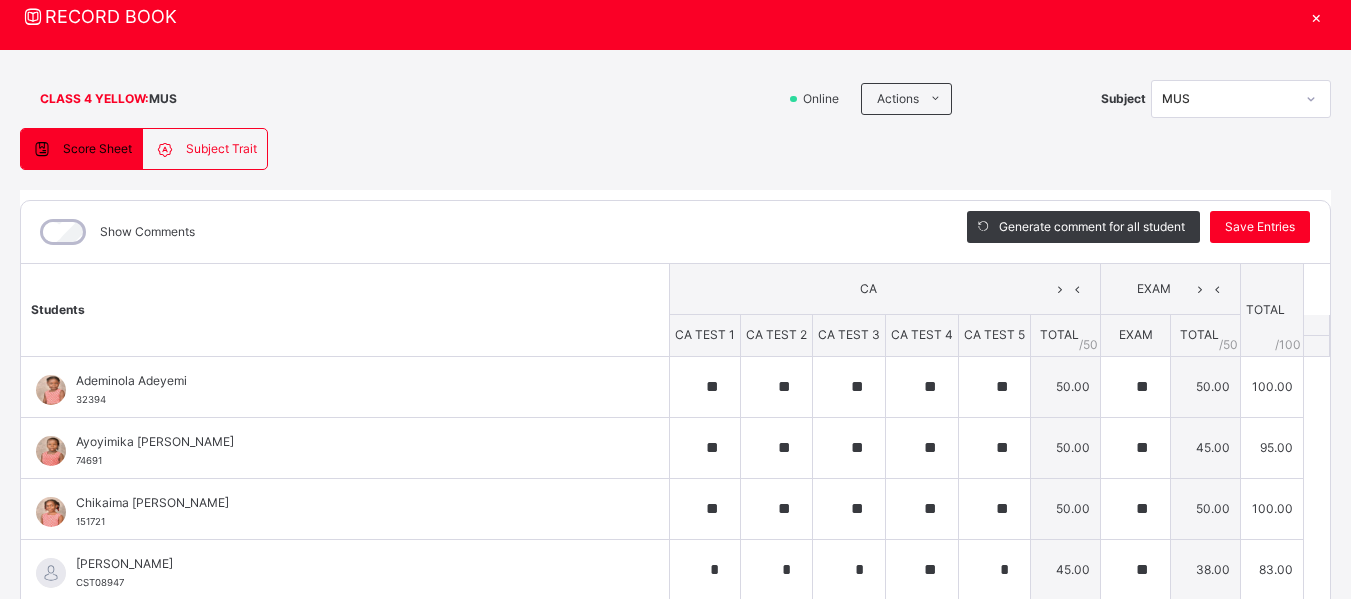 click on "×" at bounding box center [1316, 16] 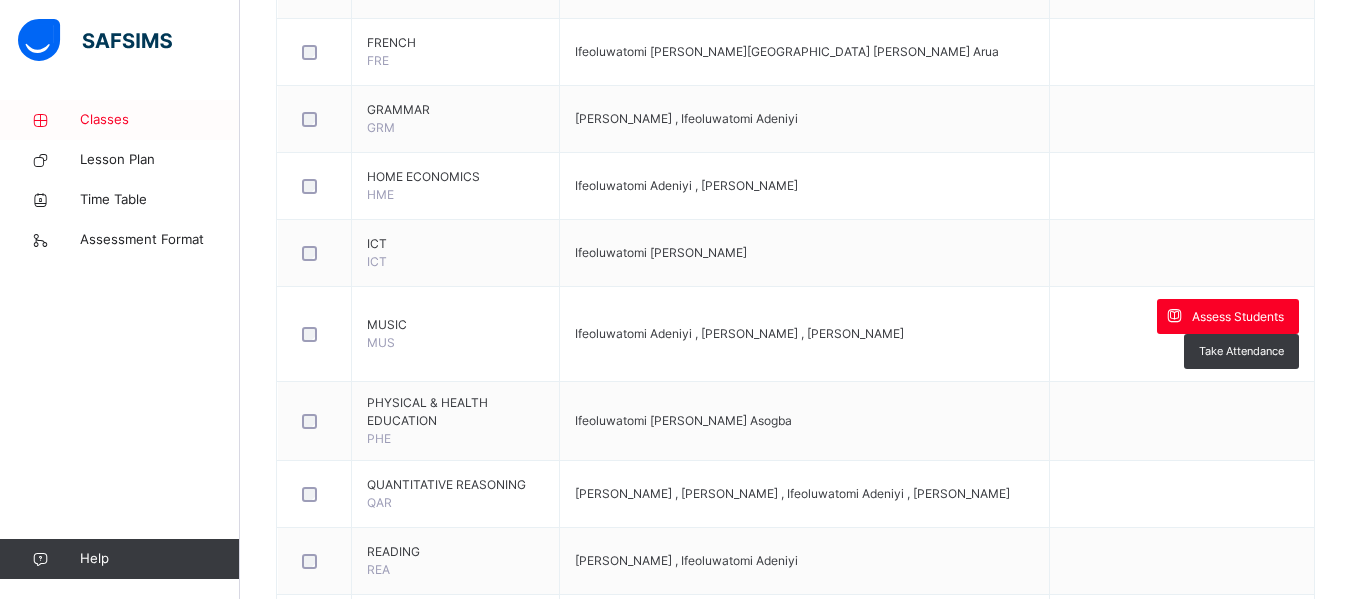 click on "Classes" at bounding box center [160, 120] 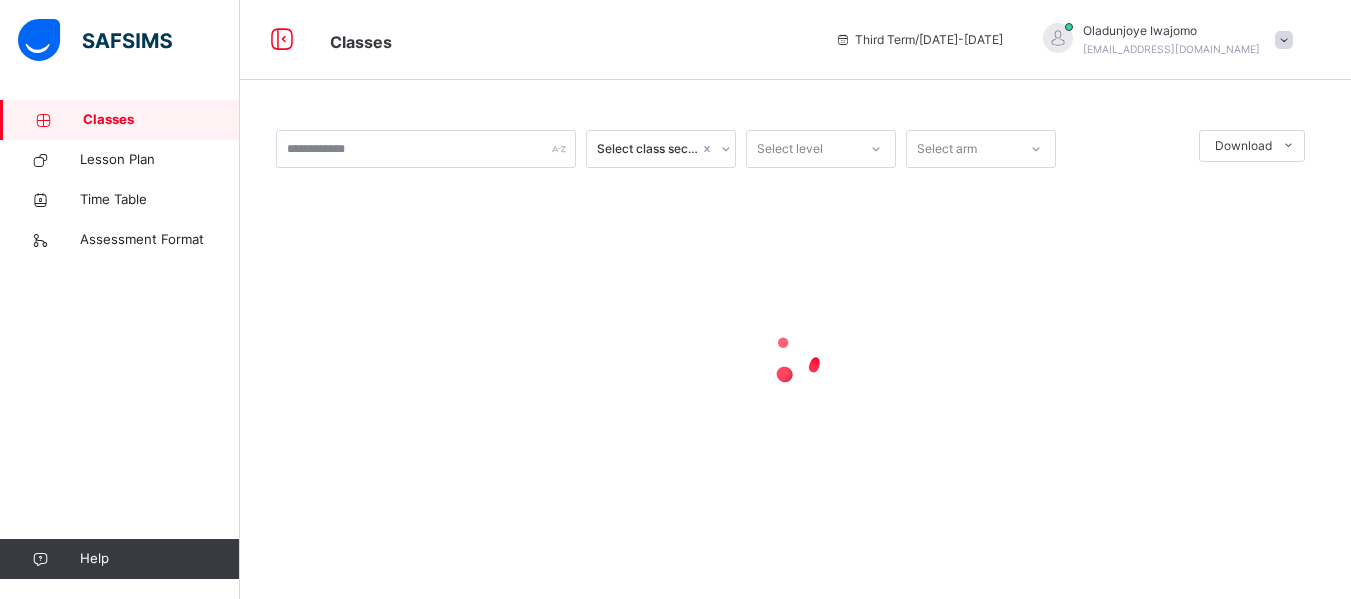 scroll, scrollTop: 0, scrollLeft: 0, axis: both 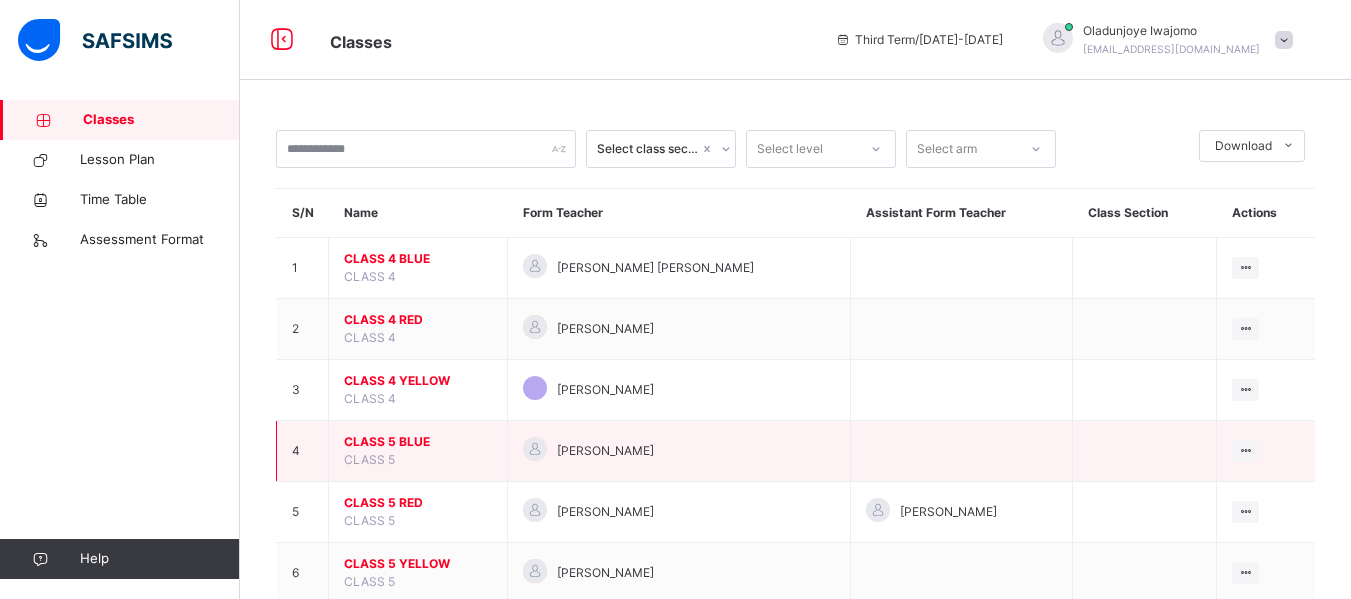 click on "CLASS 5   BLUE" at bounding box center (418, 442) 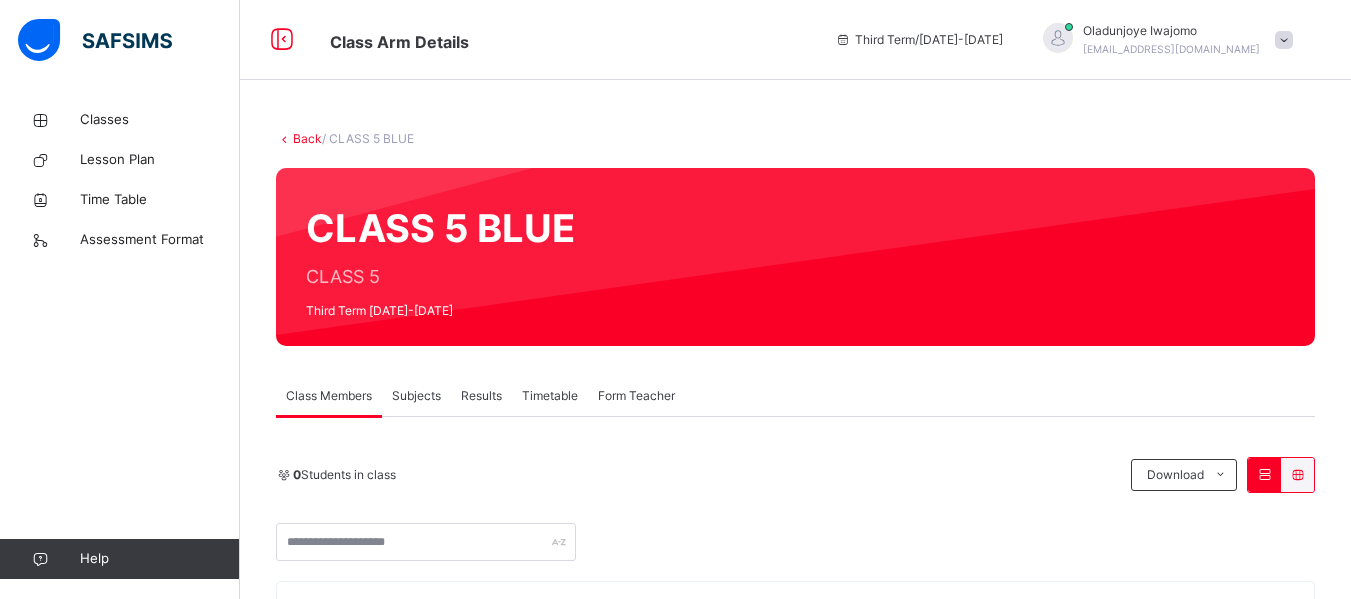 click on "Subjects" at bounding box center (416, 396) 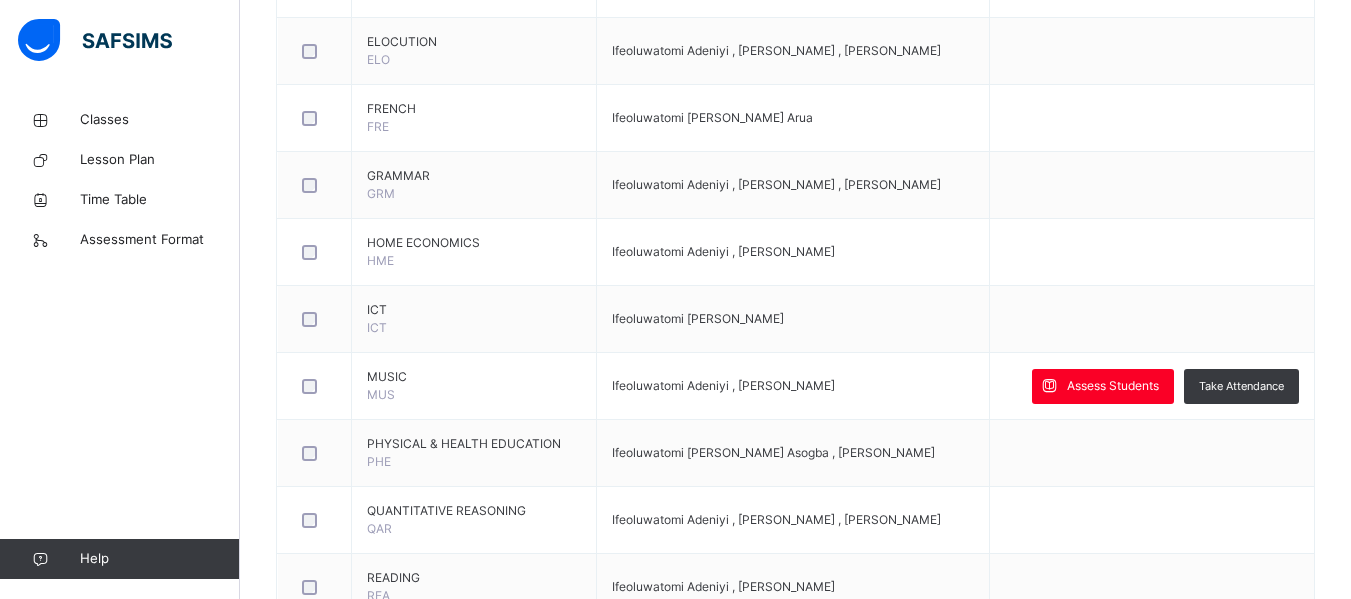 scroll, scrollTop: 1048, scrollLeft: 0, axis: vertical 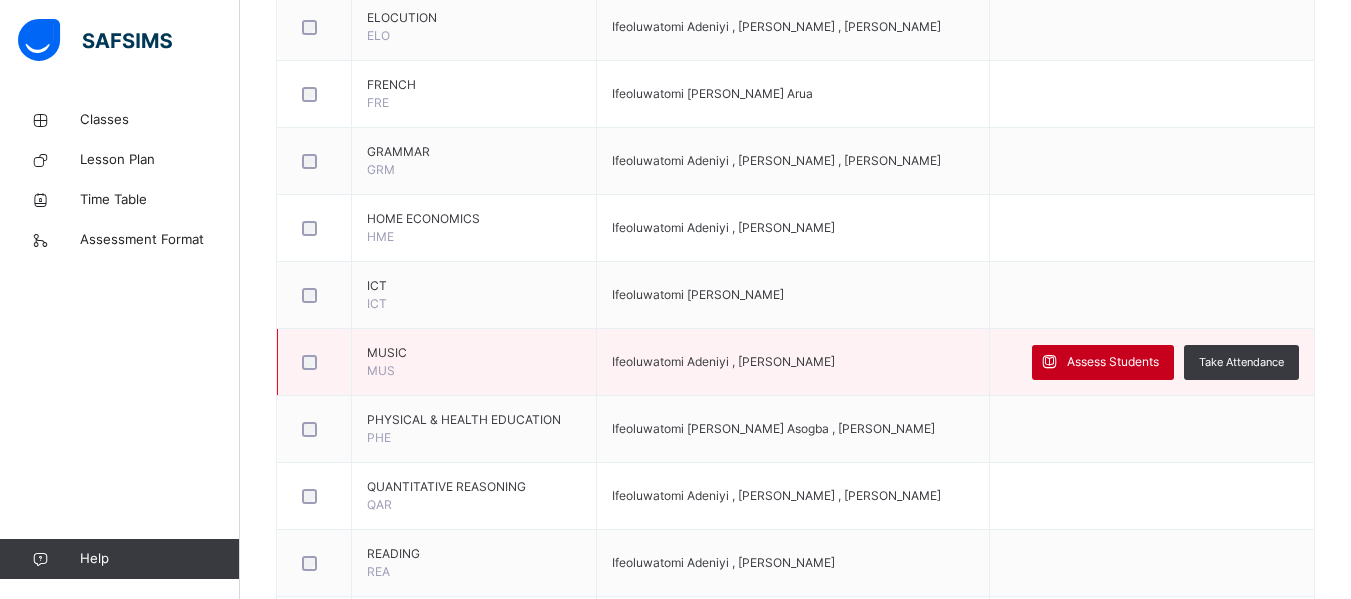 click on "Assess Students" at bounding box center [1113, 362] 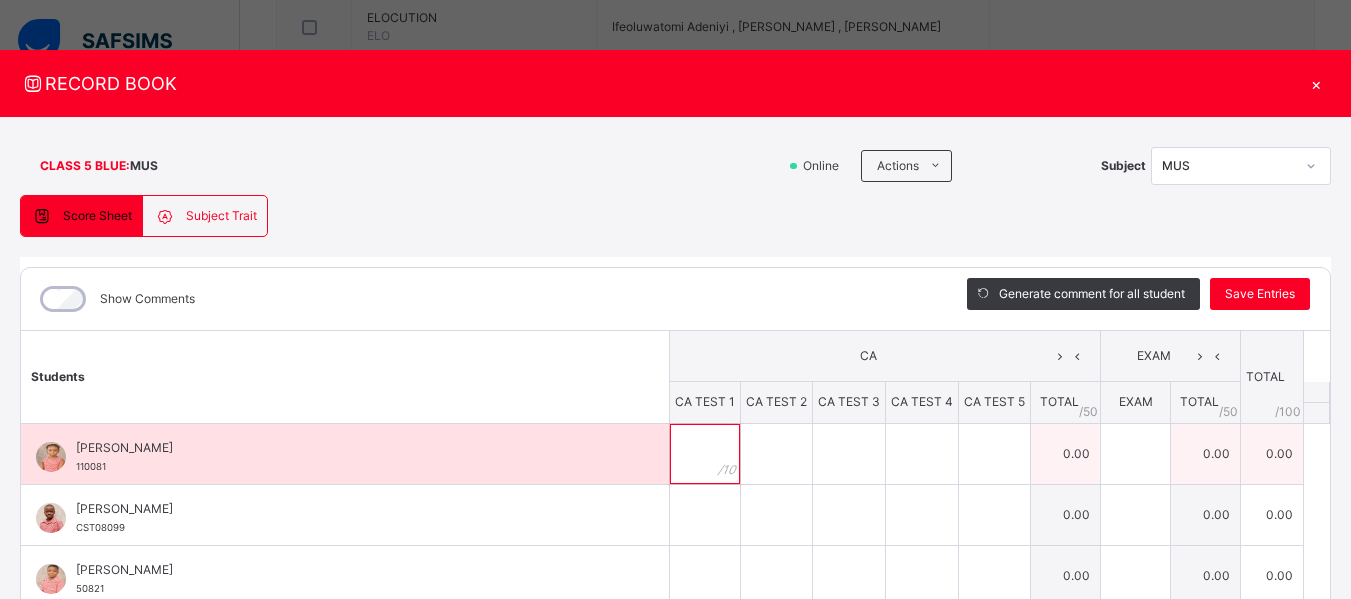 click at bounding box center (705, 454) 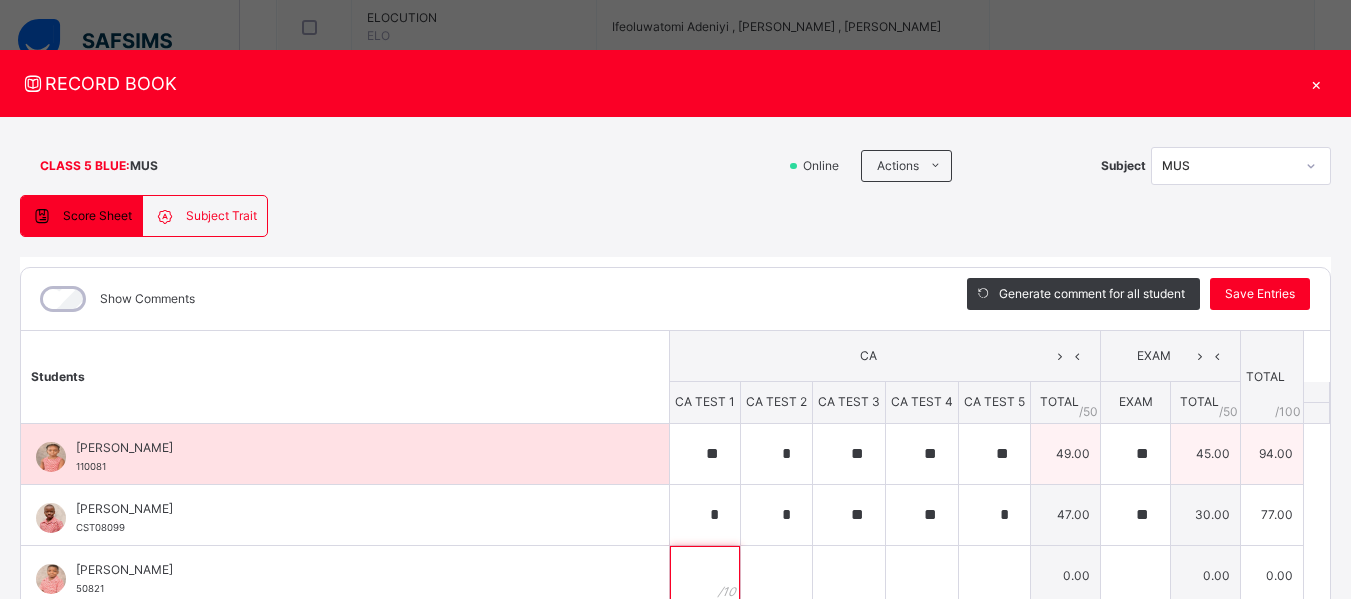 scroll, scrollTop: 7, scrollLeft: 0, axis: vertical 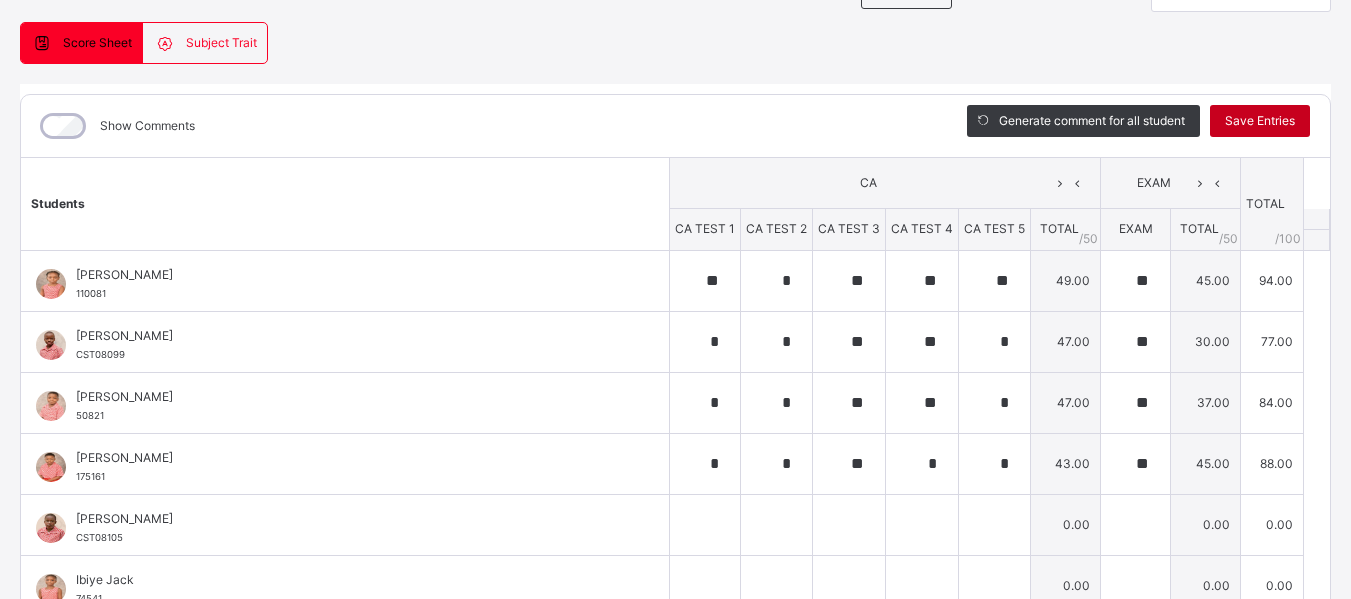 click on "Save Entries" at bounding box center (1260, 121) 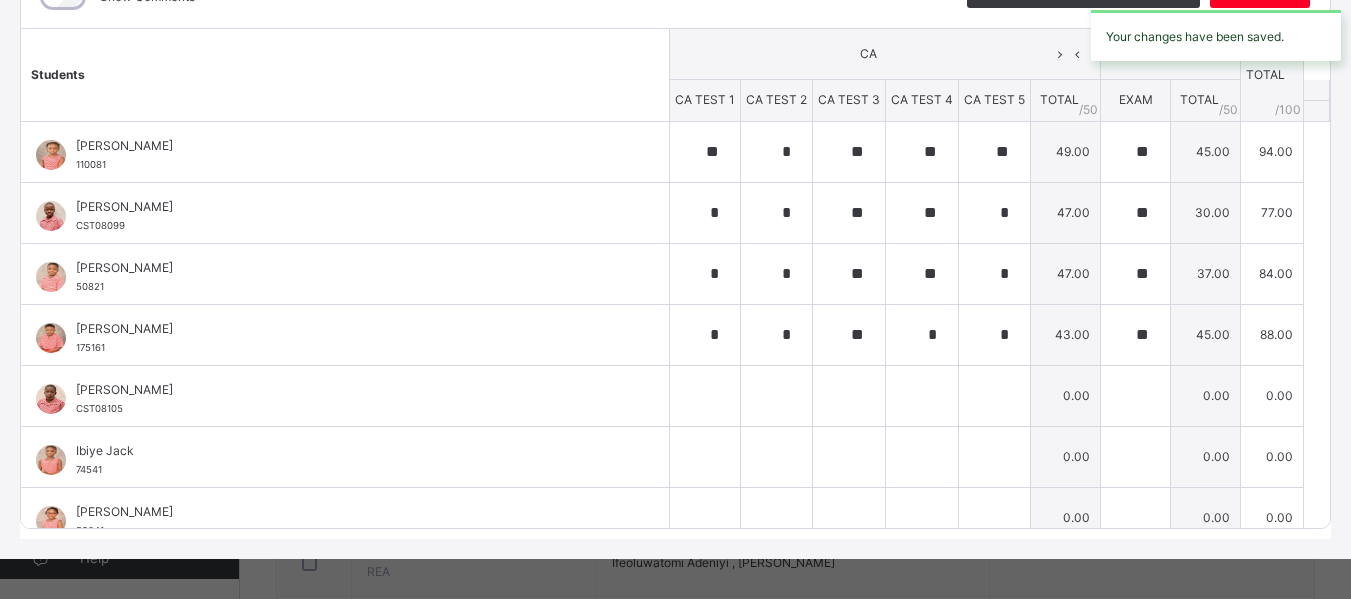scroll, scrollTop: 312, scrollLeft: 0, axis: vertical 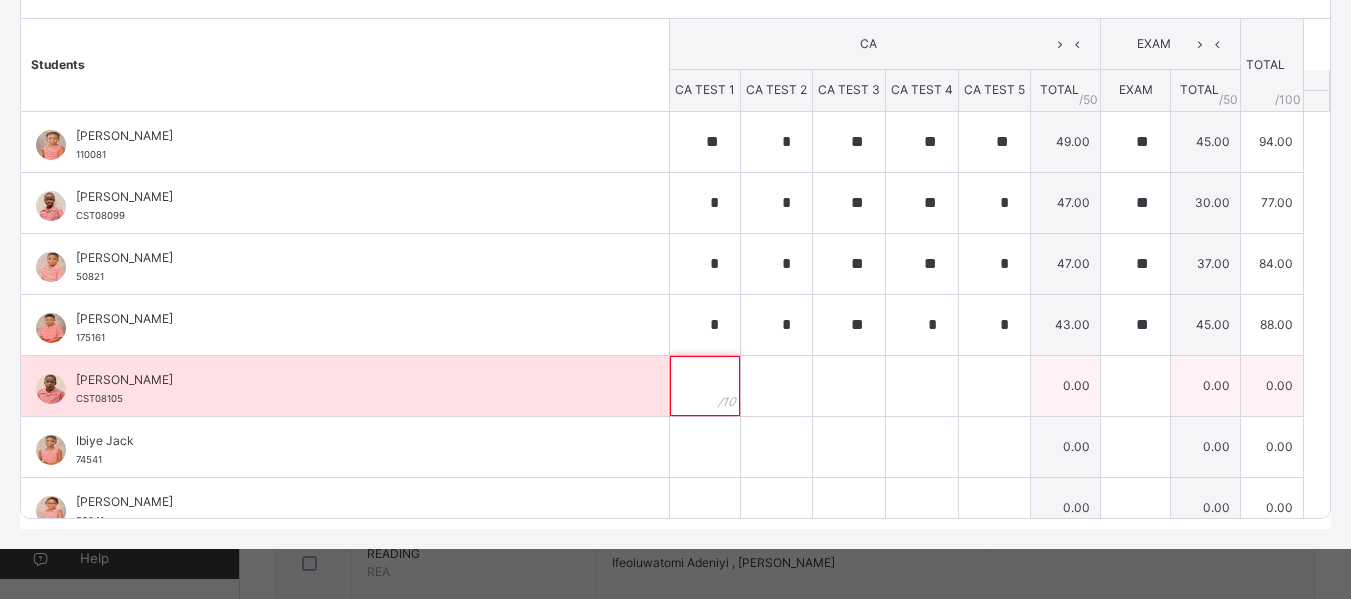click at bounding box center [705, 386] 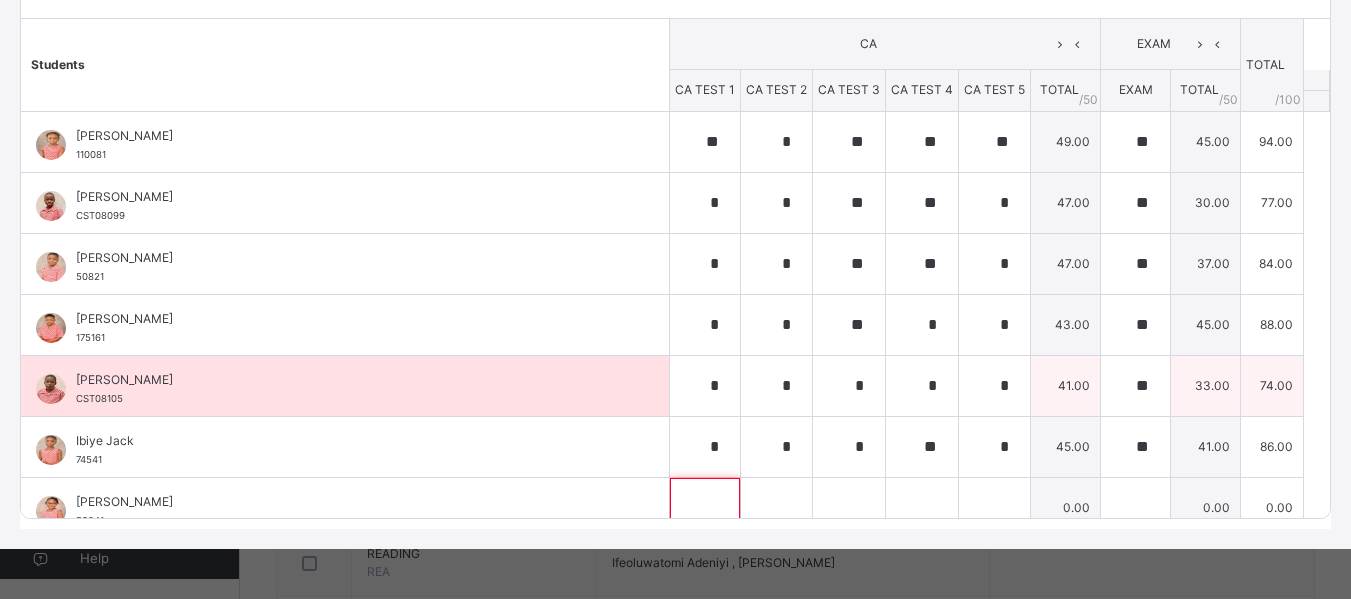 scroll, scrollTop: 20, scrollLeft: 0, axis: vertical 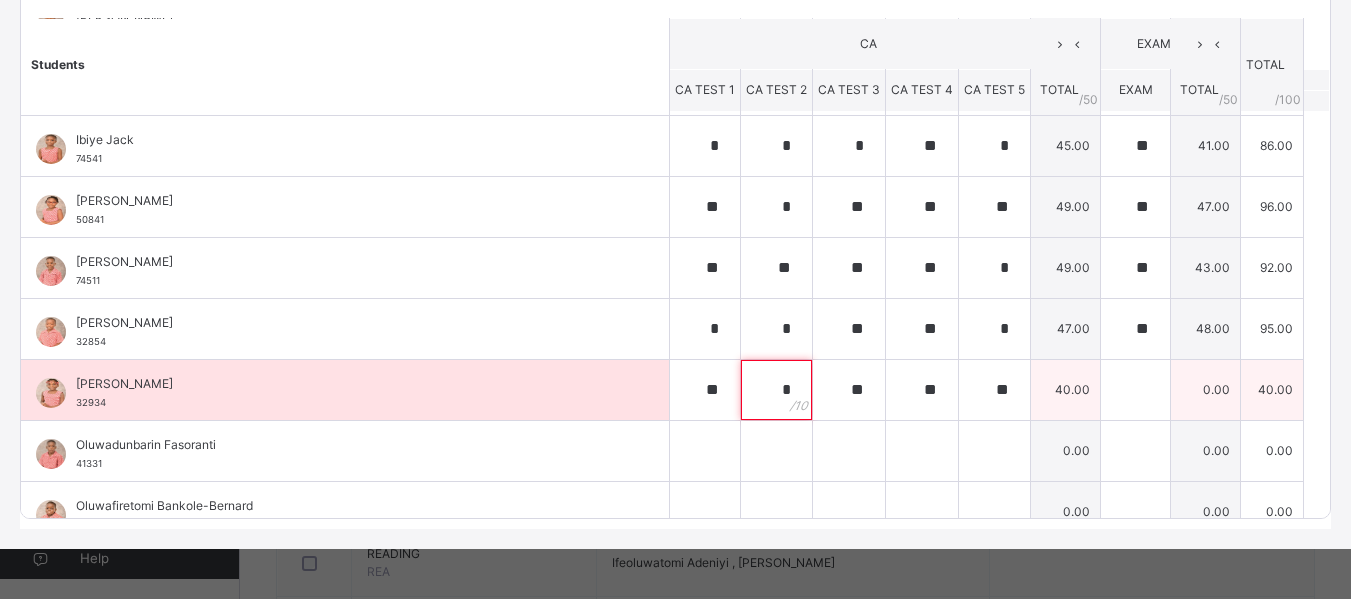 click on "*" at bounding box center (776, 390) 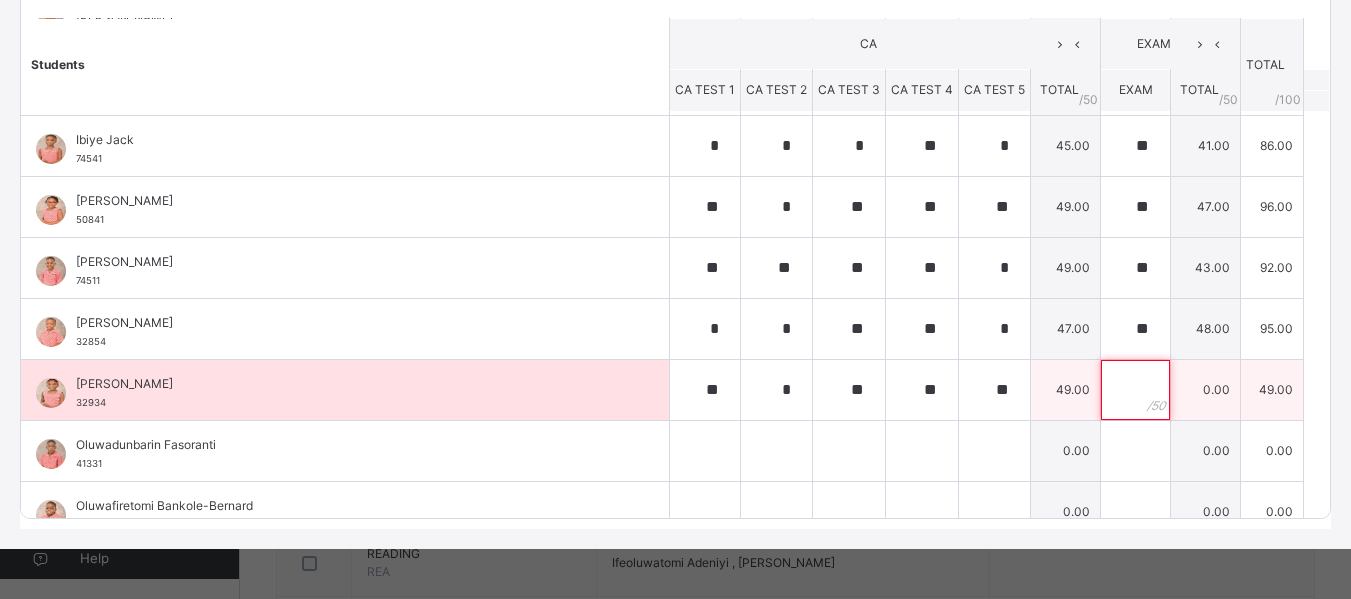 click at bounding box center [1135, 390] 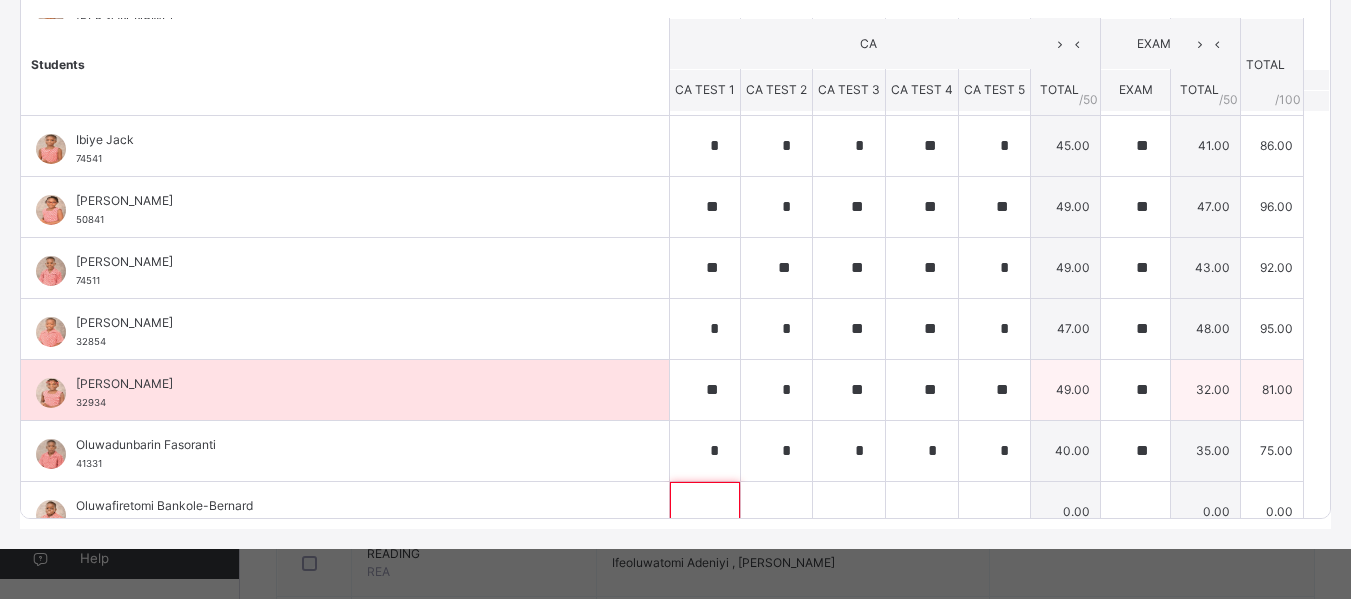 scroll, scrollTop: 325, scrollLeft: 0, axis: vertical 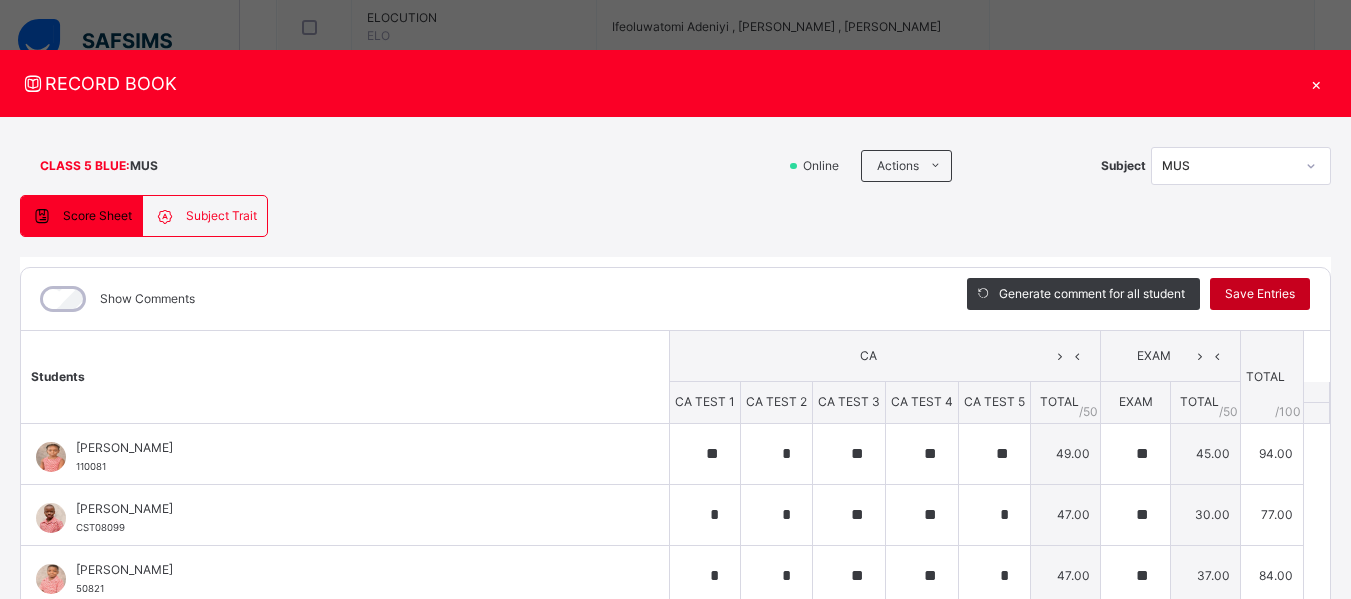 click on "Save Entries" at bounding box center (1260, 294) 